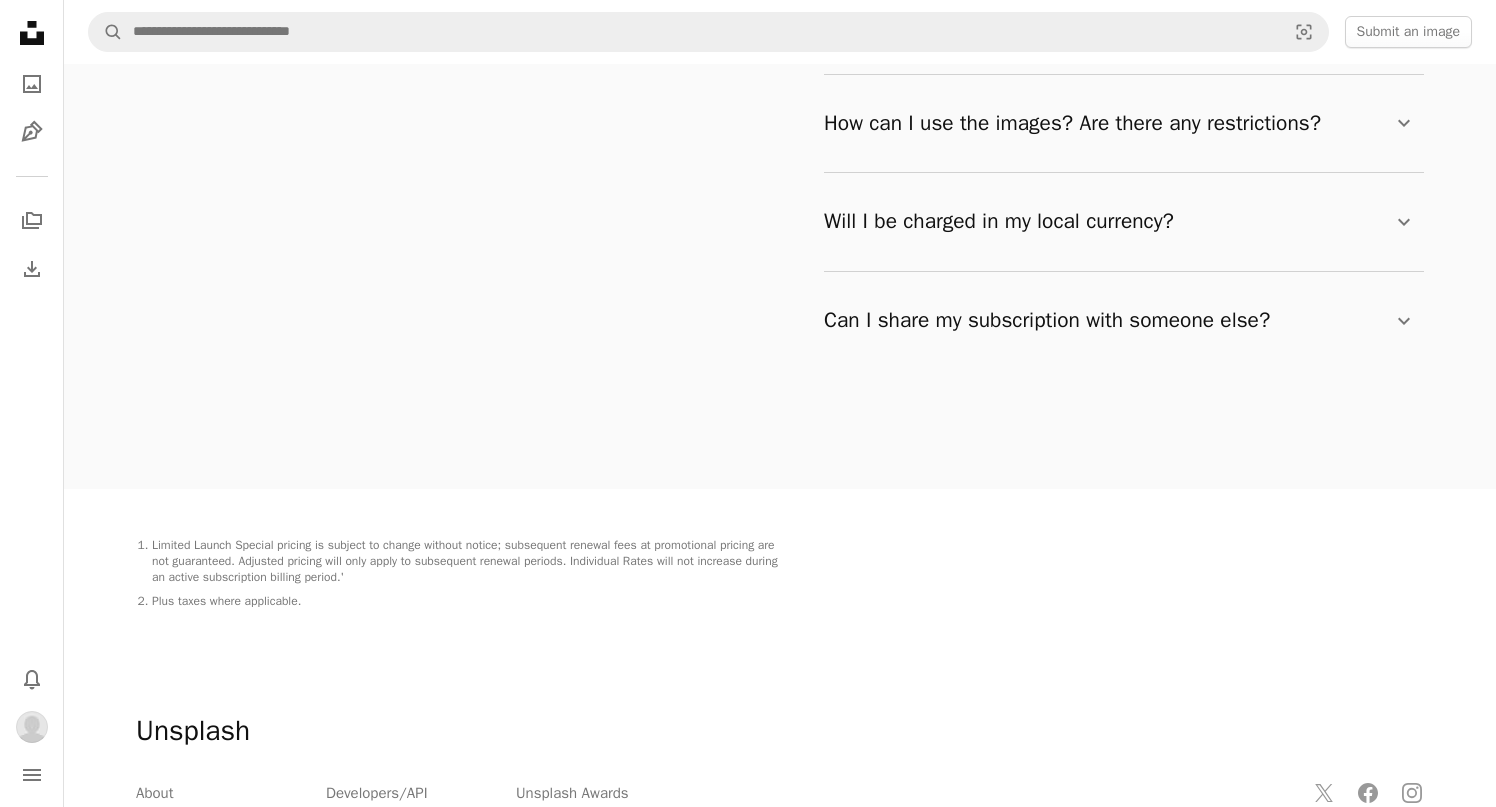 scroll, scrollTop: 3267, scrollLeft: 0, axis: vertical 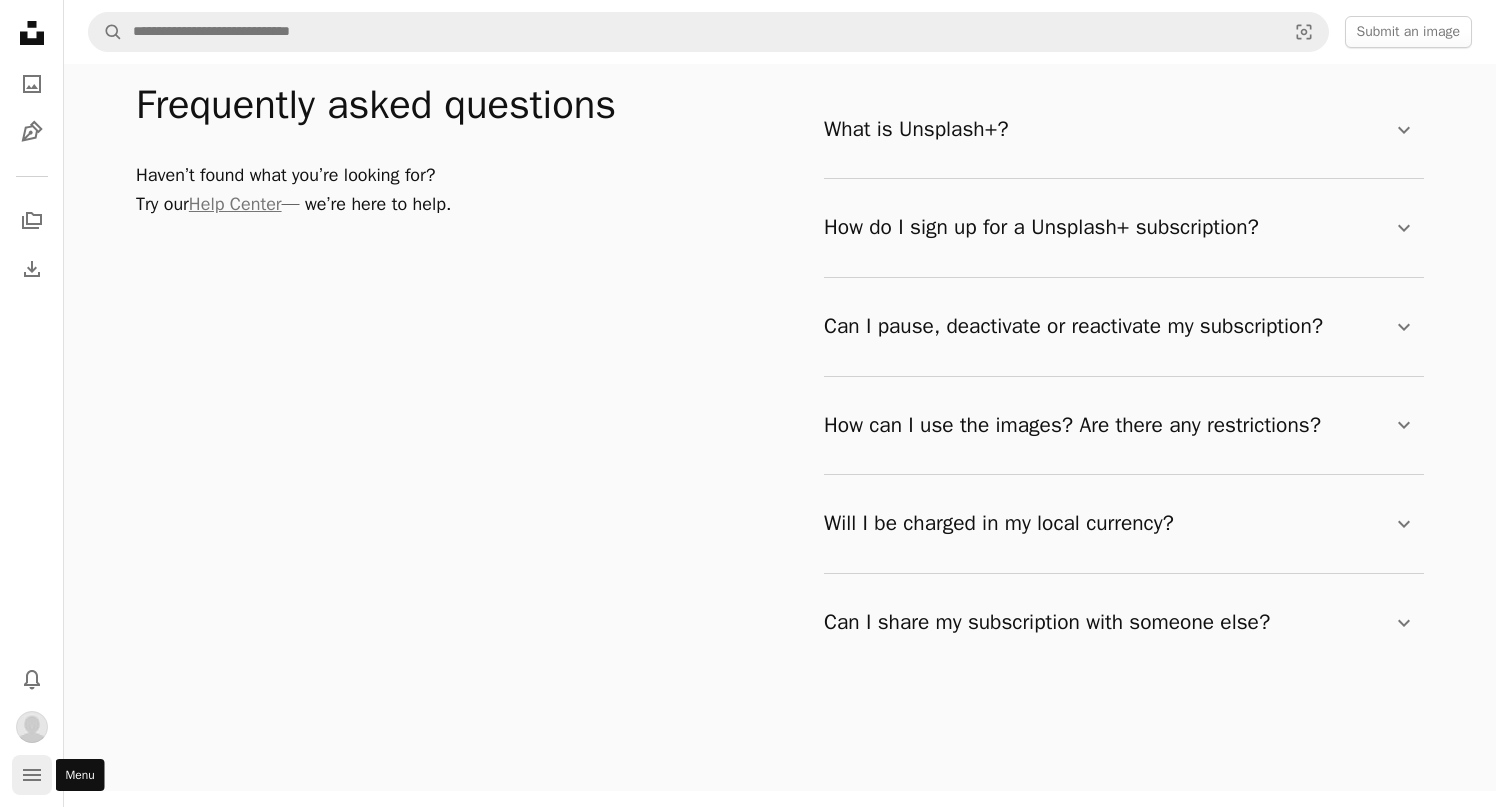 click 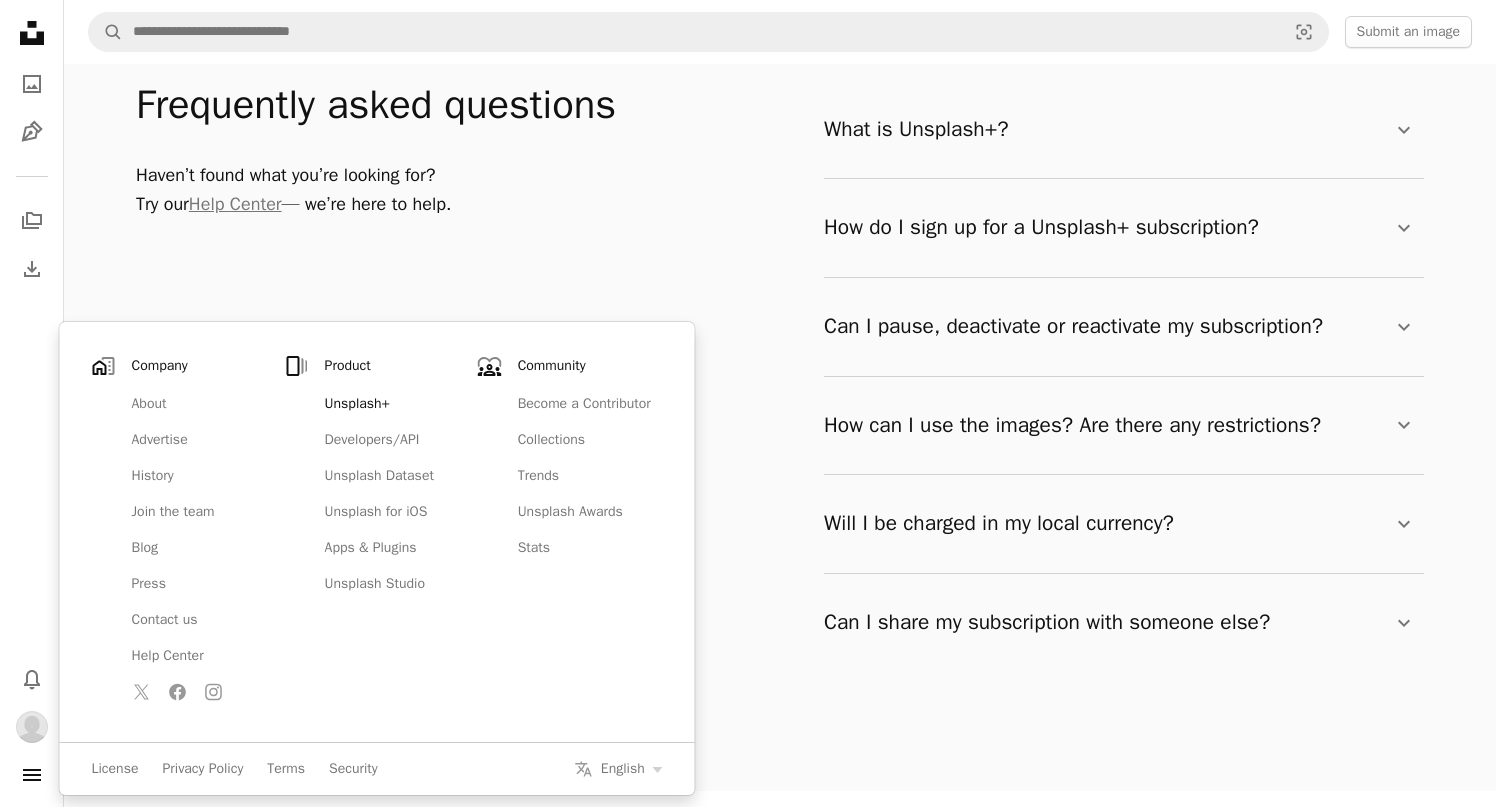 click on "Unsplash+" at bounding box center [391, 404] 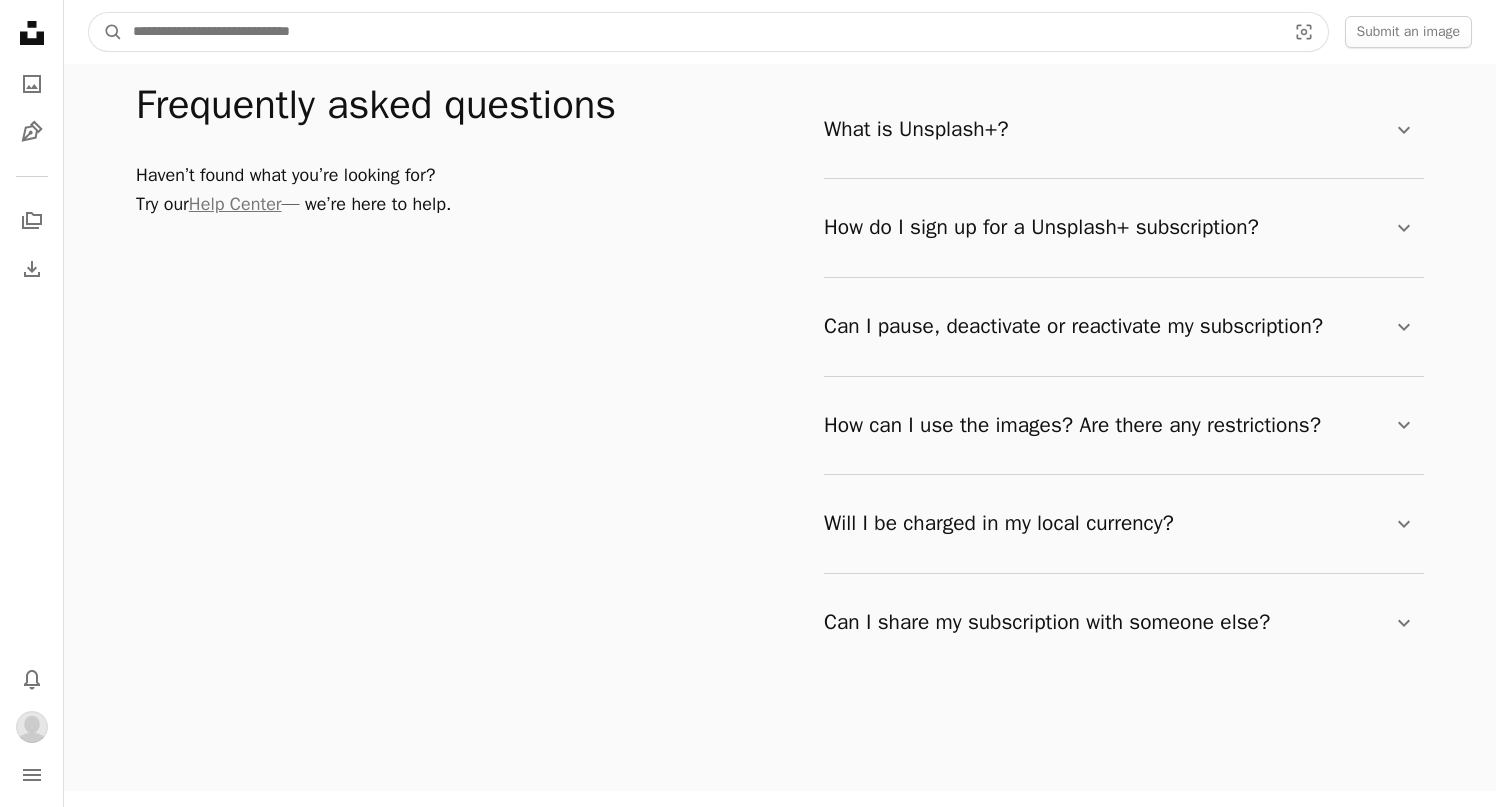 click at bounding box center [701, 32] 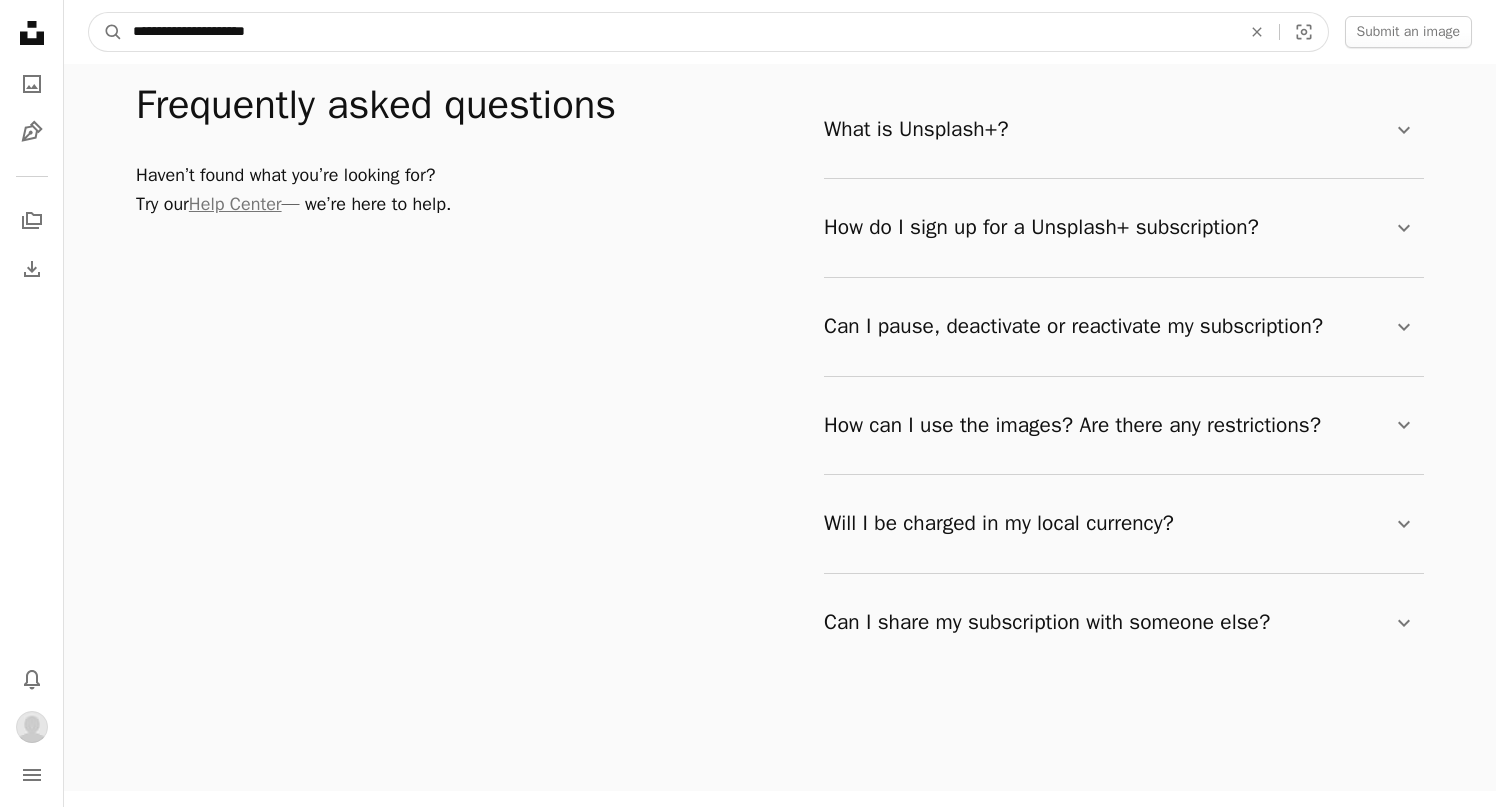 type on "**********" 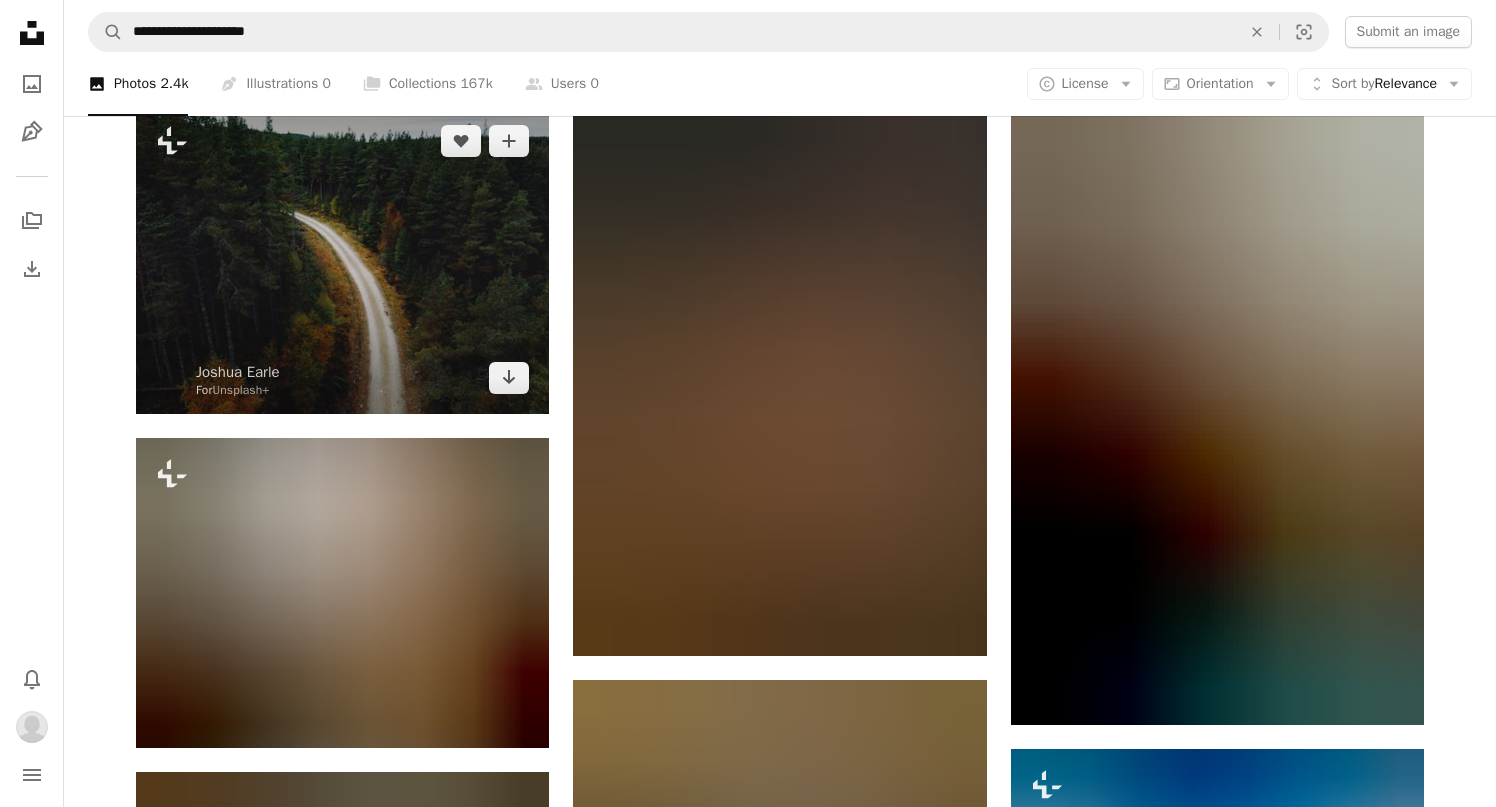 scroll, scrollTop: 172, scrollLeft: 0, axis: vertical 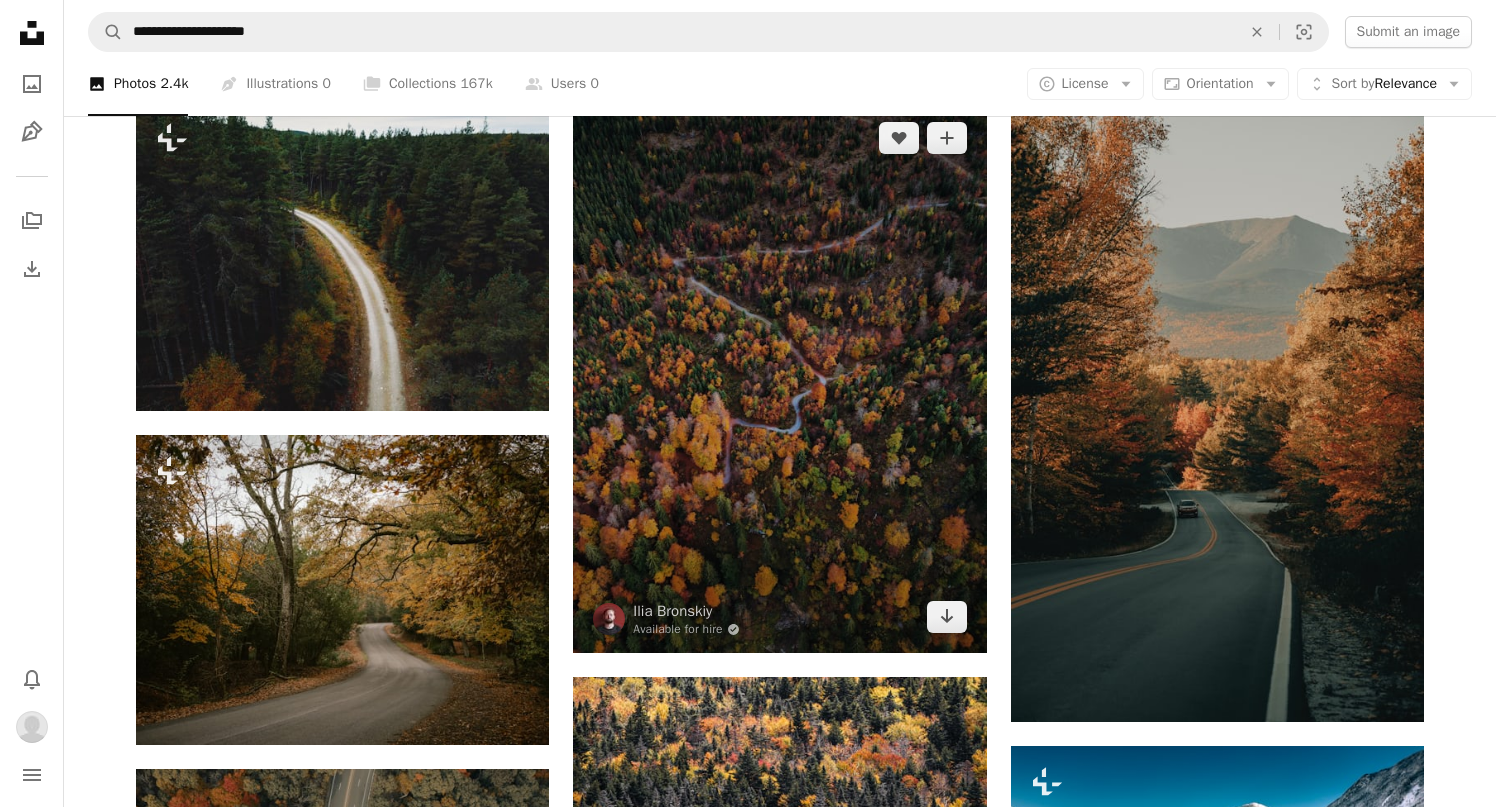 click at bounding box center (779, 377) 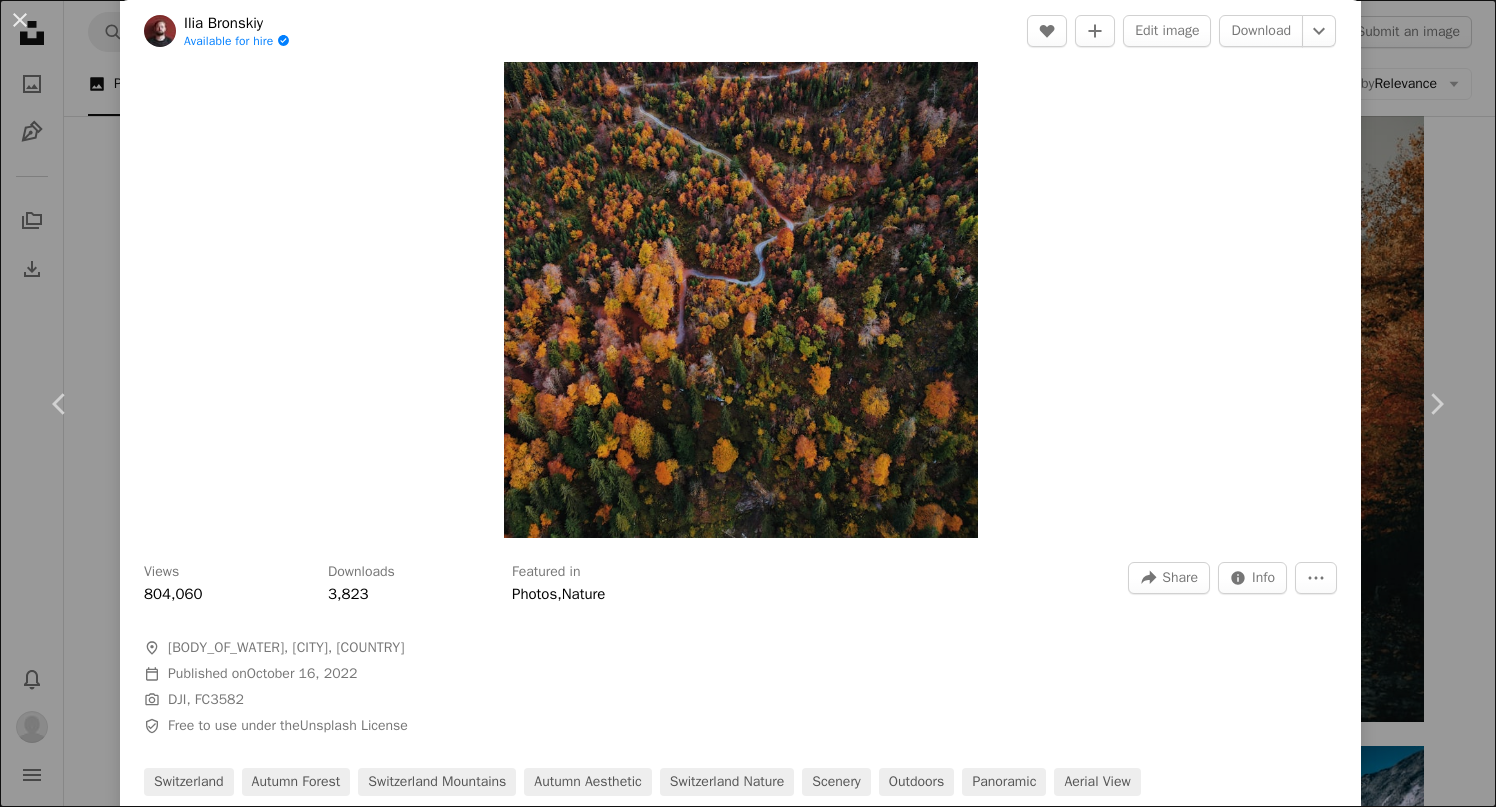 scroll, scrollTop: 0, scrollLeft: 0, axis: both 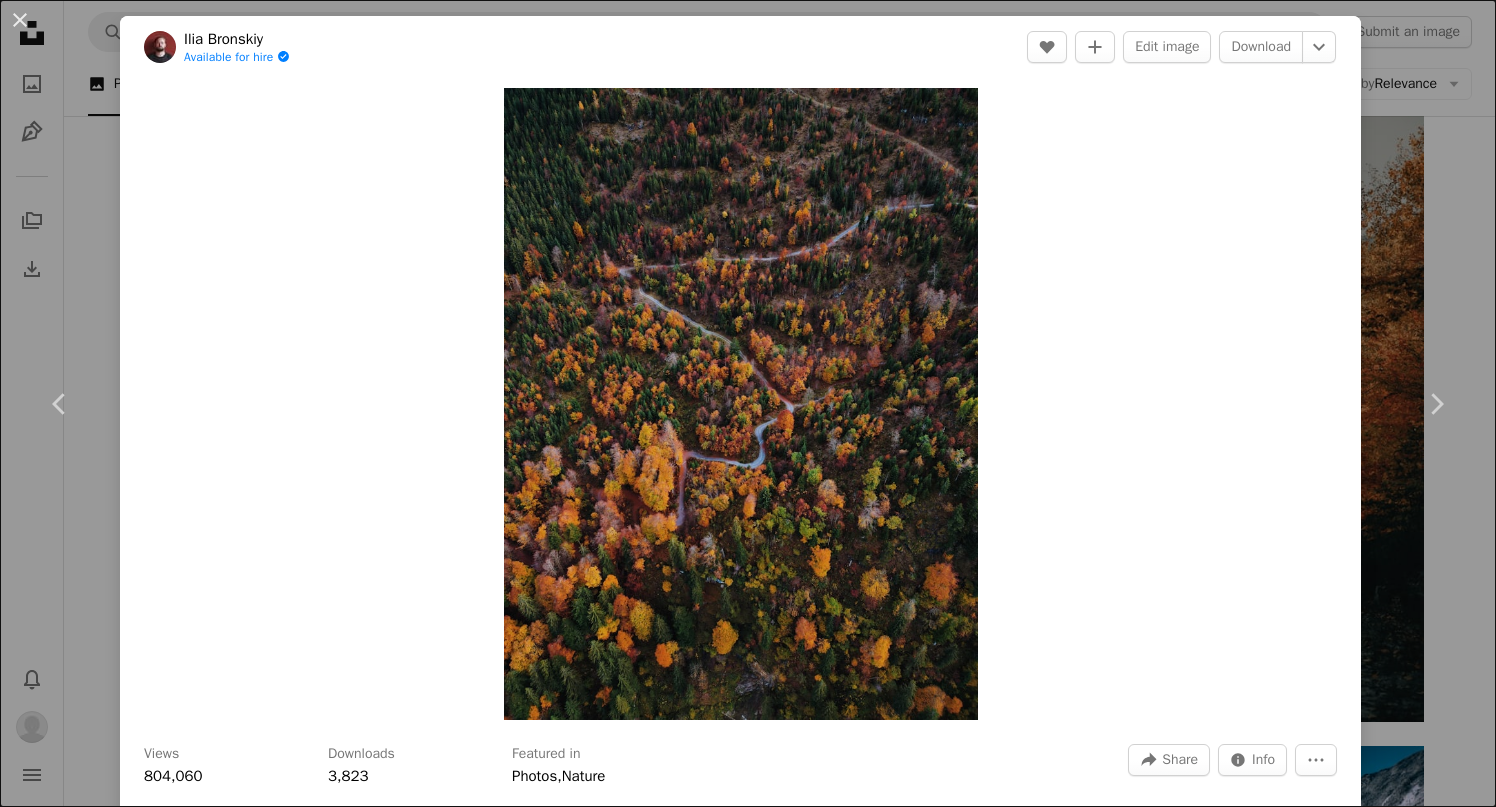 click on "An X shape Chevron left Chevron right [FIRST] [LAST] Available for hire A checkmark inside of a circle A heart A plus sign Edit image Download Chevron down Zoom in Views 804,060 Downloads 3,823 Featured in Photos , Nature A forward-right arrow Share Info icon Info More Actions A map marker [CITY], [CITY], [COUNTRY] Calendar outlined Published on [DATE] Camera DJI, FC3582 Safety Free to use under the Unsplash License switzerland autumn forest switzerland mountains autumn aesthetic switzerland nature scenery outdoors panoramic aerial view Related images A heart A plus sign [FIRST] [LAST] 🇺🇦 Arrow pointing down A heart A plus sign [FIRST] [LAST] Arrow pointing down A heart A plus sign [FIRST] [LAST] Arrow pointing down A heart A plus sign [FIRST] [LAST] Arrow pointing down A heart A plus sign [FIRST] [LAST] Arrow pointing down Plus sign for Unsplash+ A heart A plus sign [FIRST] [LAST] For Unsplash+ Arrow pointing down A heart A plus sign [FIRST] [LAST] Arrow pointing down Plus sign for Unsplash+ A heart A plus sign [FIRST] [LAST] For Unsplash+ A heart" at bounding box center (748, 403) 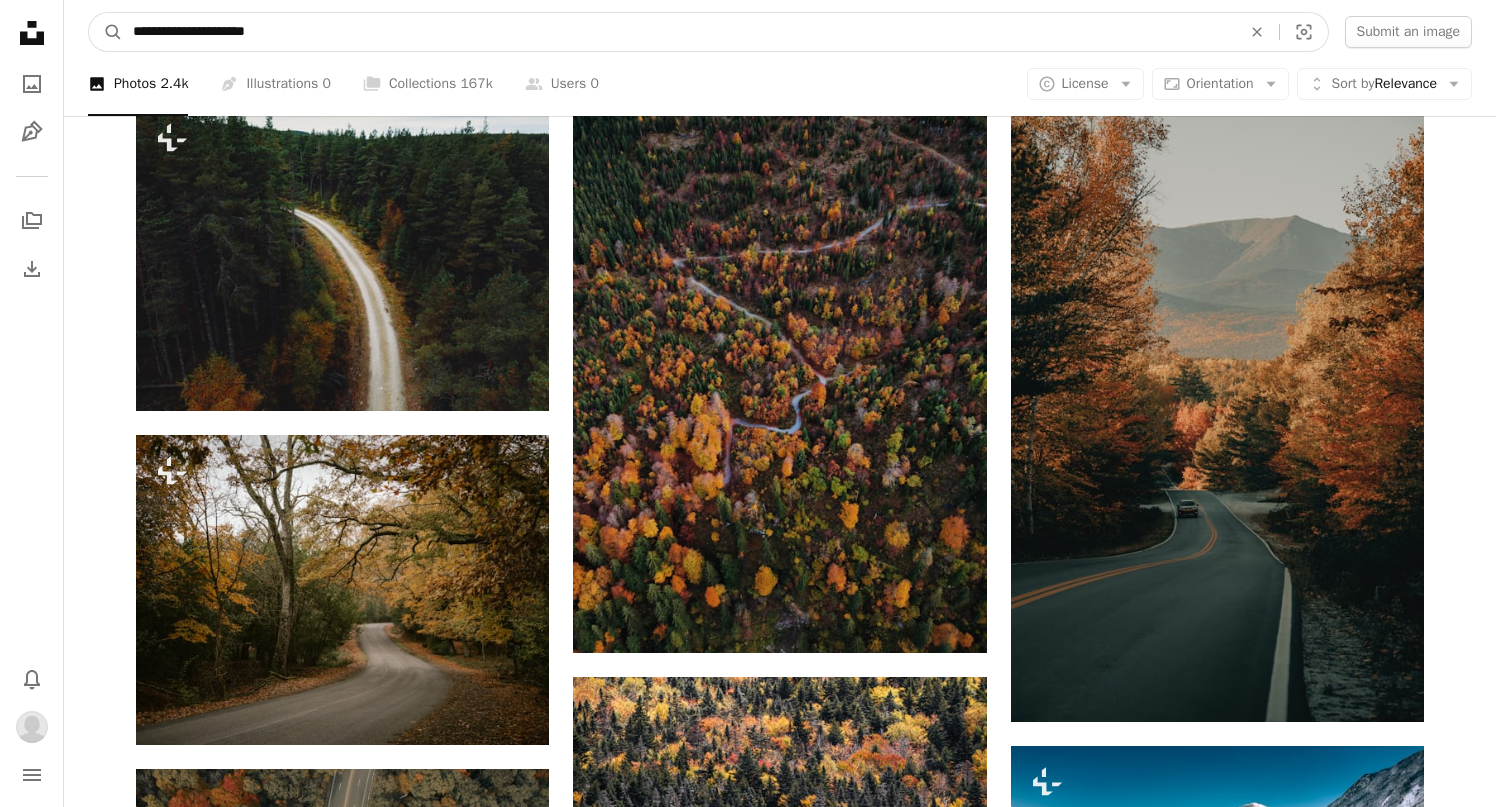 click on "**********" at bounding box center [679, 32] 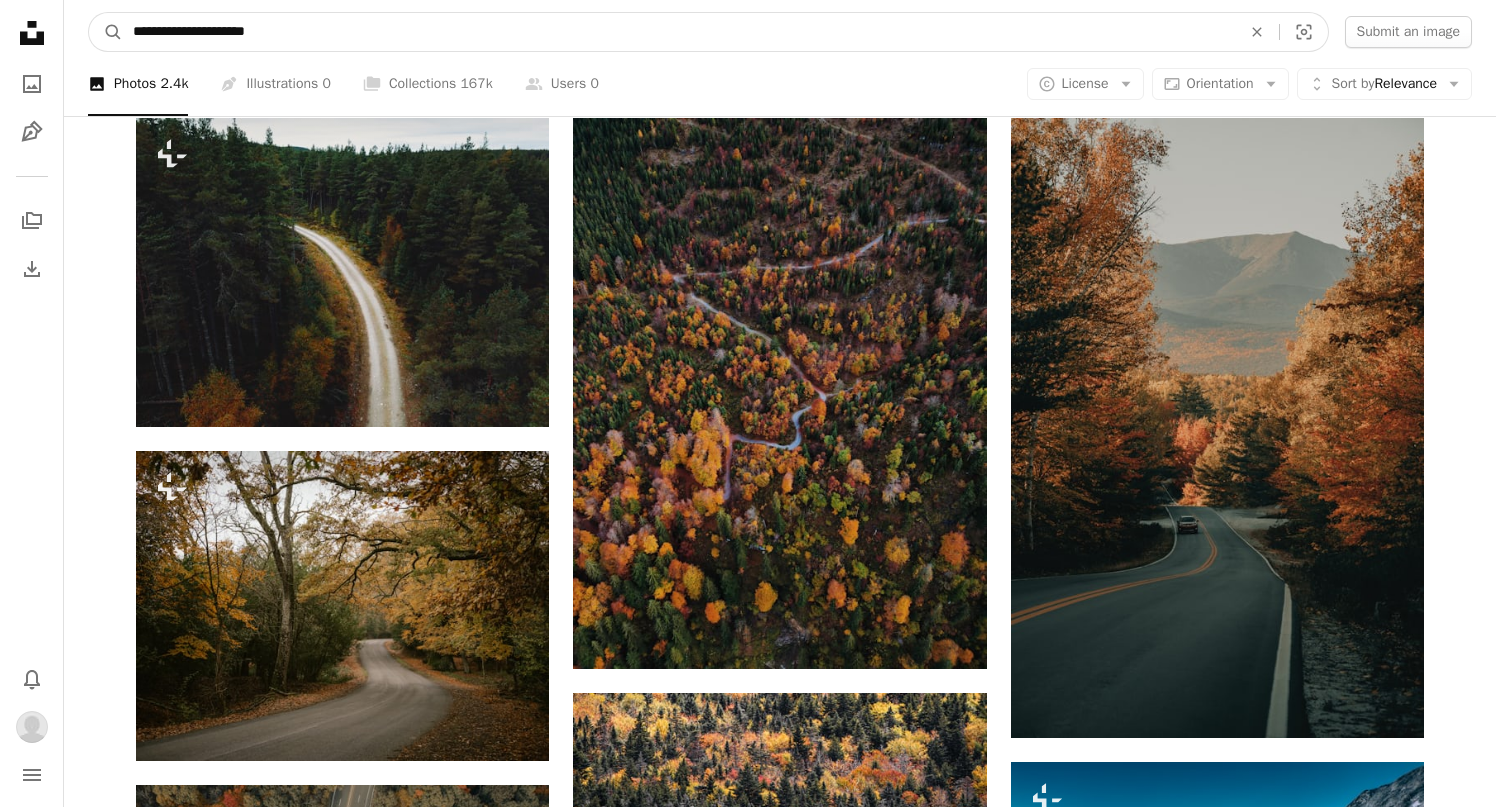 type on "**********" 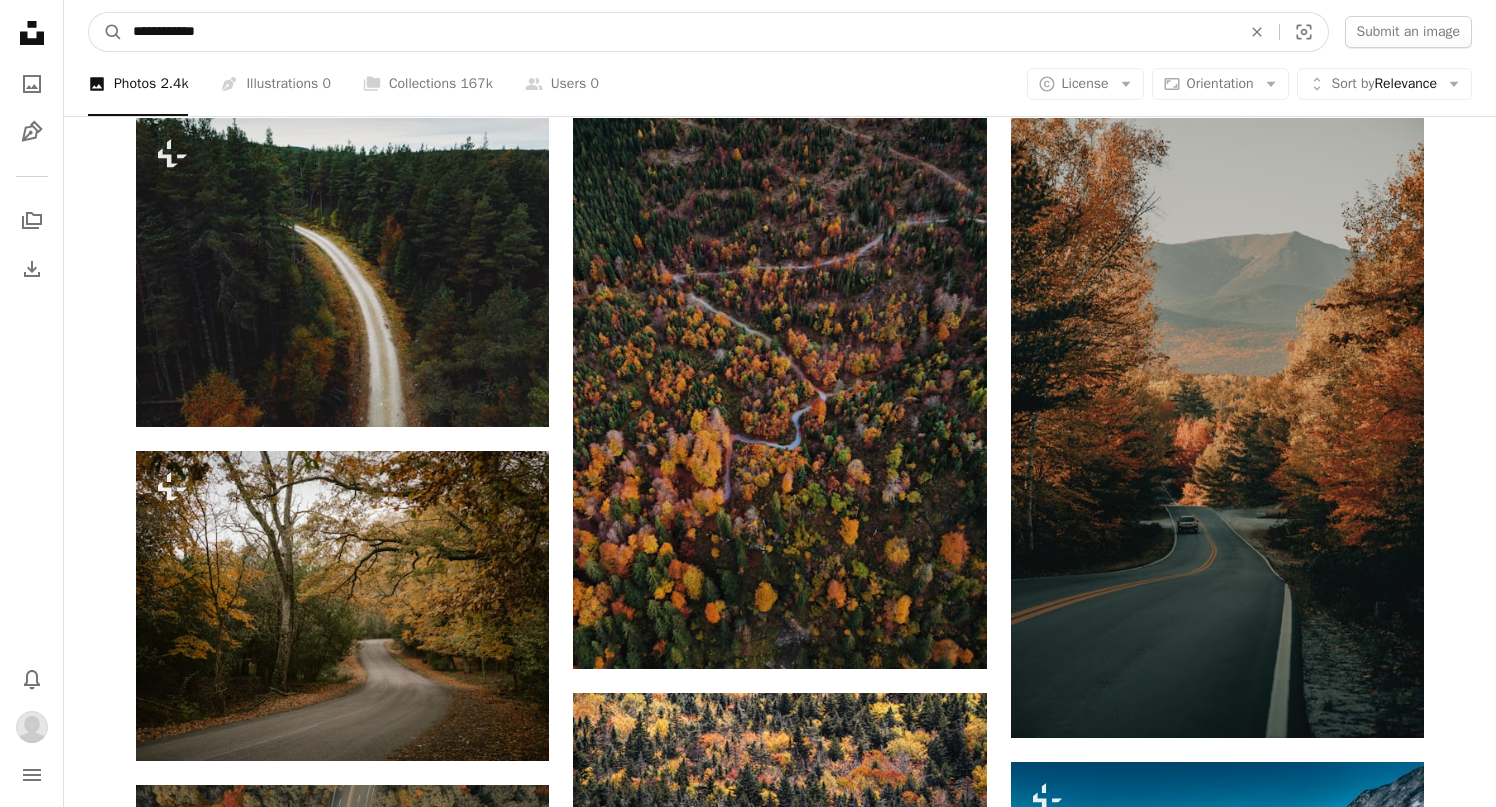 click on "A magnifying glass" at bounding box center [106, 32] 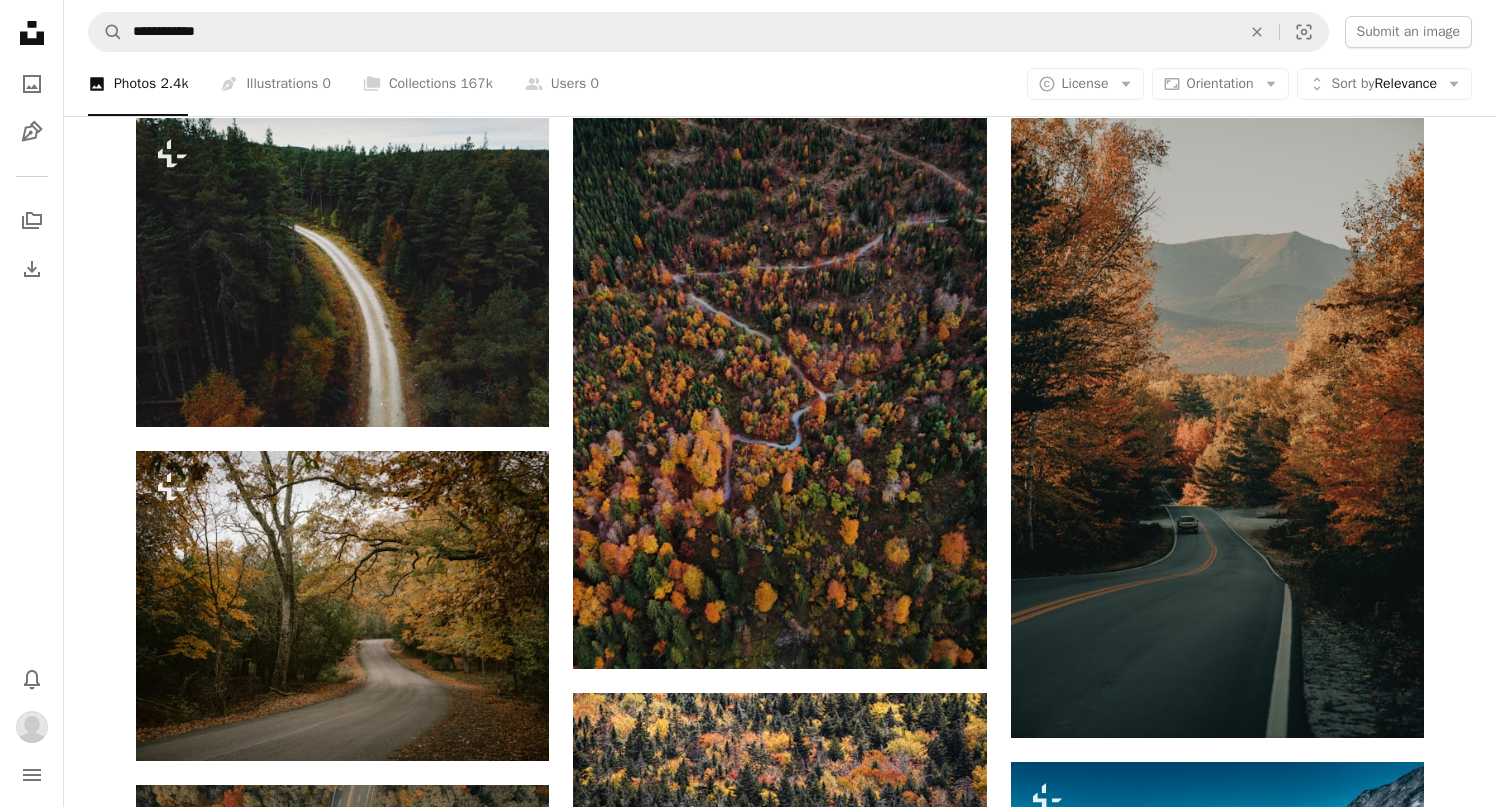 scroll, scrollTop: 0, scrollLeft: 0, axis: both 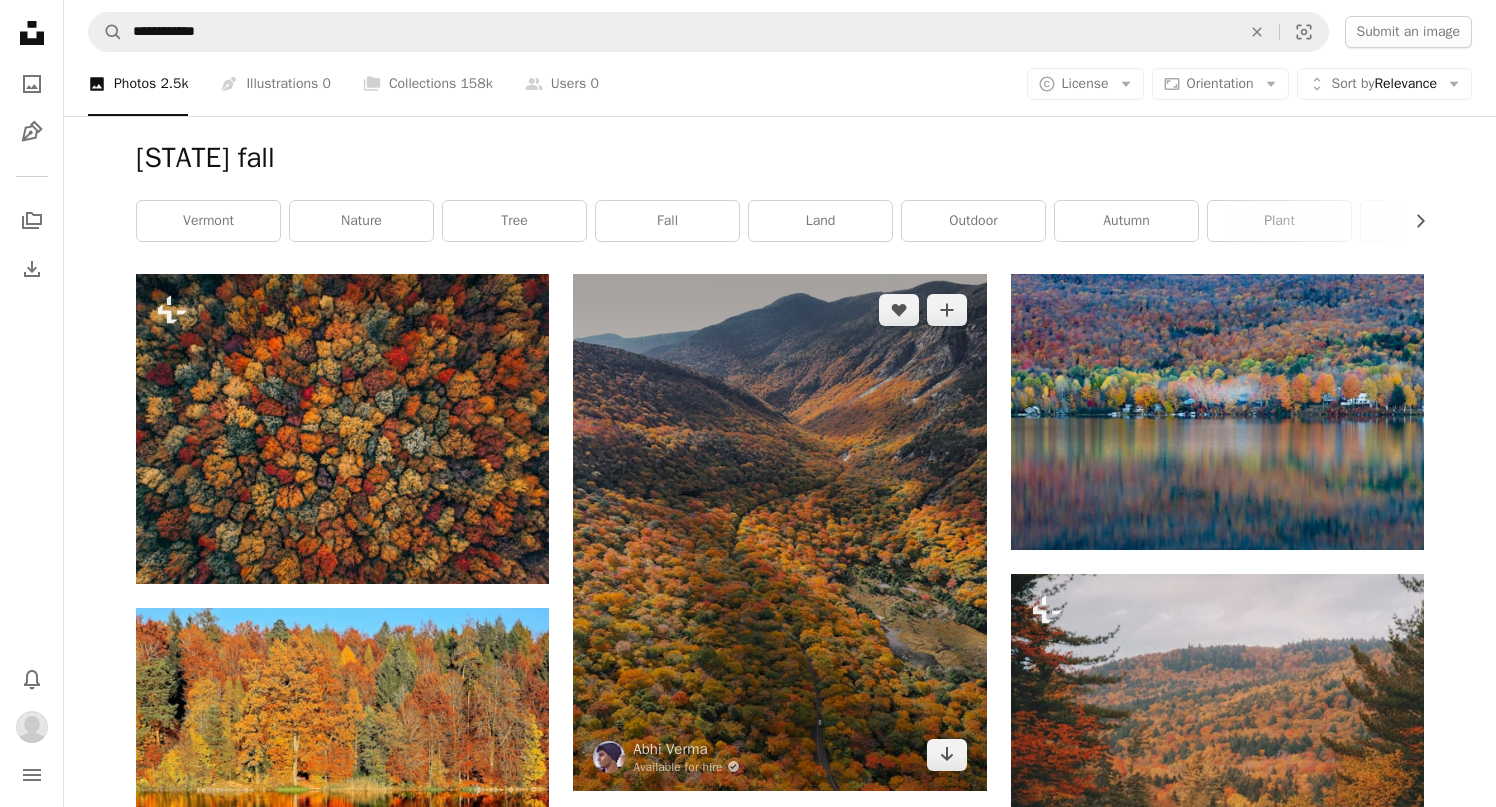 click at bounding box center [779, 532] 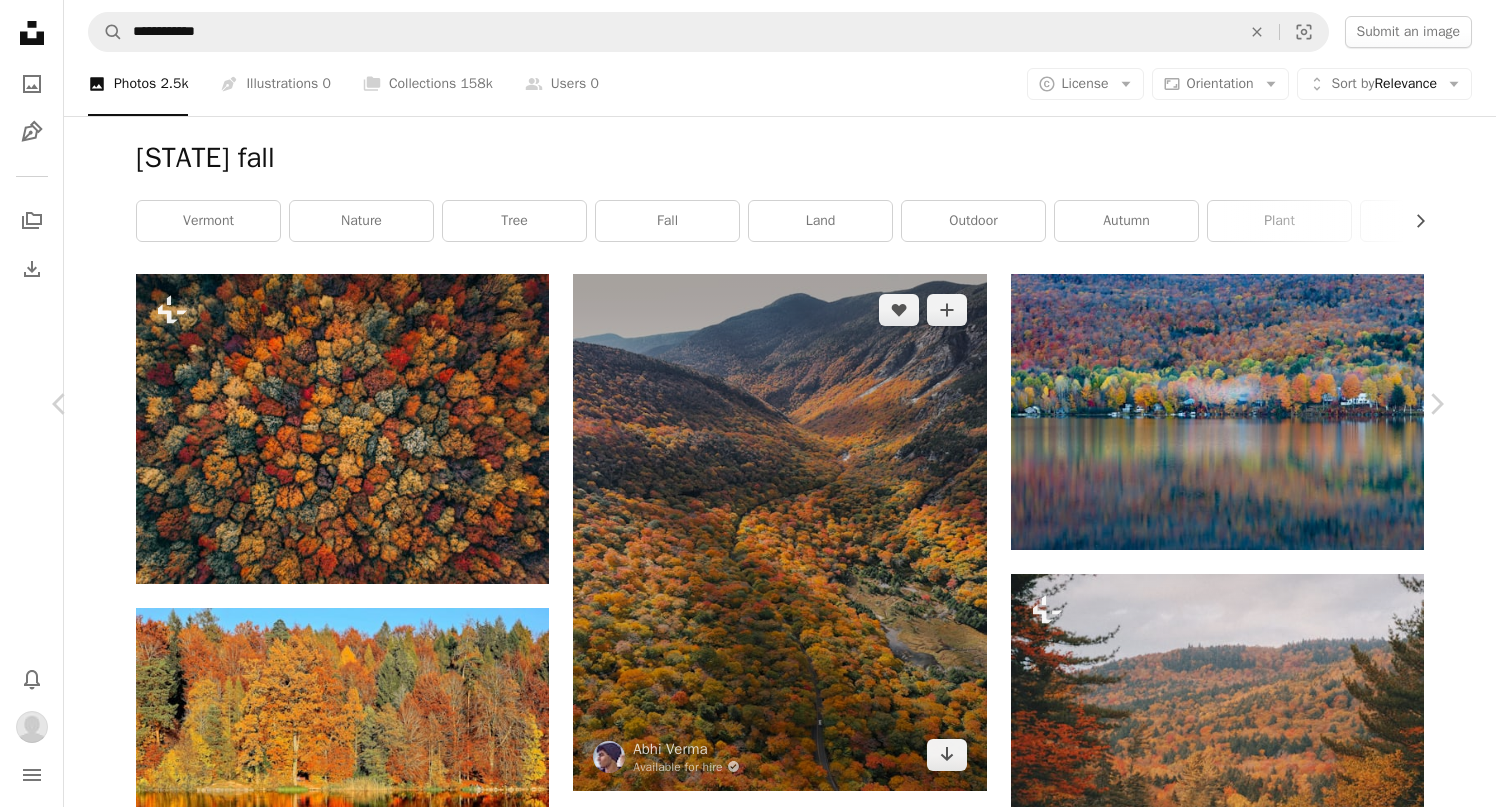 scroll, scrollTop: 0, scrollLeft: 0, axis: both 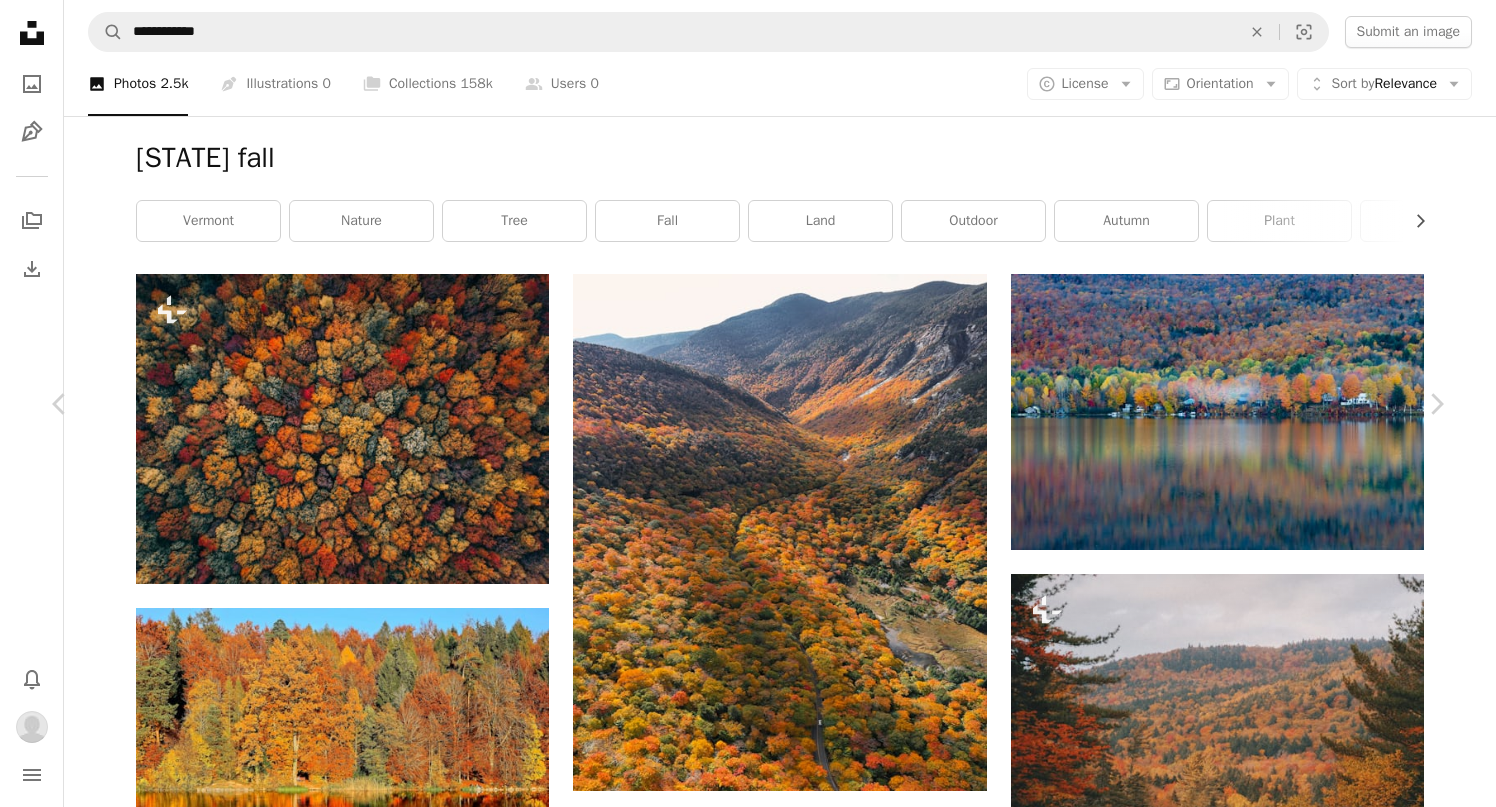 click on "Autumn Journey A map marker [STATE], [COUNTRY]" at bounding box center (748, 3633) 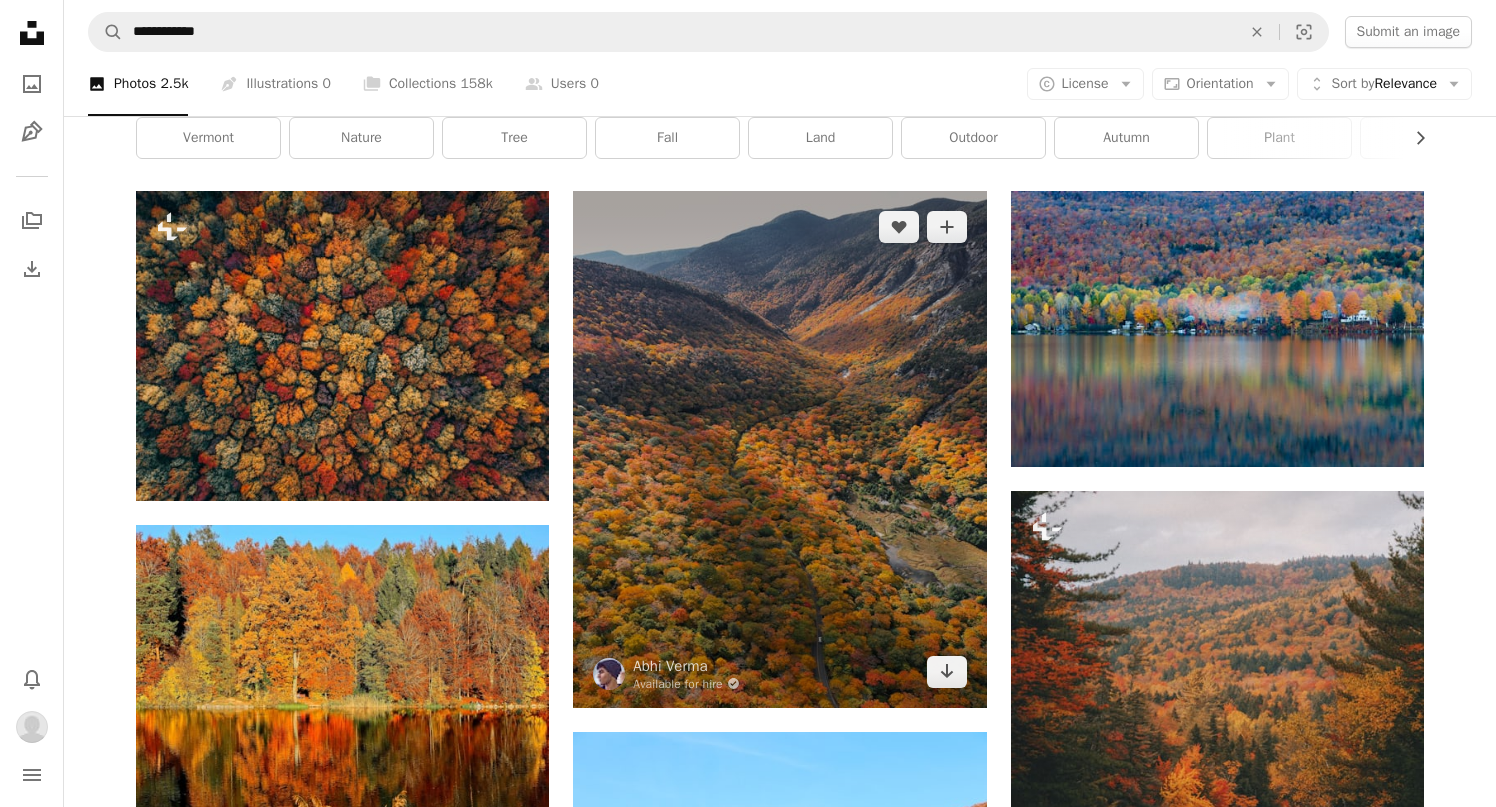 scroll, scrollTop: 74, scrollLeft: 0, axis: vertical 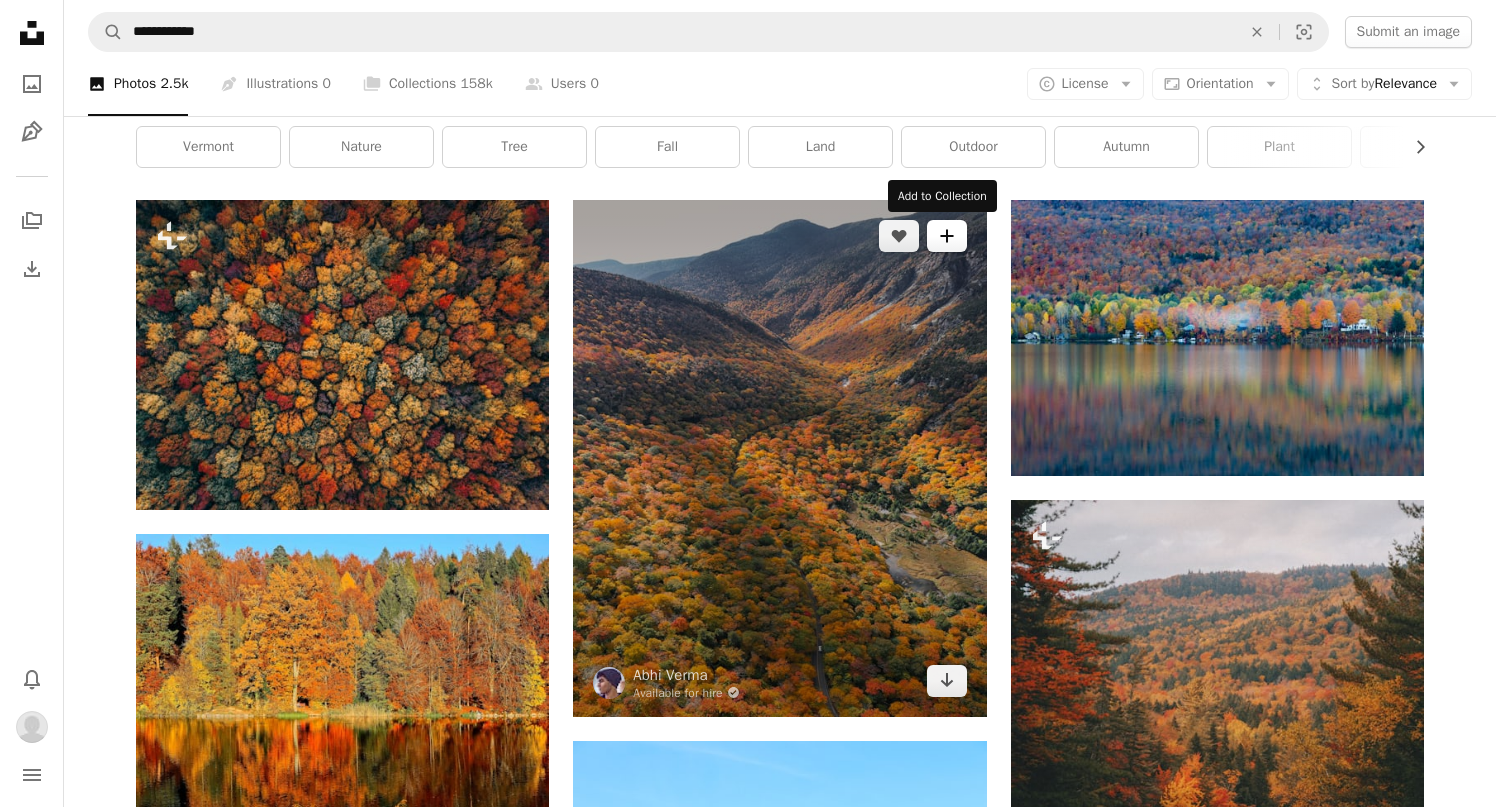 click on "A plus sign" 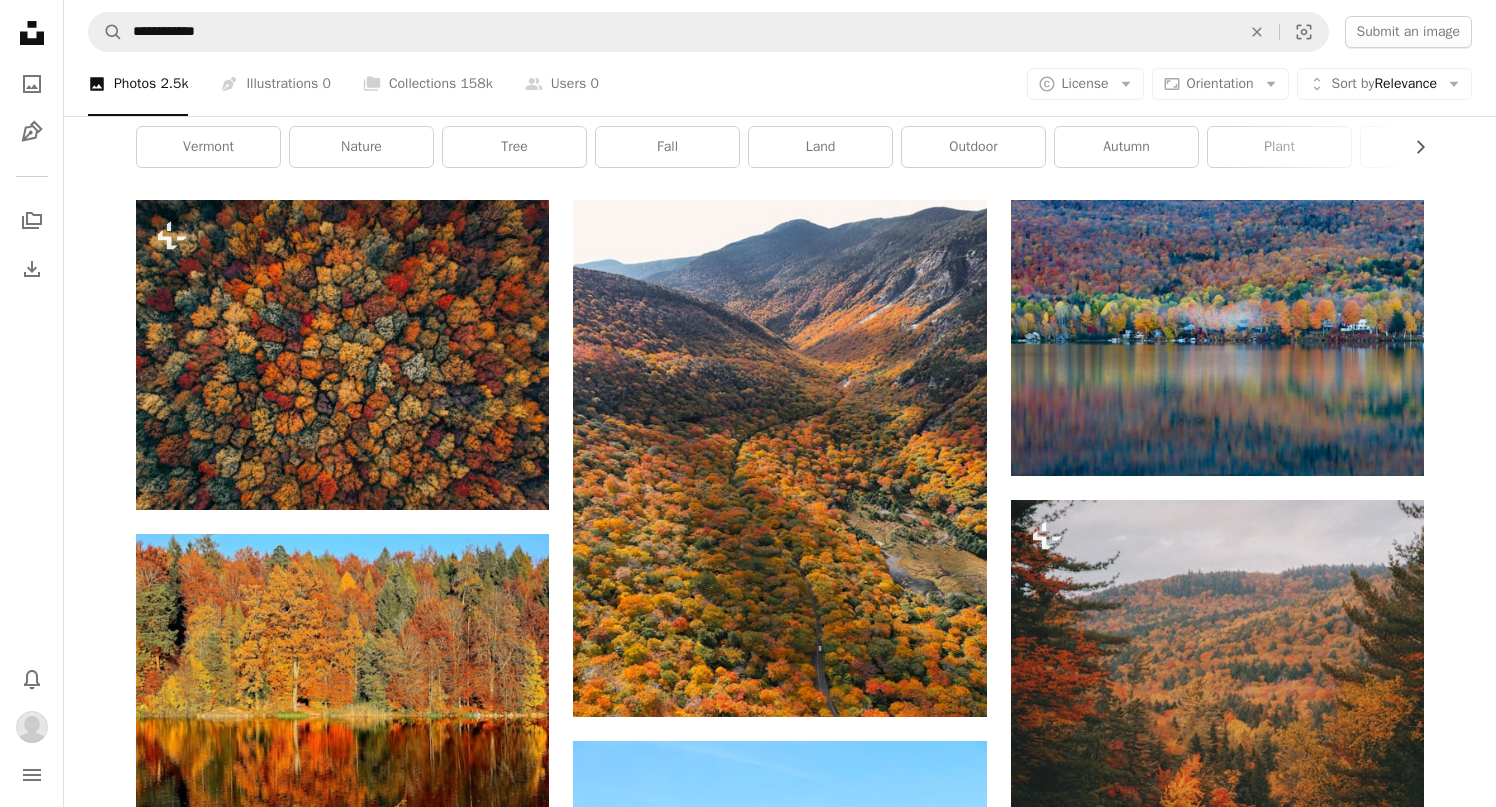 click on "Create a new collection" at bounding box center (914, 3402) 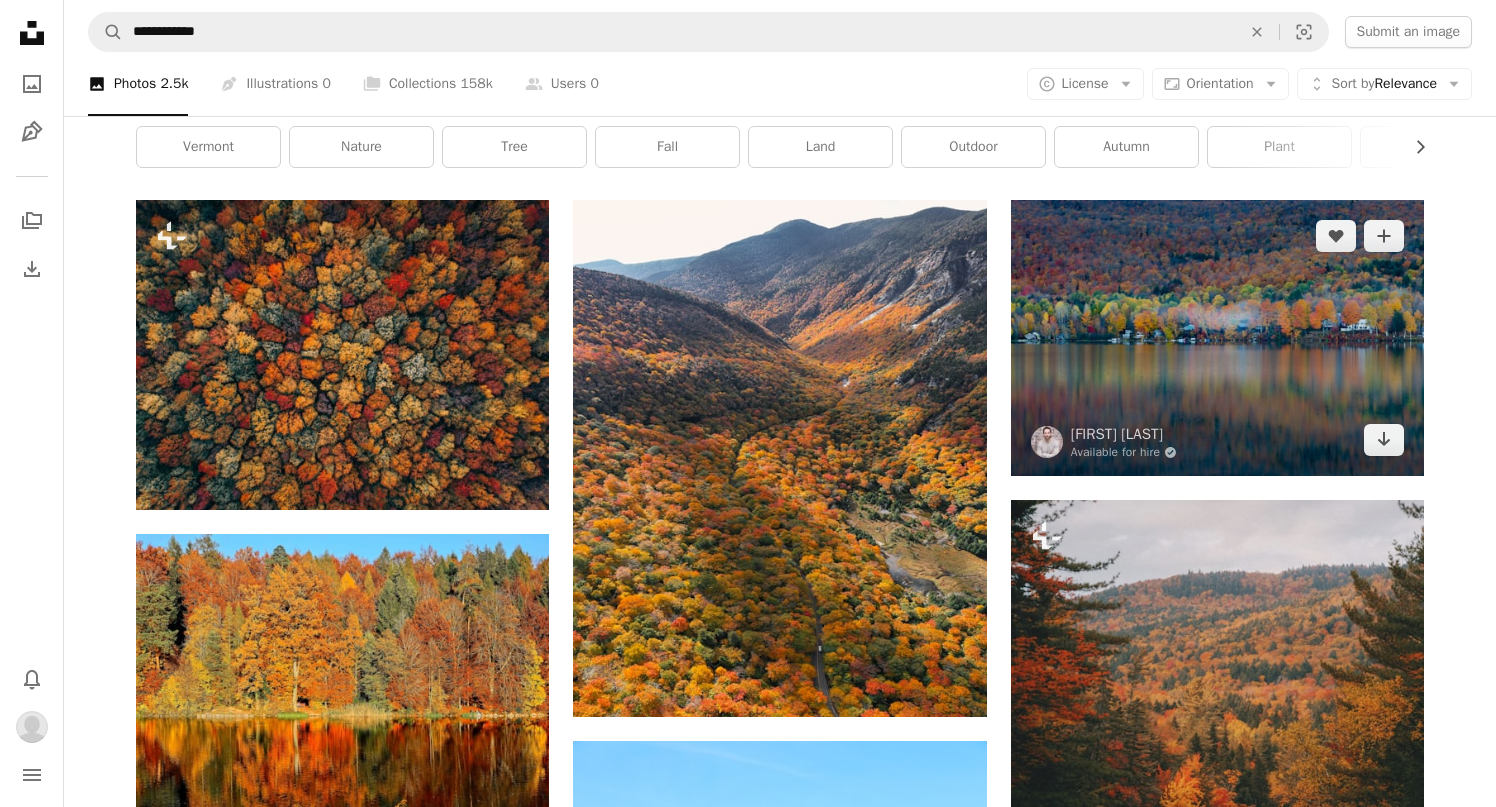 click at bounding box center (1217, 338) 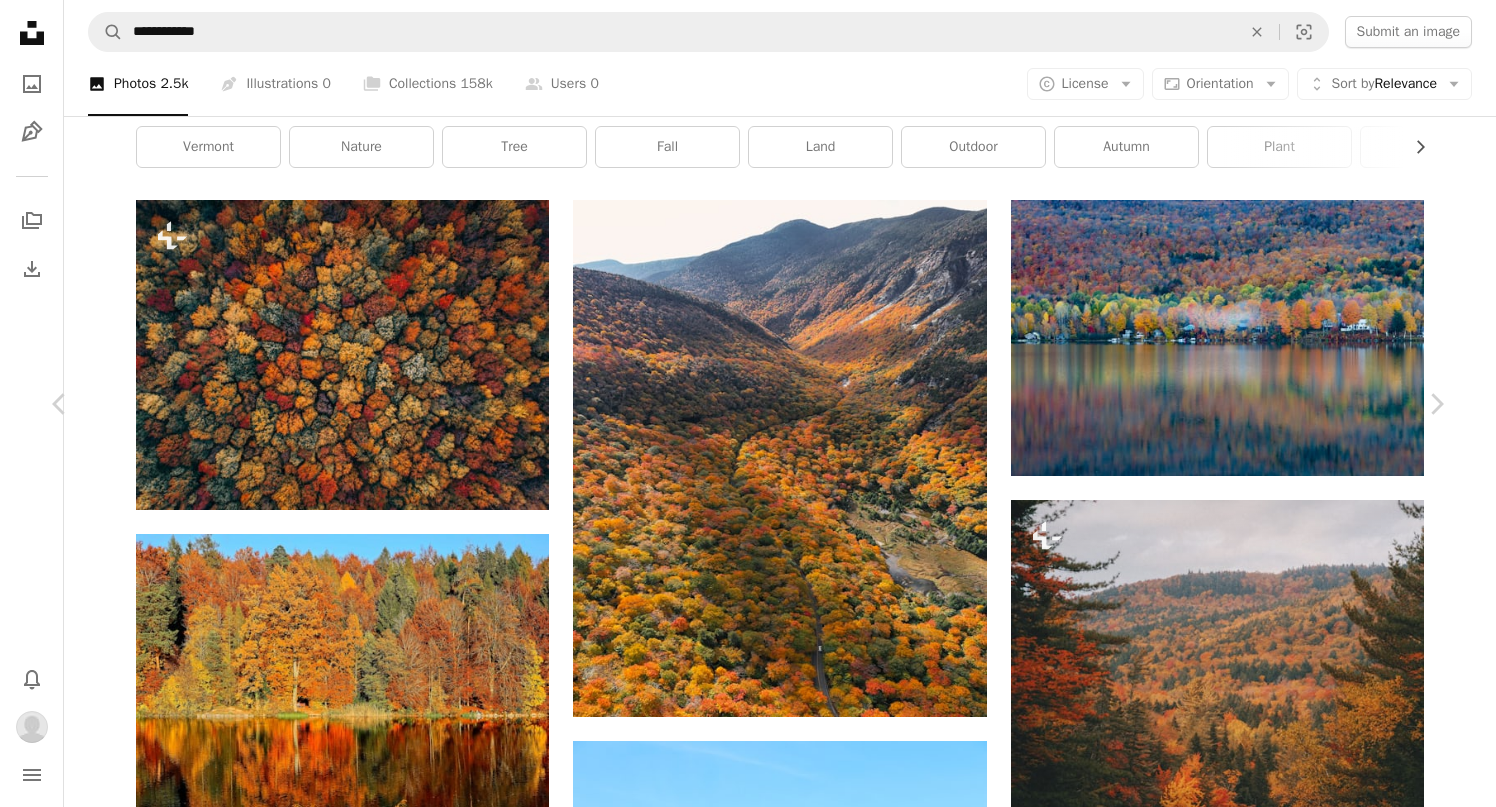 scroll, scrollTop: 0, scrollLeft: 0, axis: both 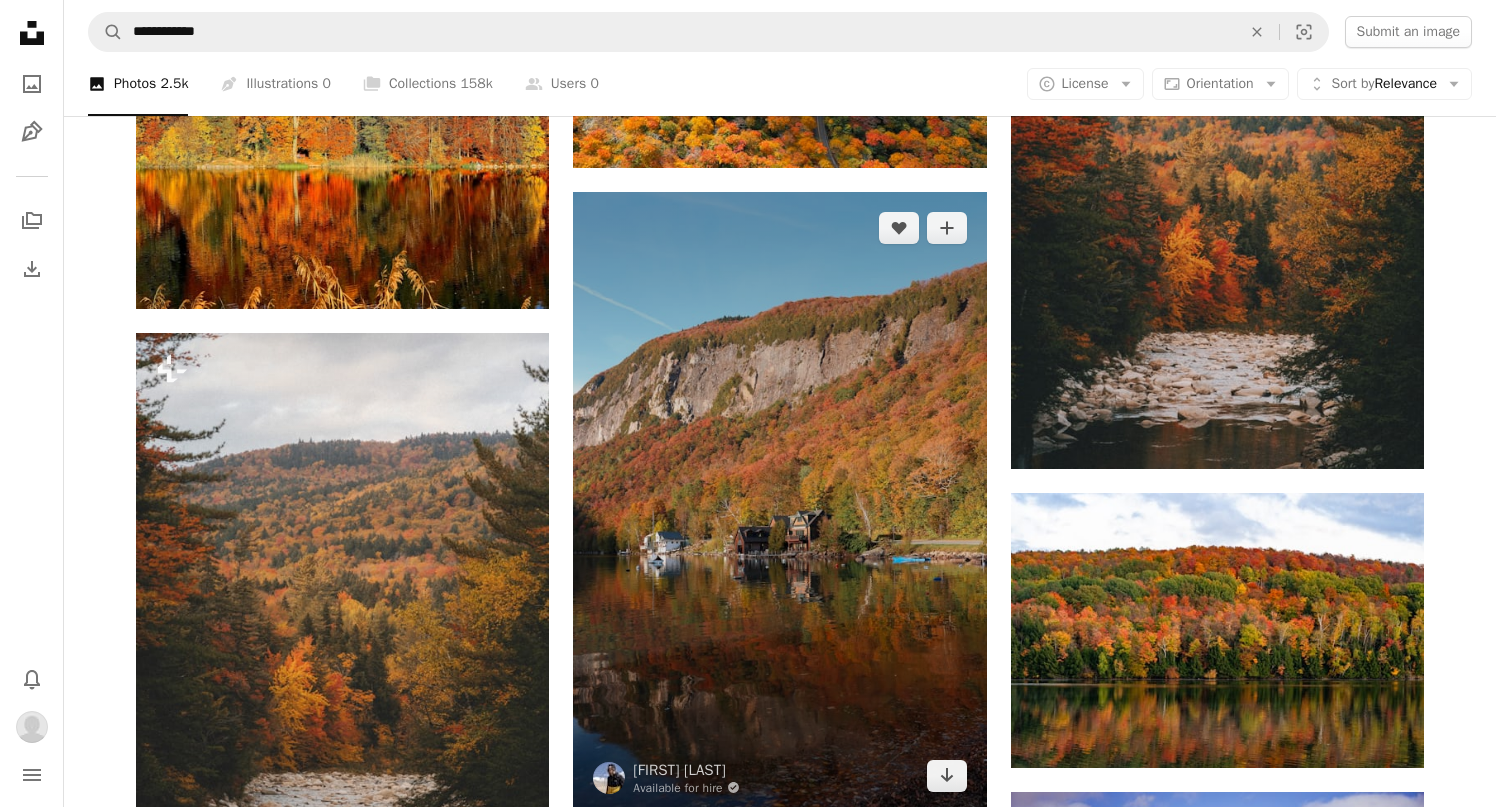 click at bounding box center (779, 502) 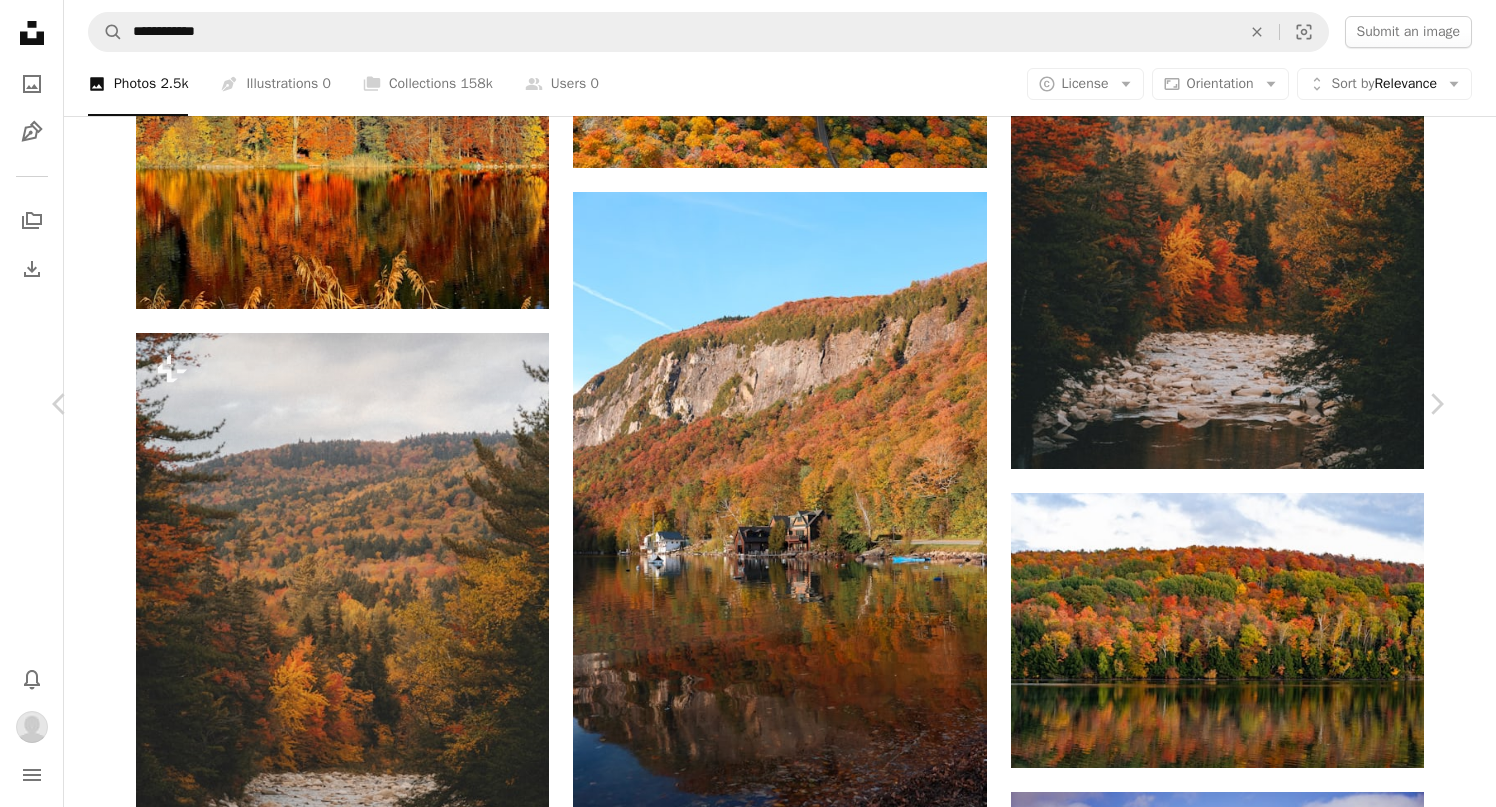 scroll, scrollTop: 83, scrollLeft: 0, axis: vertical 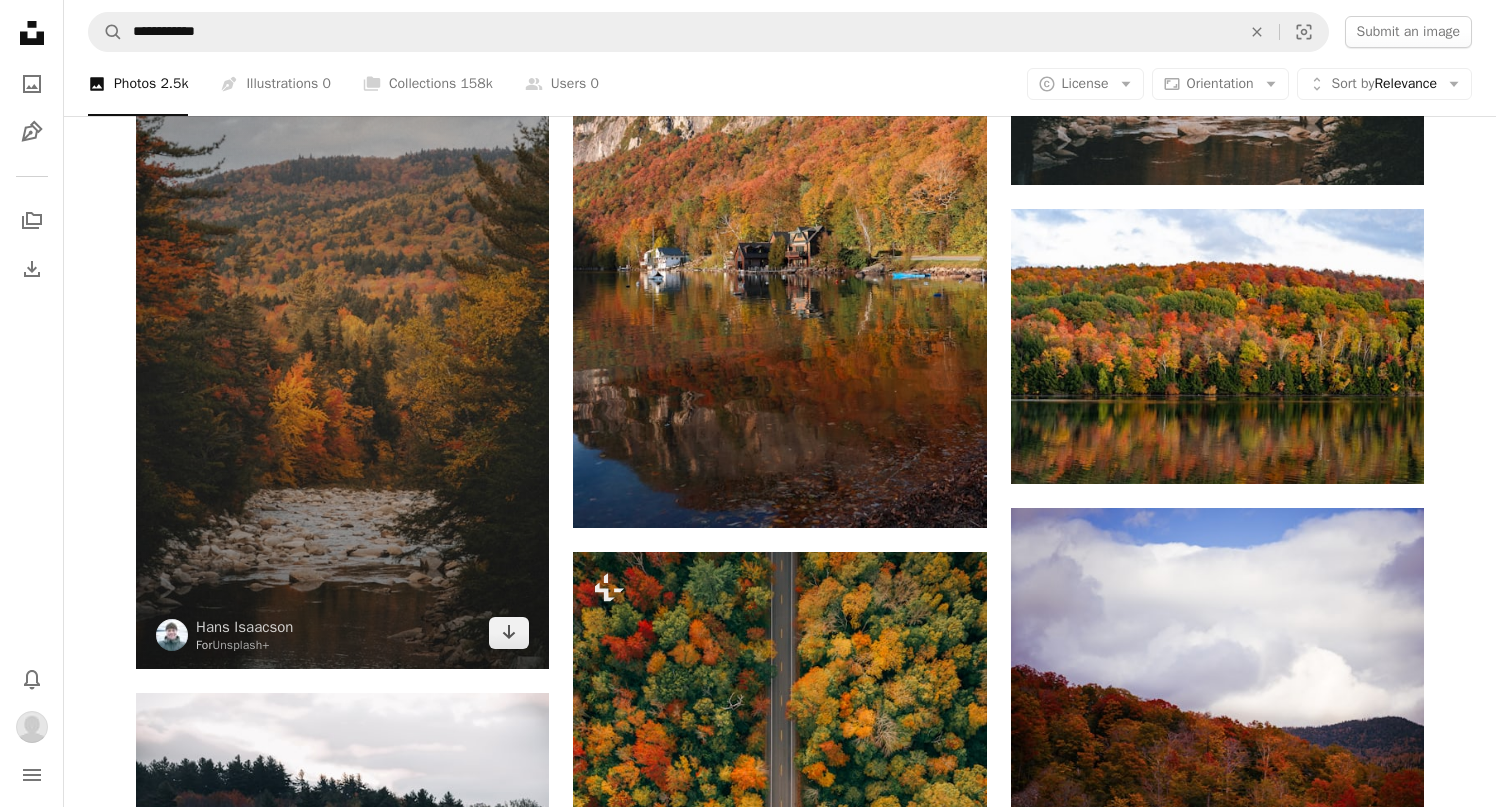 click at bounding box center [342, 359] 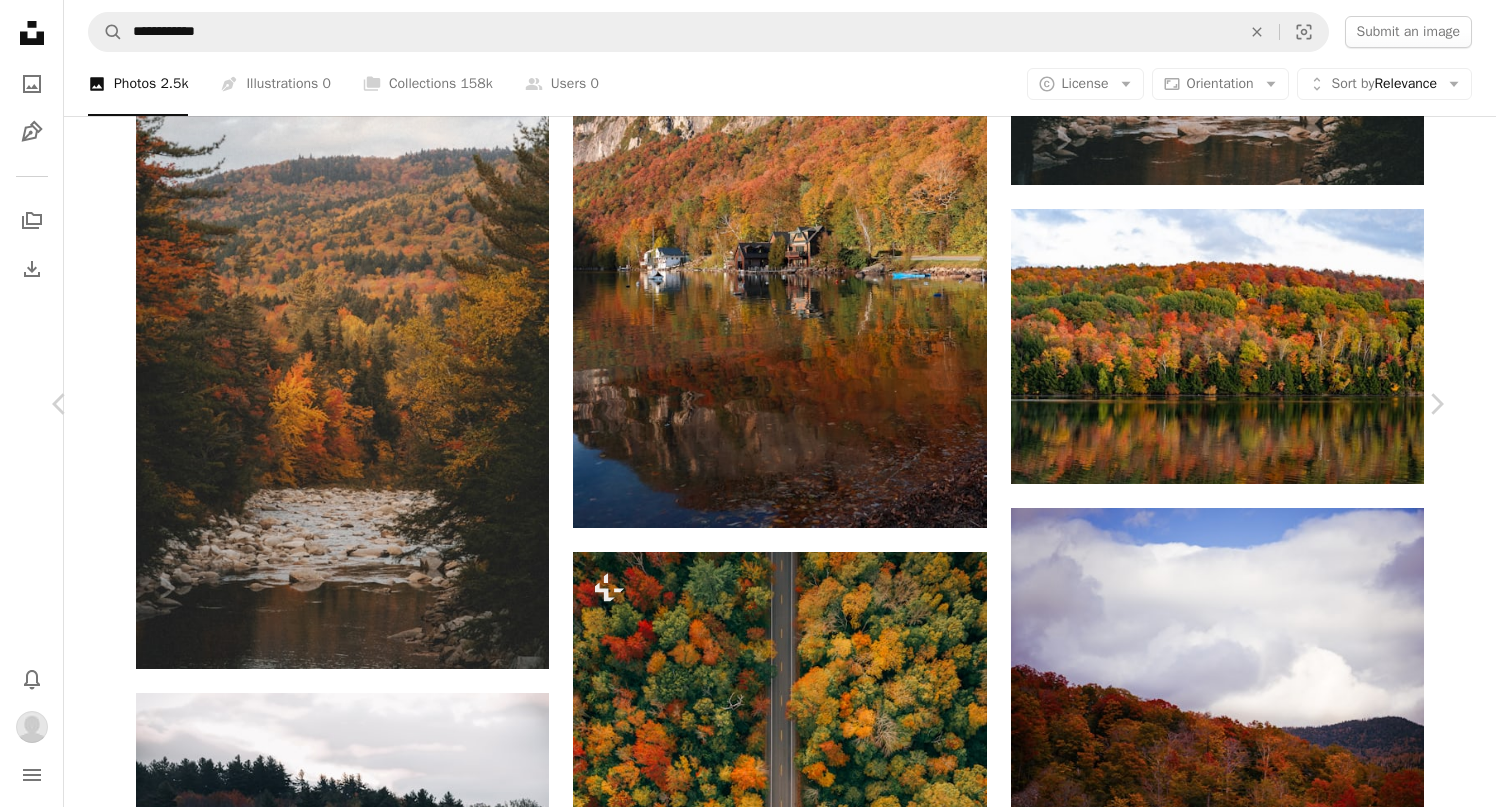 scroll, scrollTop: 0, scrollLeft: 0, axis: both 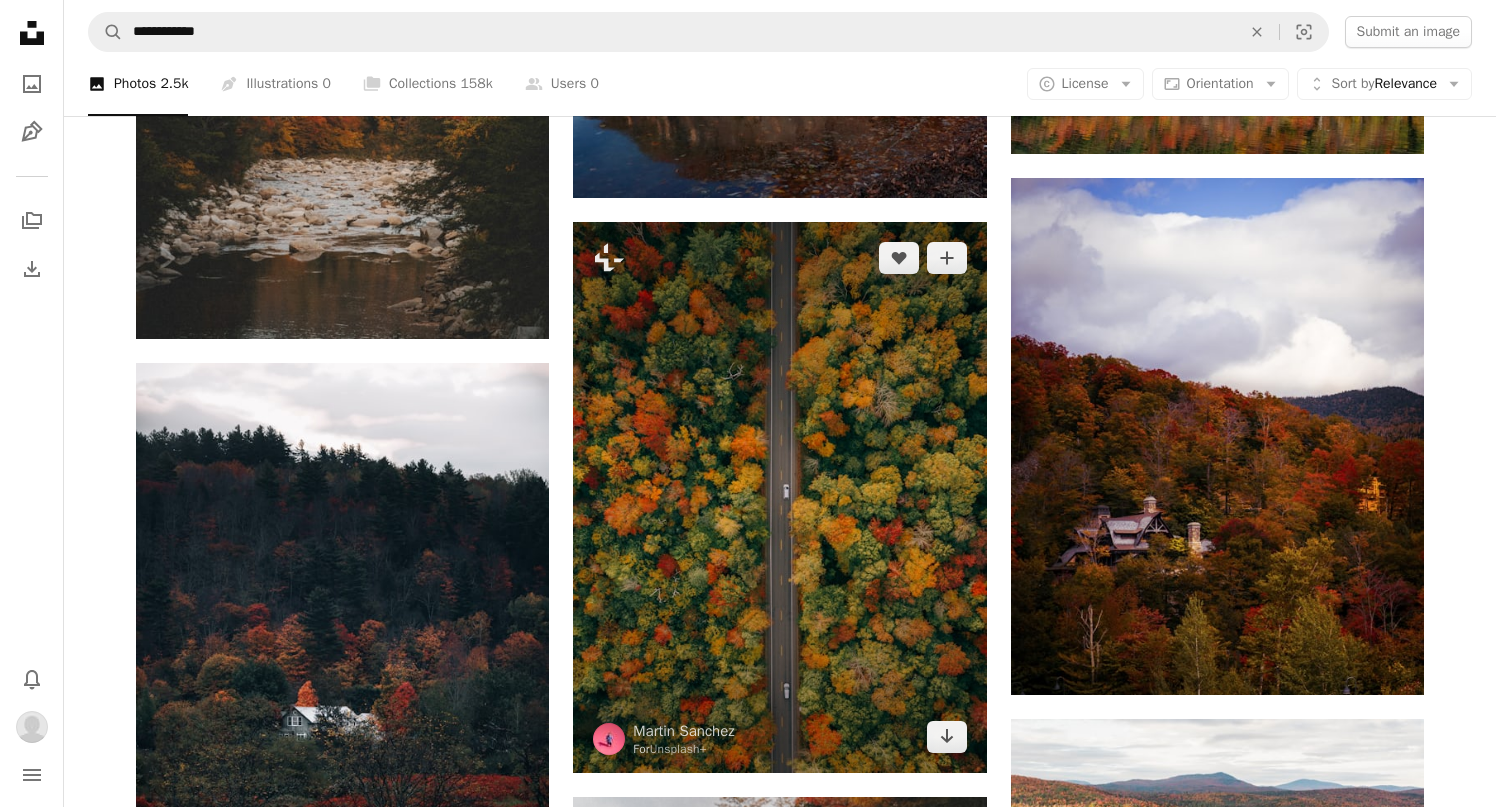 click at bounding box center [779, 497] 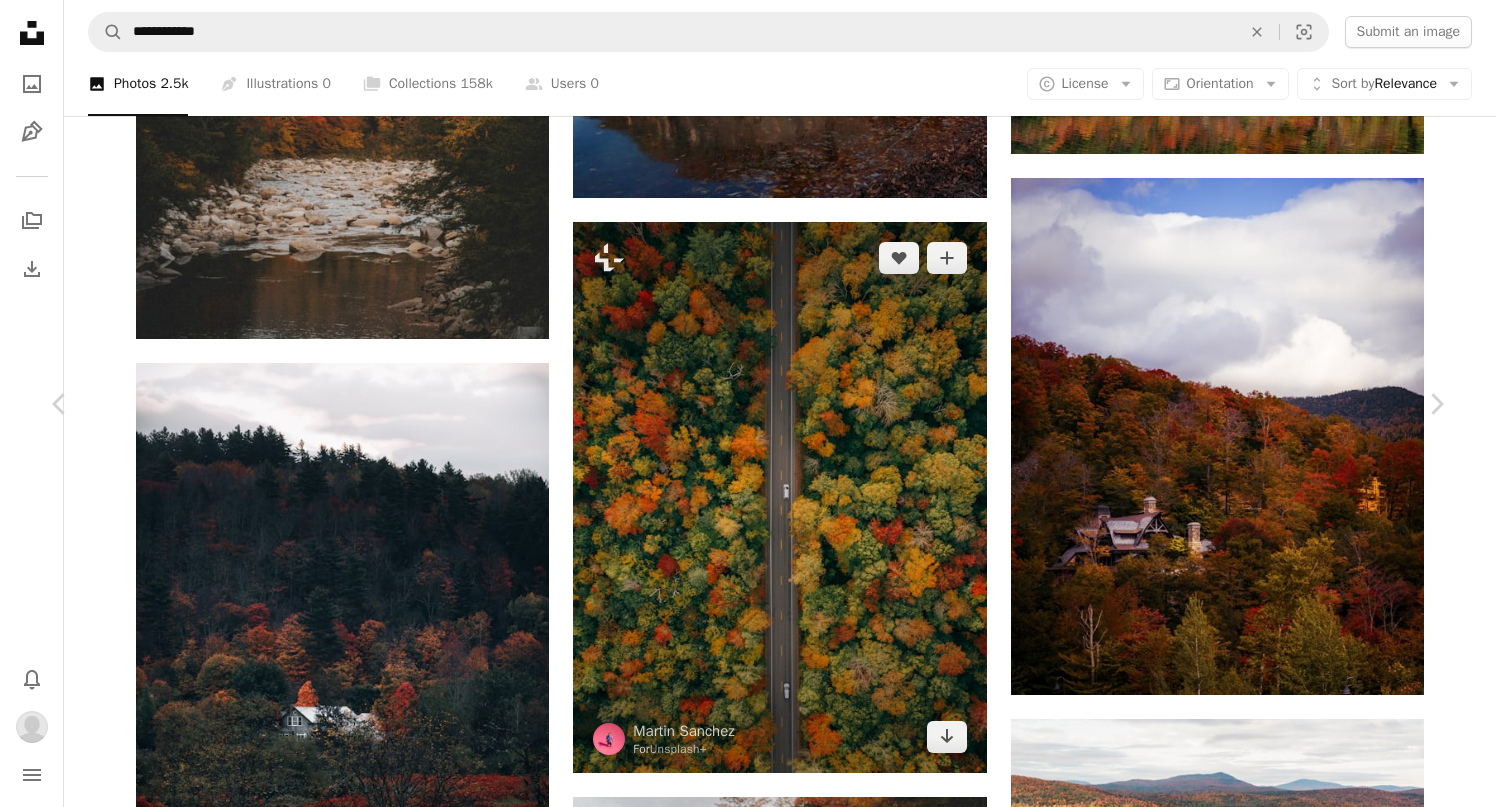 scroll, scrollTop: 0, scrollLeft: 0, axis: both 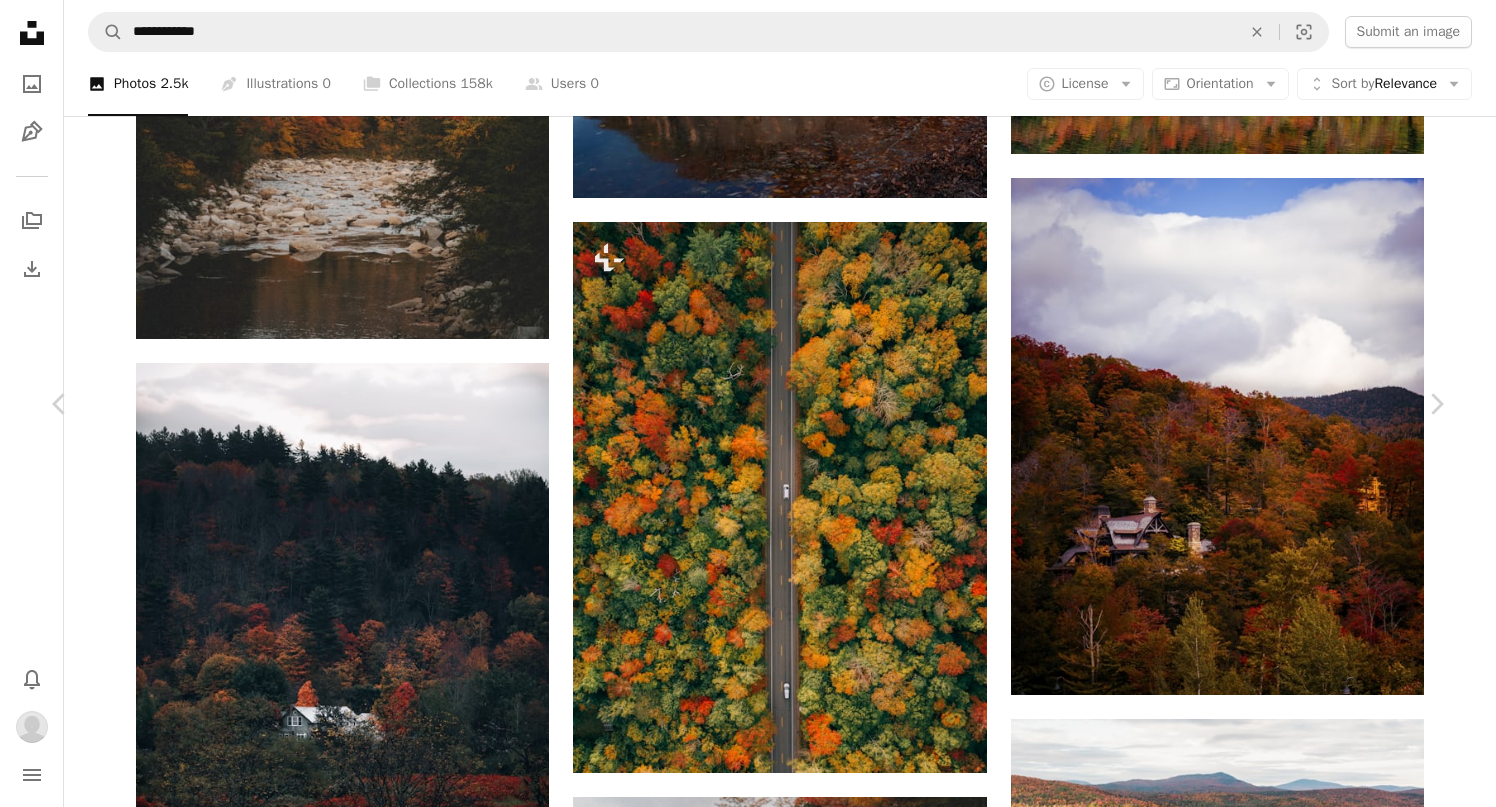 click on "An X shape Chevron left Chevron right [FIRST] [LAST] For Unsplash+ A heart A plus sign Edit image Download Chevron down Zoom in Featured in Photos A forward-right arrow Share More Actions Calendar outlined Published on [MONTH] [DAY], [YEAR] Camera [BRAND], [MODEL] Safety Licensed under the Unsplash+ License wallpaper land travel road autumn fall usa drone landscapes aerial woodland pine maple dji [REGION] [STATE] foilage From this series Chevron right Plus sign for Unsplash+ Plus sign for Unsplash+ Plus sign for Unsplash+ Plus sign for Unsplash+ Plus sign for Unsplash+ Plus sign for Unsplash+ Plus sign for Unsplash+ Related images Plus sign for Unsplash+ A heart A plus sign [FIRST] [LAST] For Unsplash+ Arrow pointing down Plus sign for Unsplash+ A heart A plus sign [FIRST] [LAST] For Unsplash+ Arrow pointing down Plus sign for Unsplash+ A heart A plus sign [FIRST] [LAST] For Unsplash+ Arrow pointing down Plus sign for Unsplash+ A heart A plus sign" at bounding box center (748, 5486) 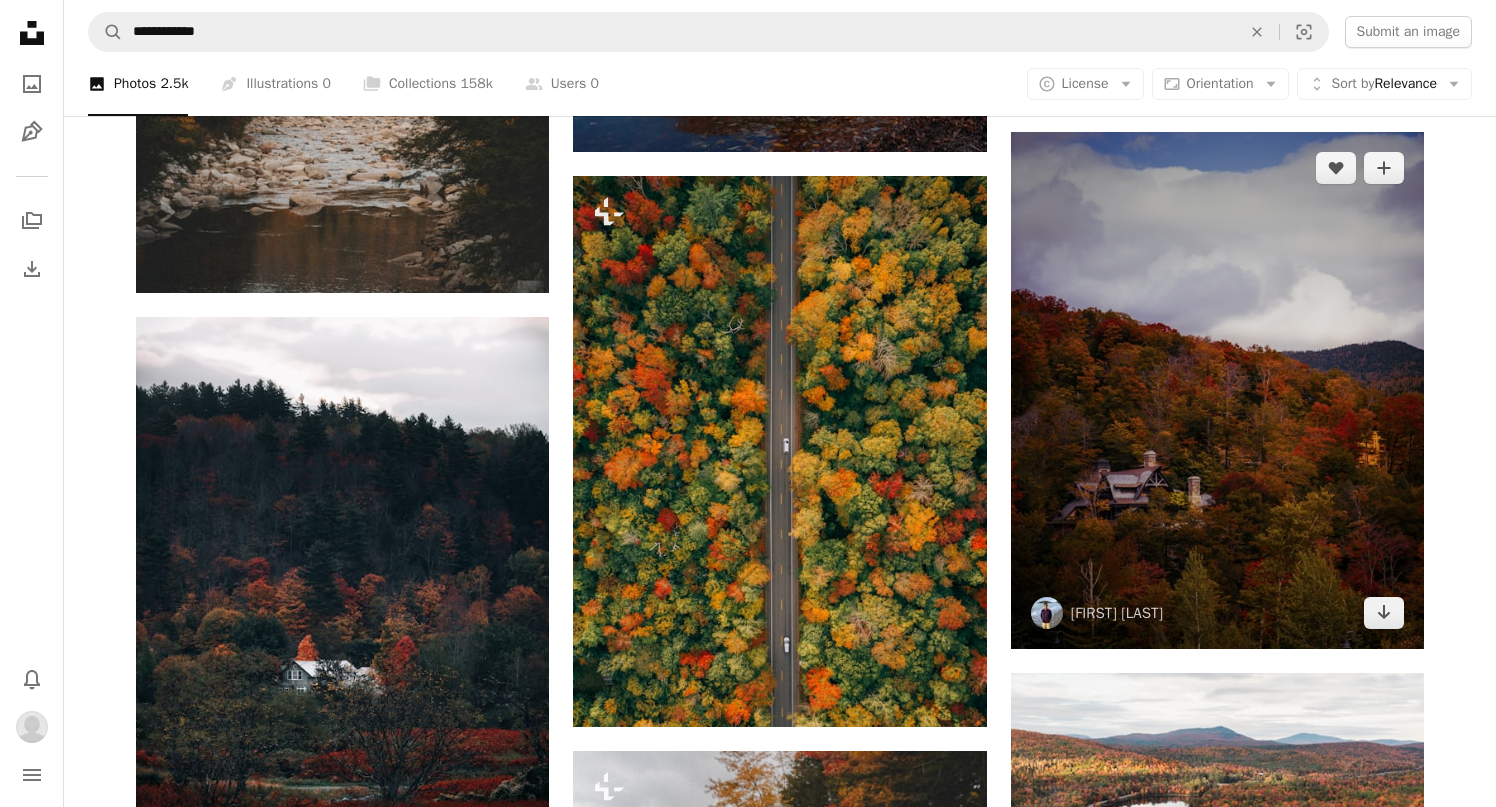 scroll, scrollTop: 1287, scrollLeft: 0, axis: vertical 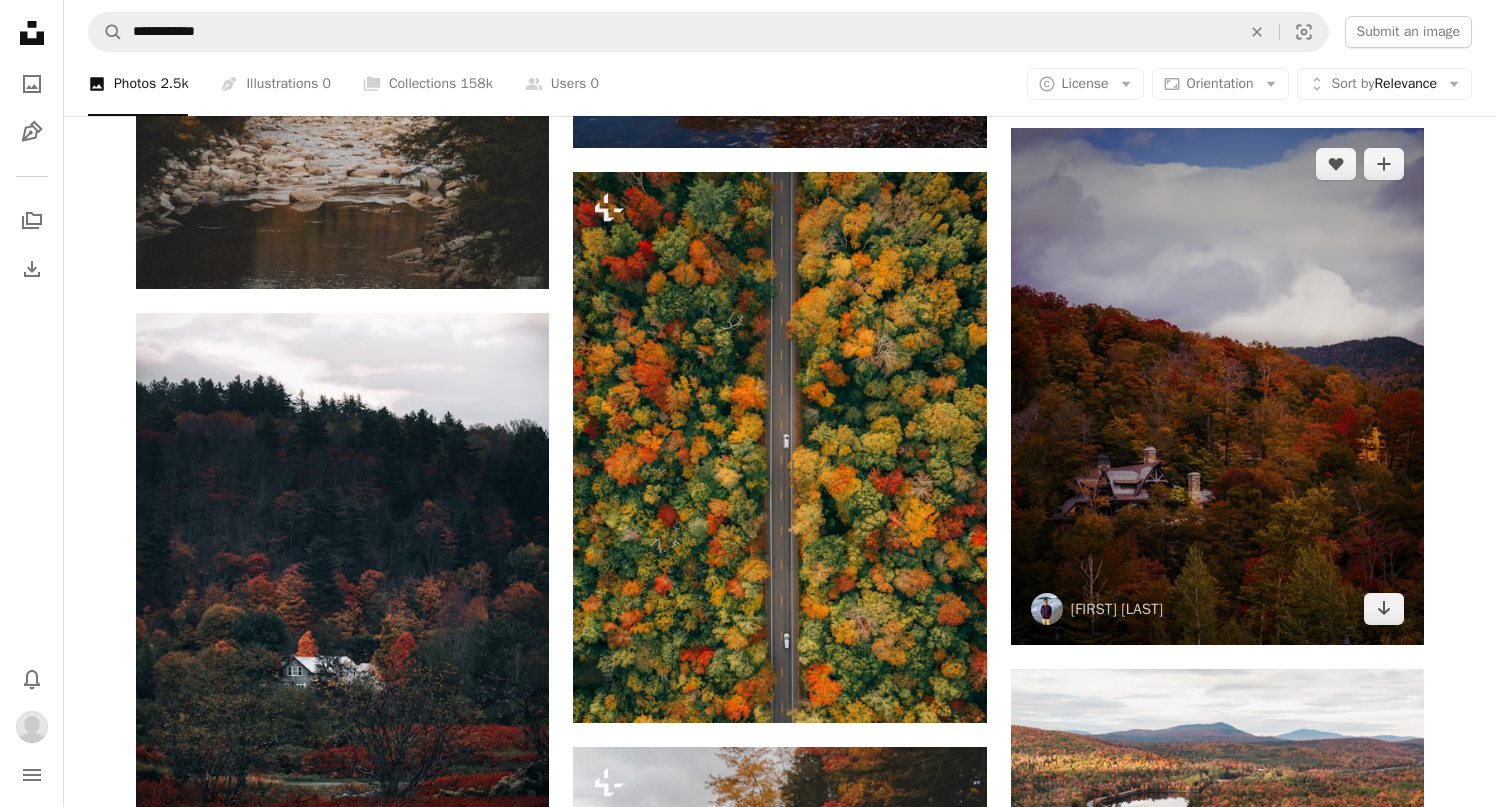 click at bounding box center [1217, 386] 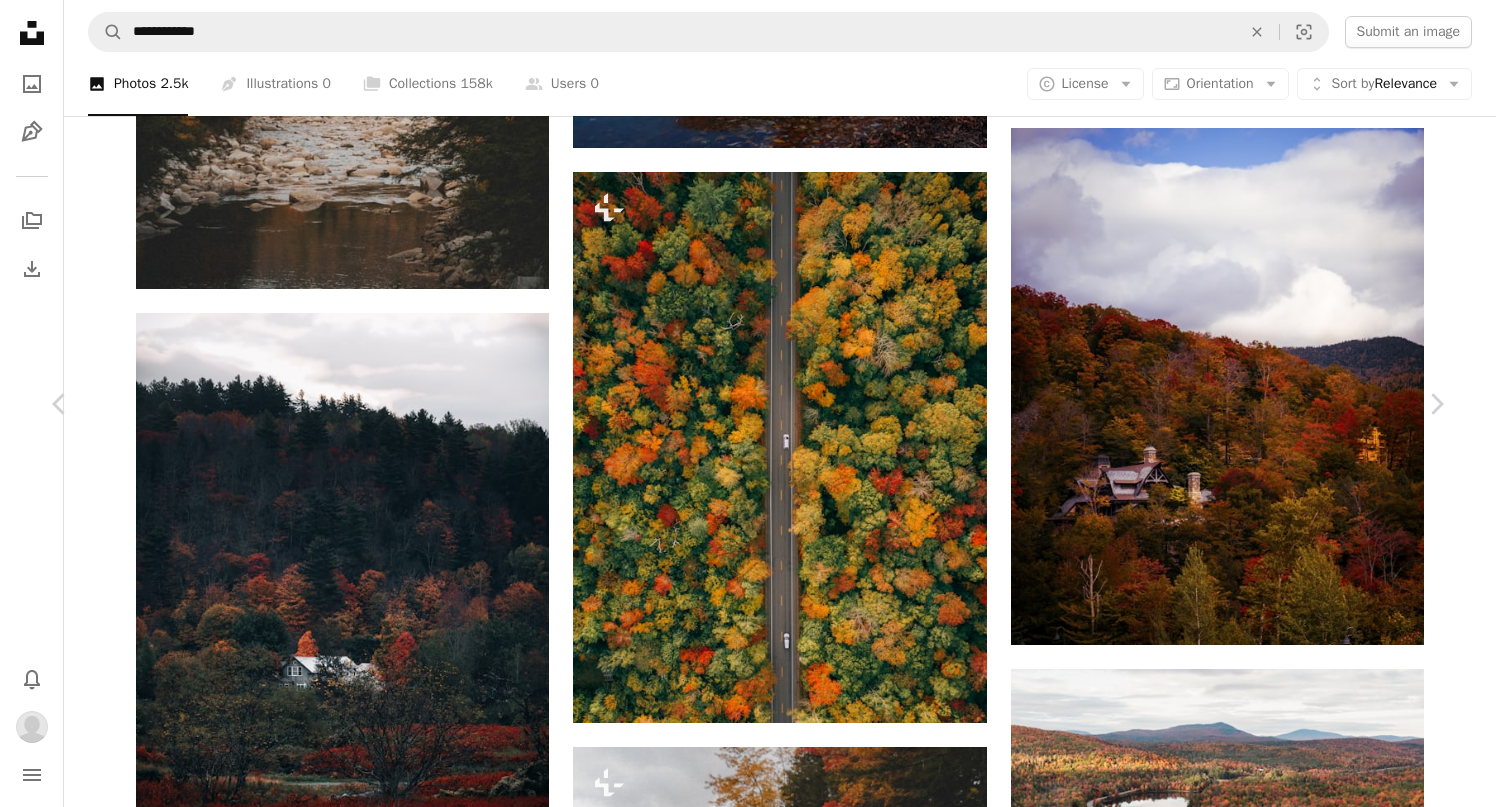 scroll, scrollTop: 281, scrollLeft: 0, axis: vertical 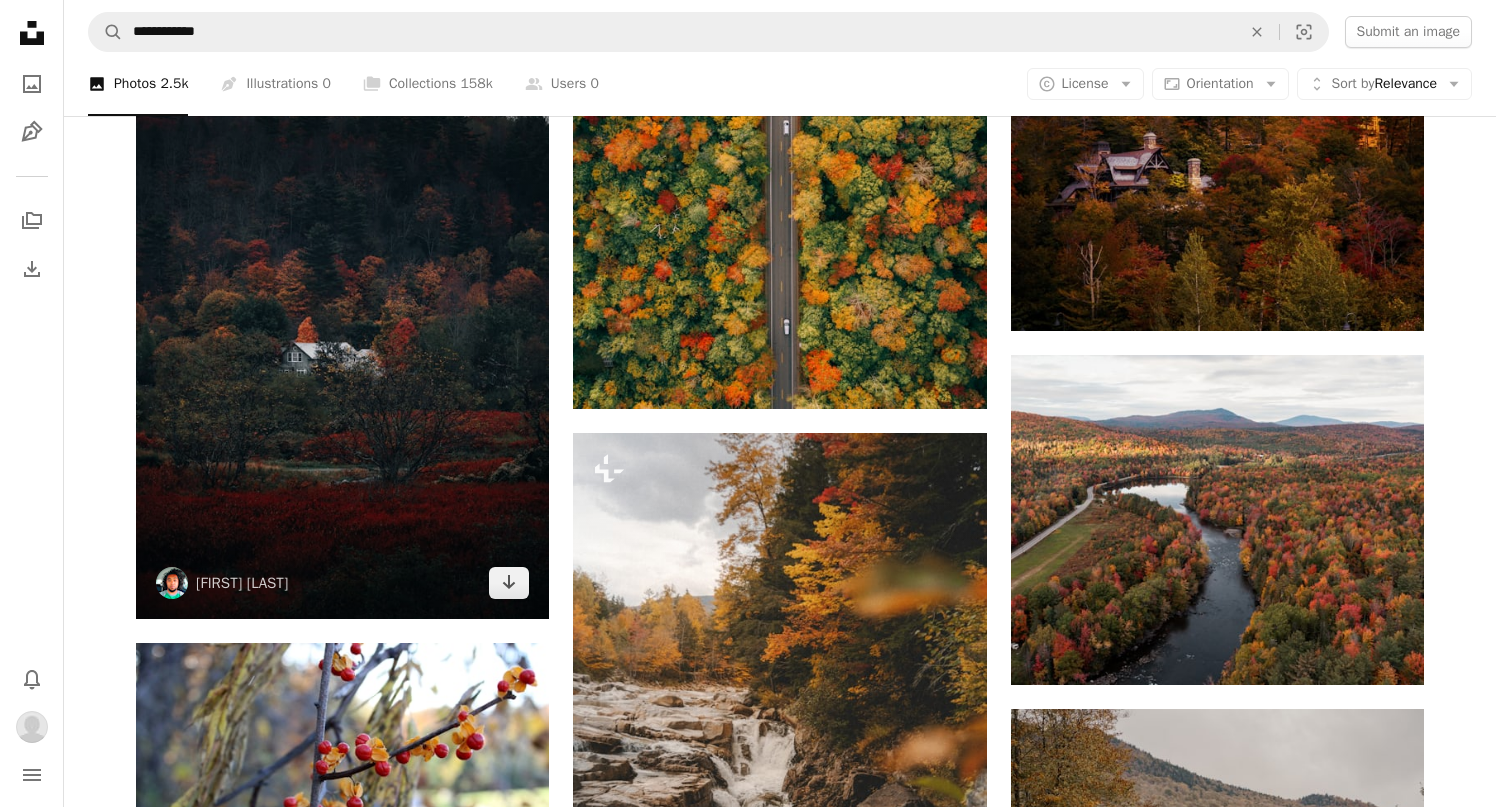 click at bounding box center [342, 309] 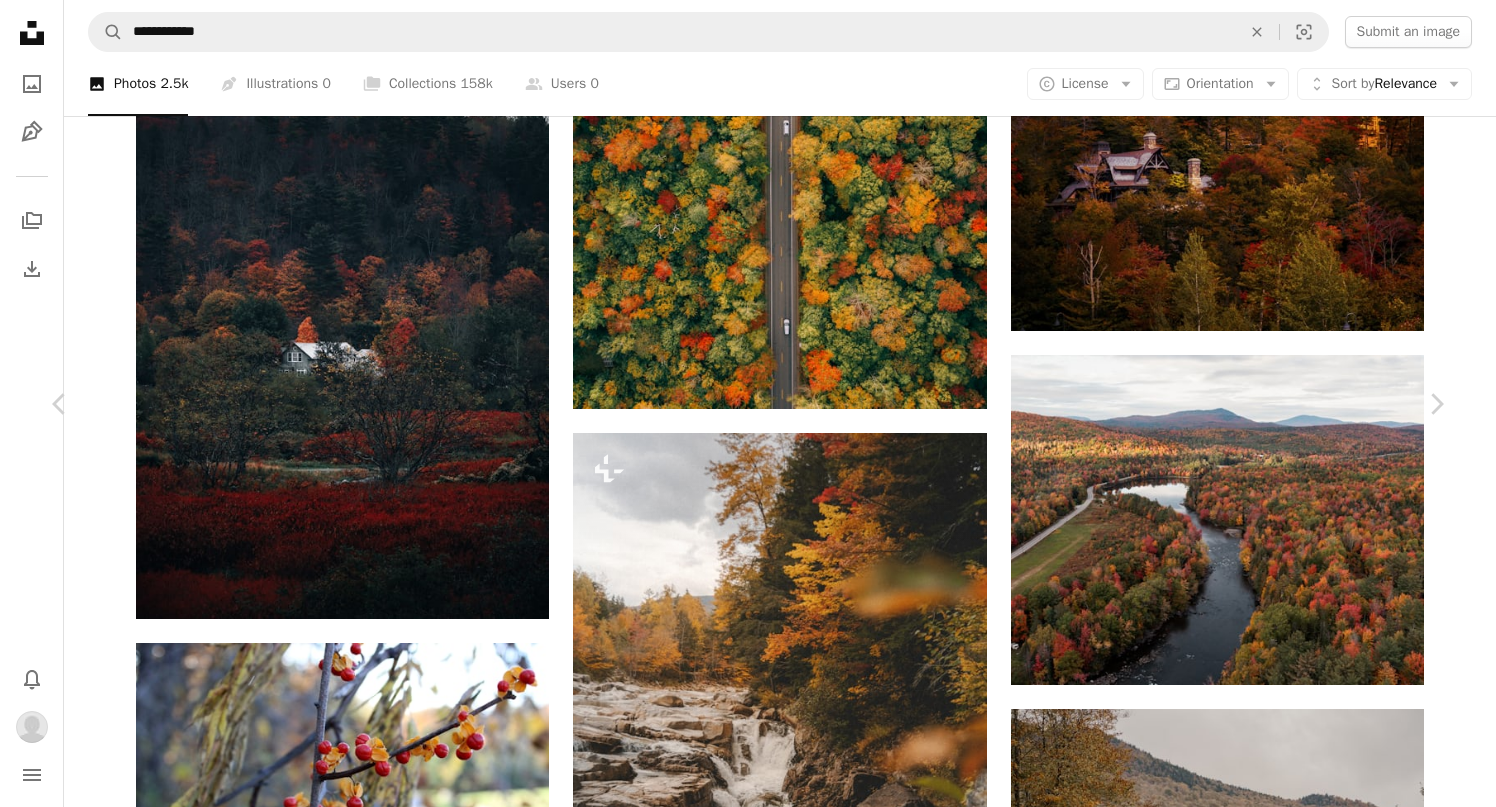 scroll, scrollTop: 0, scrollLeft: 0, axis: both 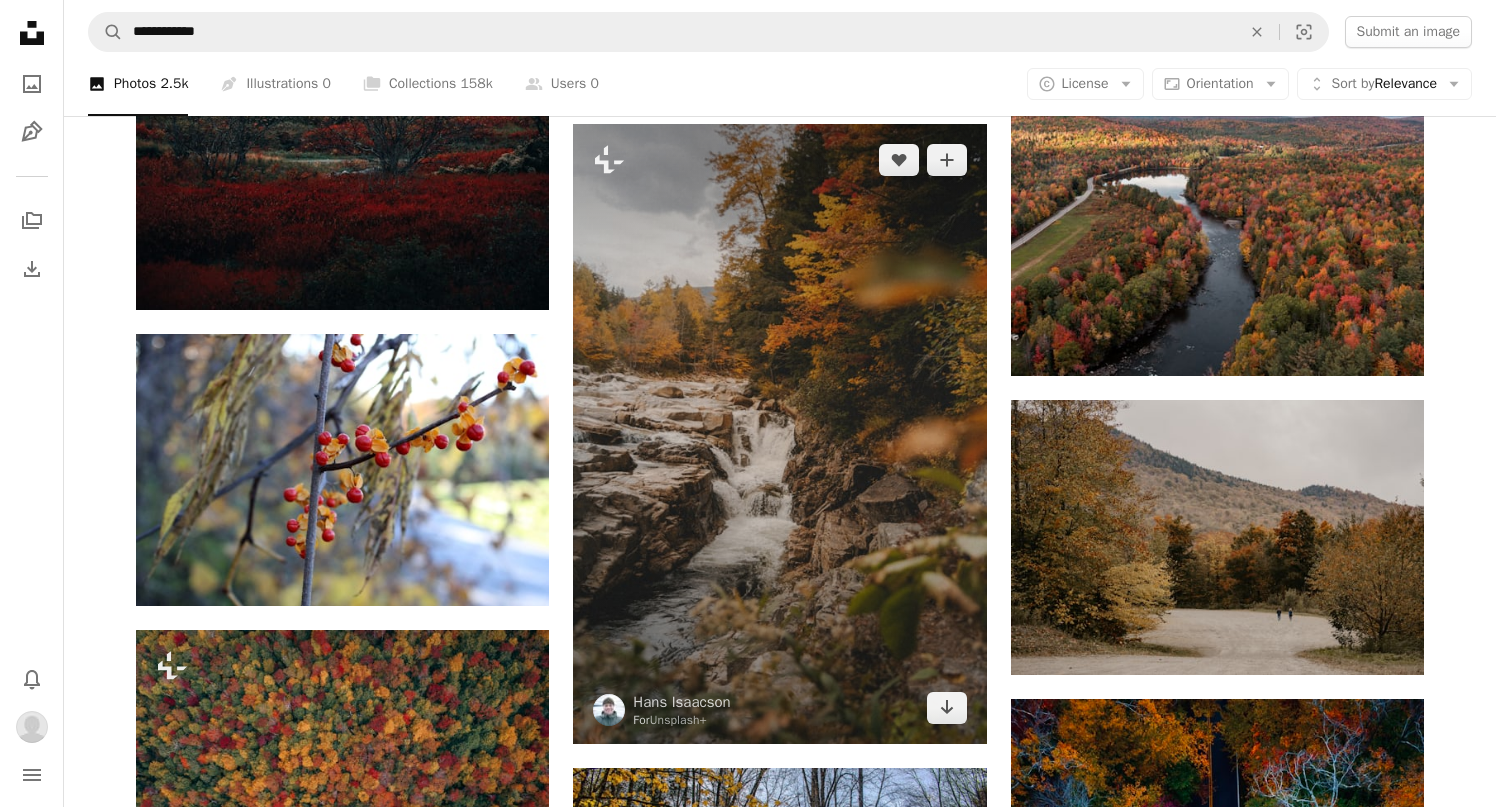 click at bounding box center (779, 434) 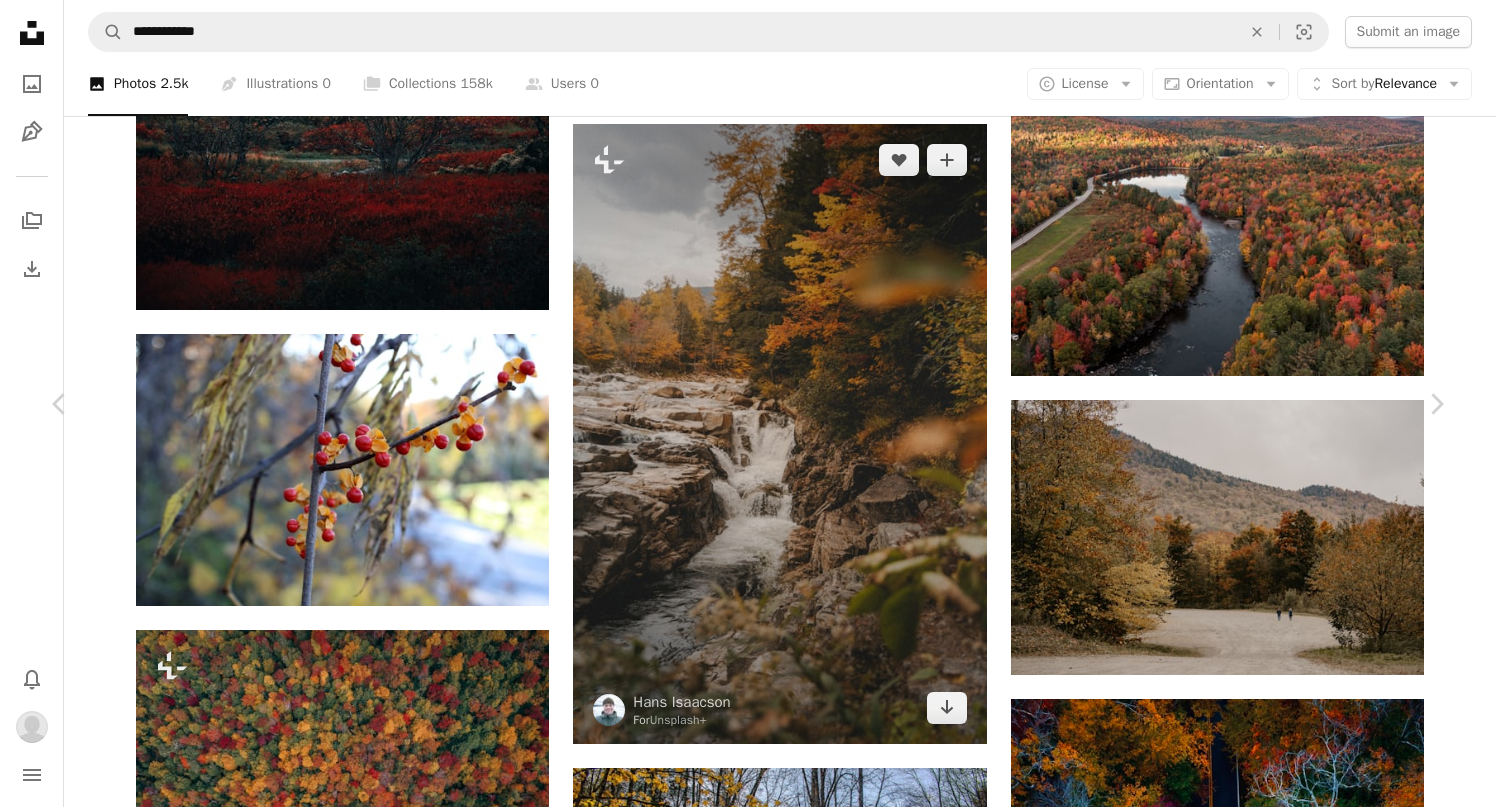 scroll, scrollTop: 292, scrollLeft: 0, axis: vertical 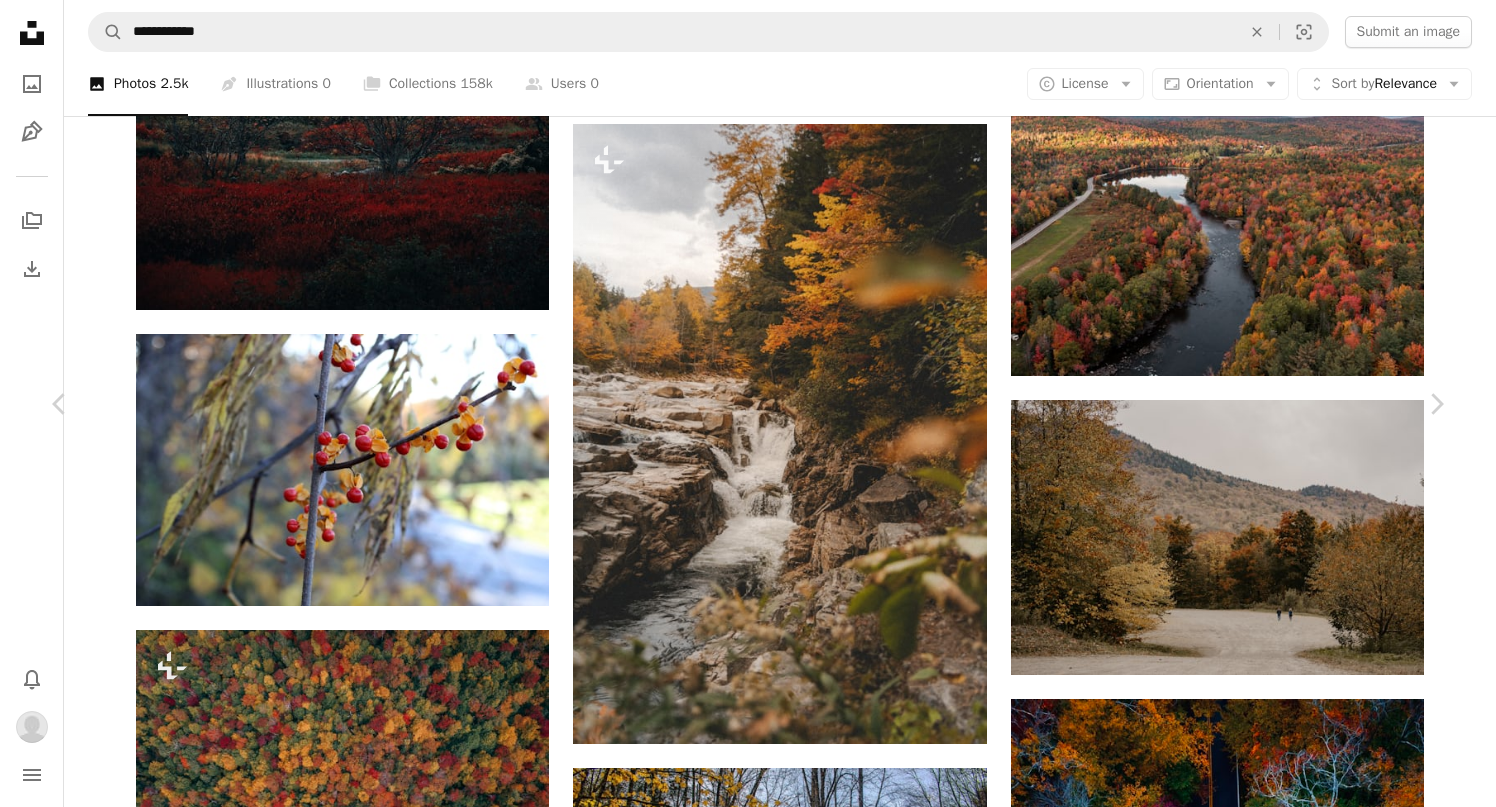click on "An X shape Chevron left Chevron right [FIRST] [LAST] For Unsplash+ A heart A plus sign Edit image Download Chevron down Zoom in Featured in Photos A forward-right arrow Share More Actions Calendar outlined Published on [MONTH] [DAY], [YEAR] Camera [BRAND], [MODEL] Safety Licensed under the Unsplash+ License autumn fall waterfall trees outdoors countryside autumn landscape autumn trees autumn season fall colors autumnal autumn colours From this series Chevron right Plus sign for Unsplash+ Plus sign for Unsplash+ Plus sign for Unsplash+ Plus sign for Unsplash+ Plus sign for Unsplash+ Plus sign for Unsplash+ Plus sign for Unsplash+ Plus sign for Unsplash+ Plus sign for Unsplash+ Plus sign for Unsplash+ Related images Plus sign for Unsplash+ A heart A plus sign [FIRST] [LAST] For Unsplash+ Arrow pointing down Plus sign for Unsplash+ A heart A plus sign [FIRST] [LAST] For Unsplash+ Arrow pointing down Plus sign for Unsplash+ A heart A plus sign [FIRST] [LAST] For Unsplash+ Arrow pointing down Plus sign for Unsplash+ A heart A plus sign" at bounding box center [748, 4813] 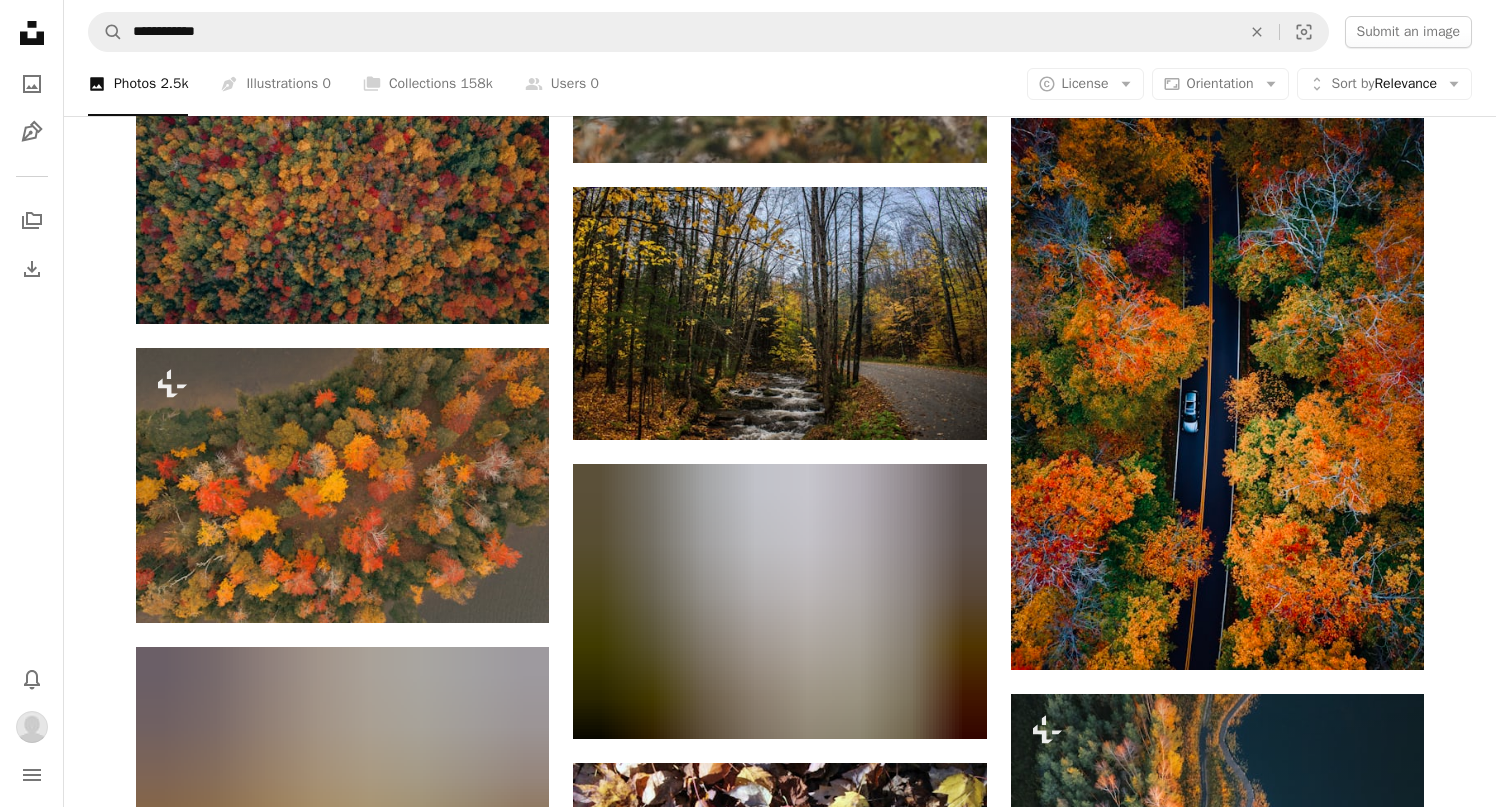 scroll, scrollTop: 2494, scrollLeft: 0, axis: vertical 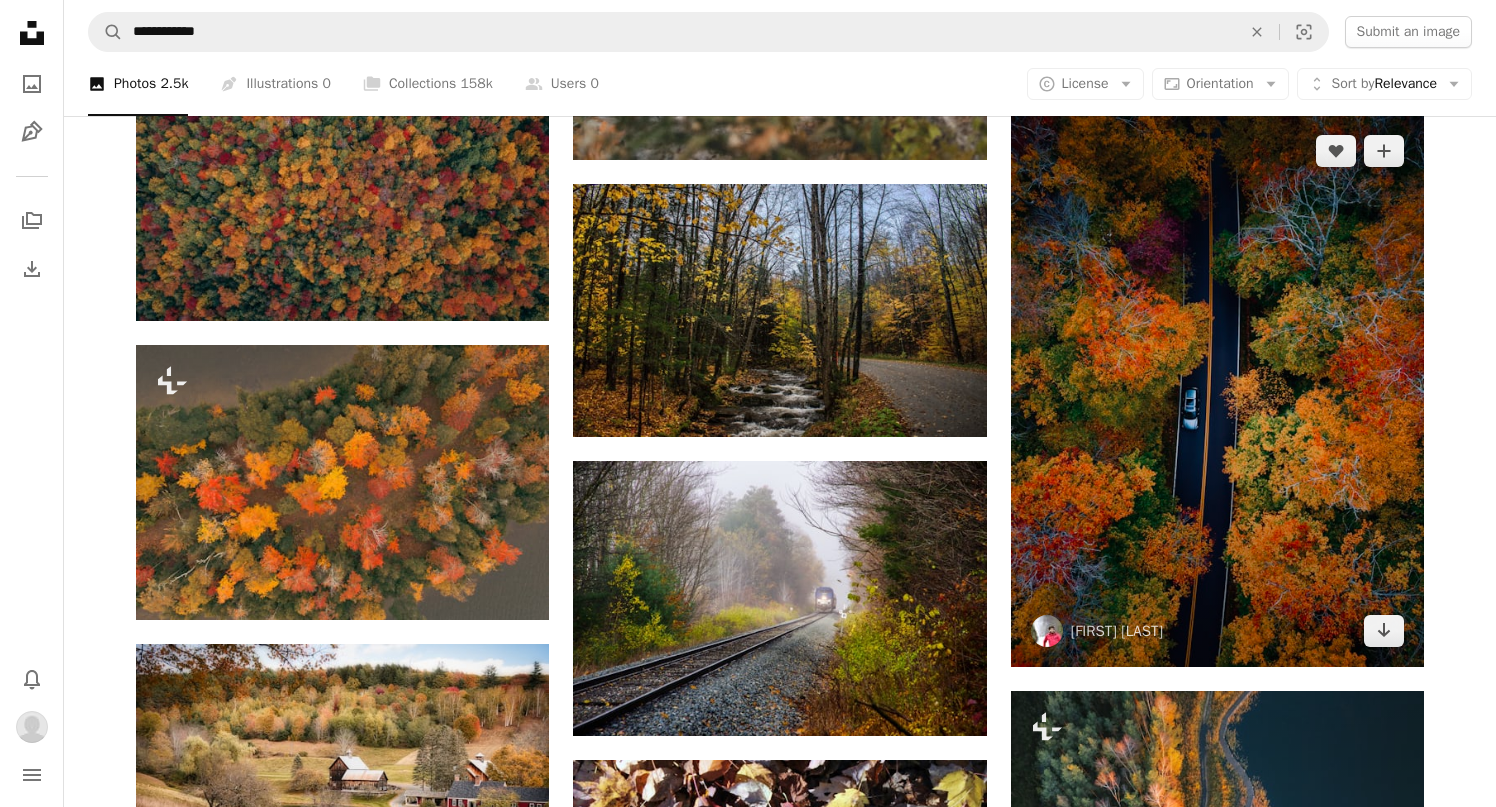 click at bounding box center [1217, 390] 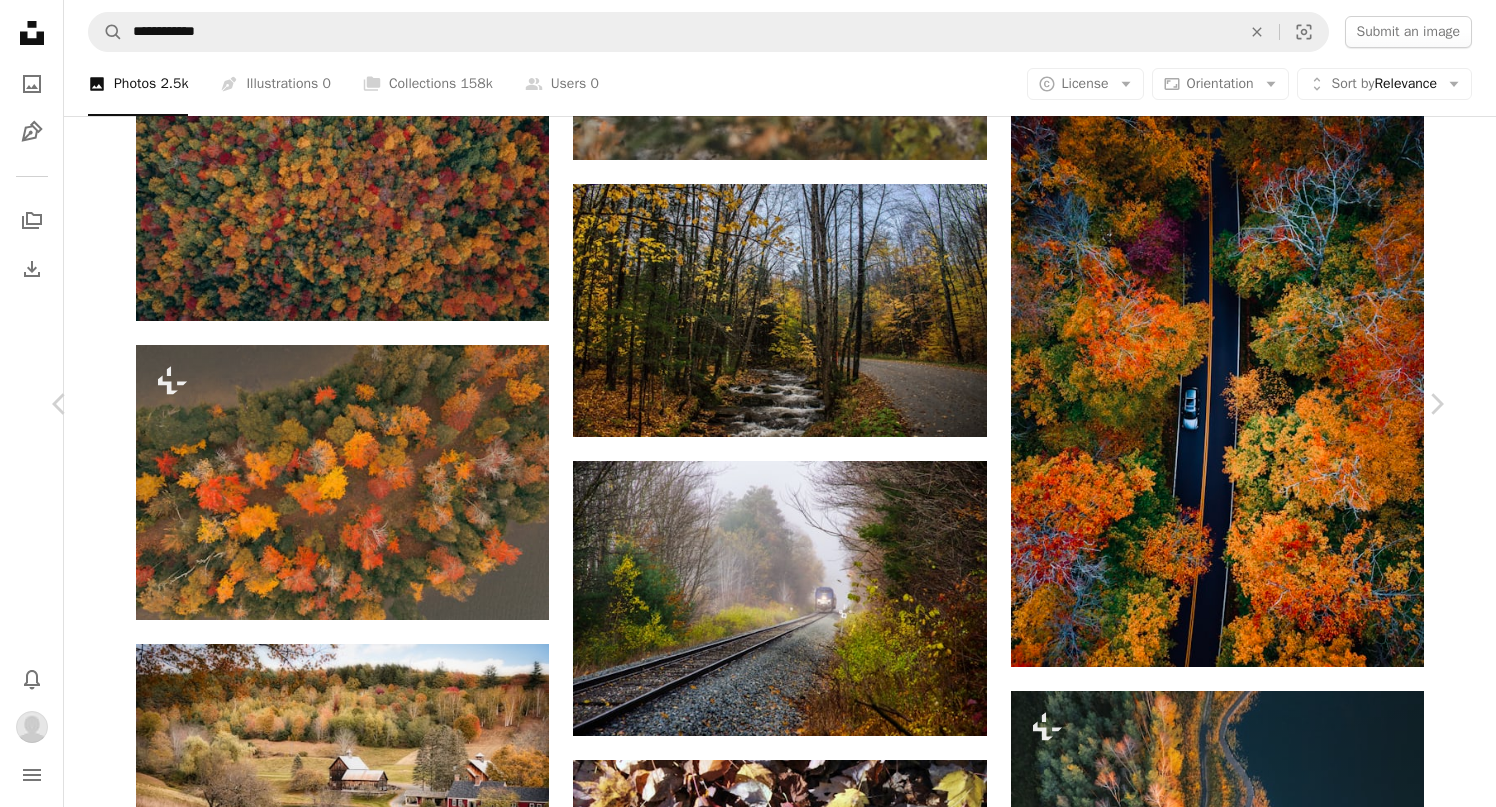 scroll, scrollTop: 0, scrollLeft: 0, axis: both 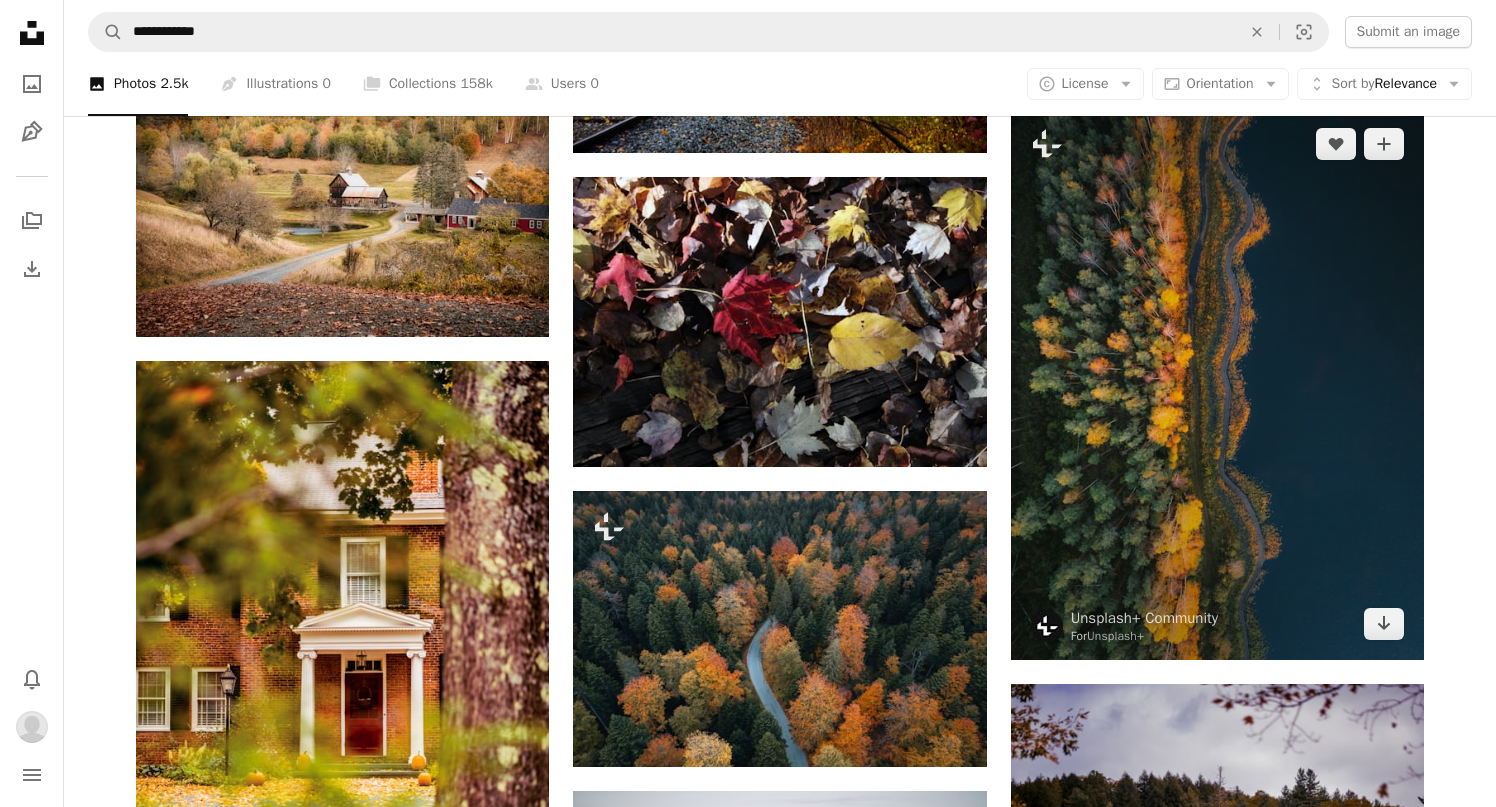 click at bounding box center [1217, 384] 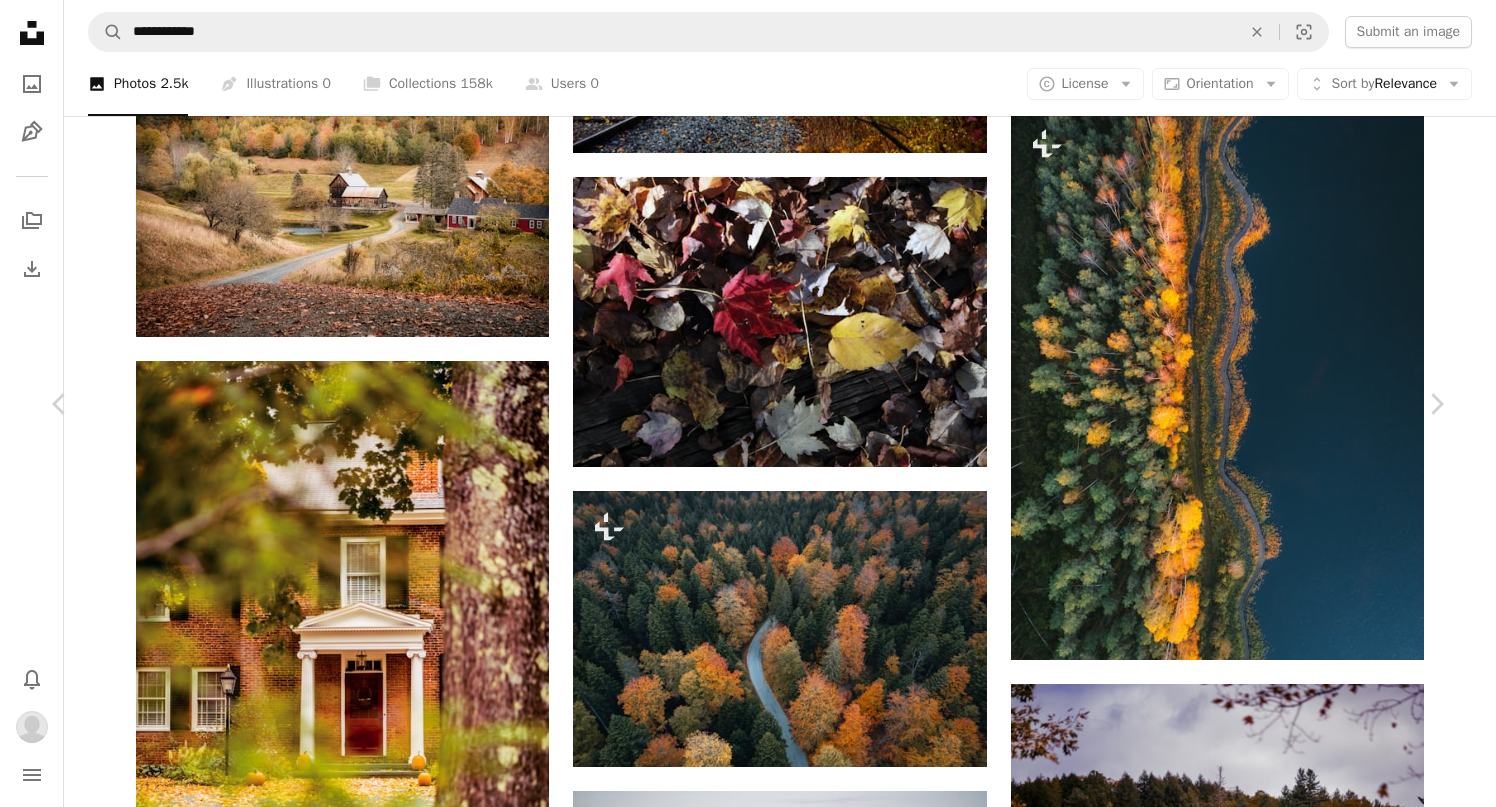 scroll, scrollTop: 0, scrollLeft: 0, axis: both 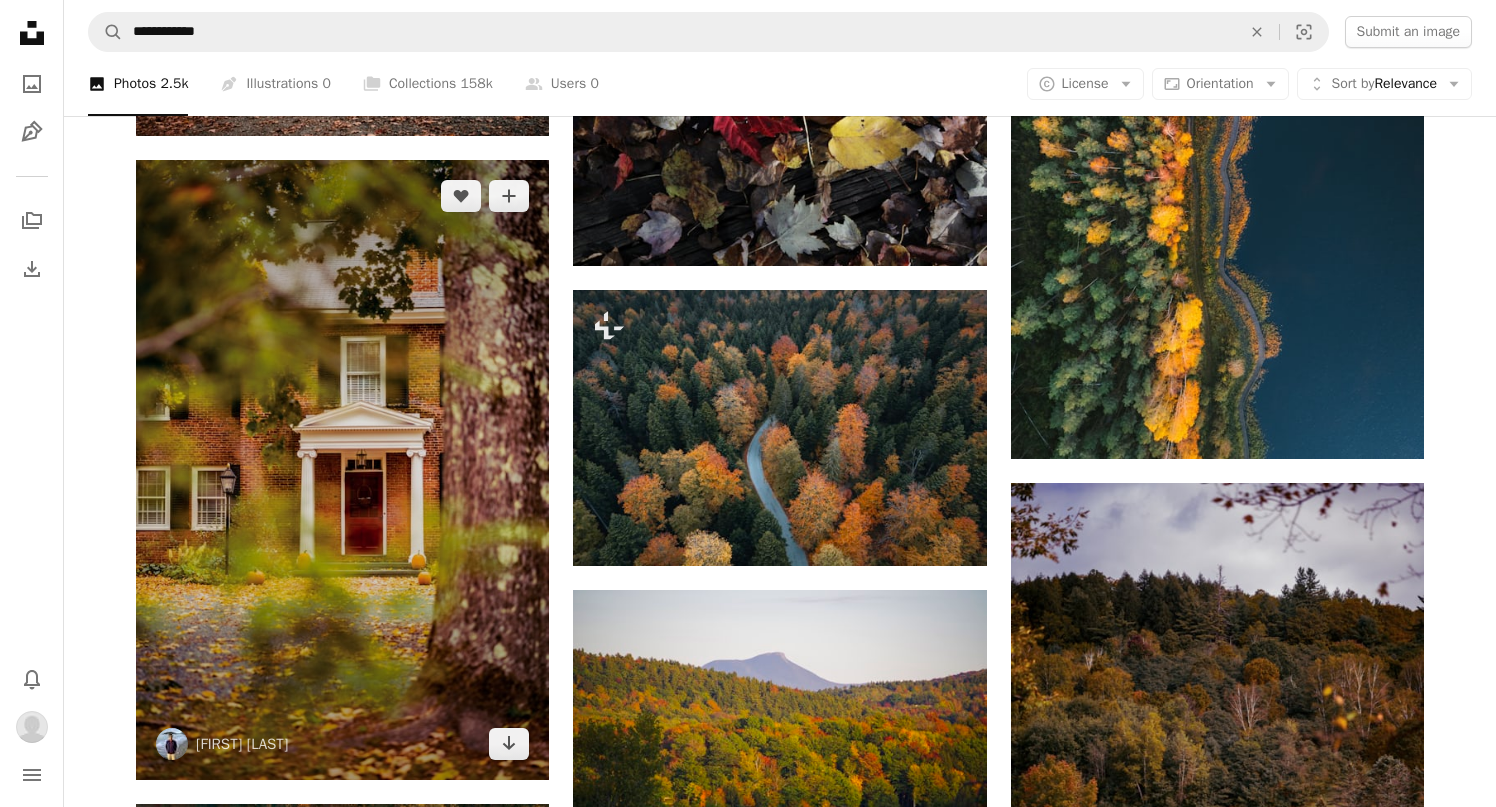 click at bounding box center (342, 470) 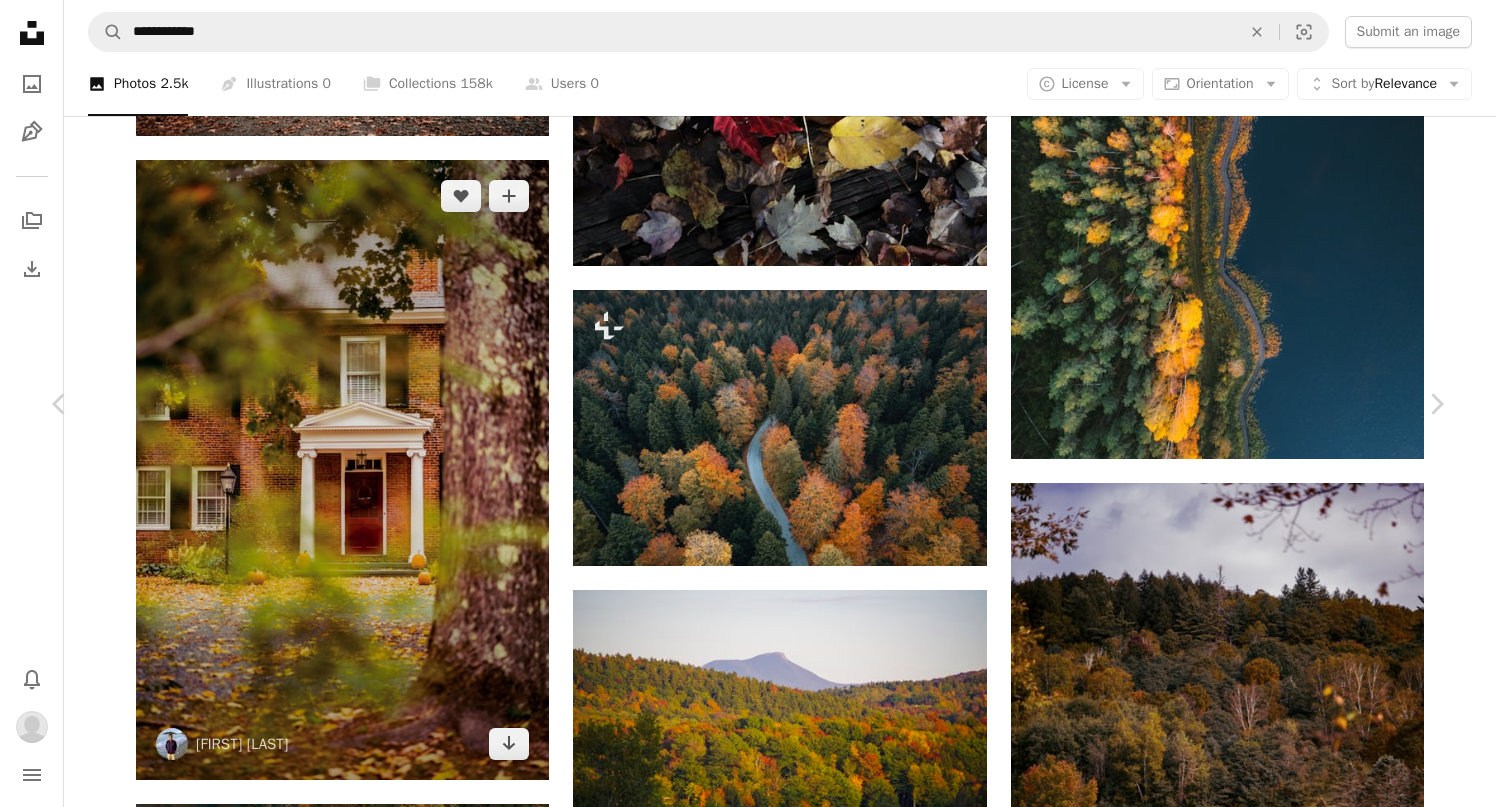 scroll, scrollTop: 0, scrollLeft: 0, axis: both 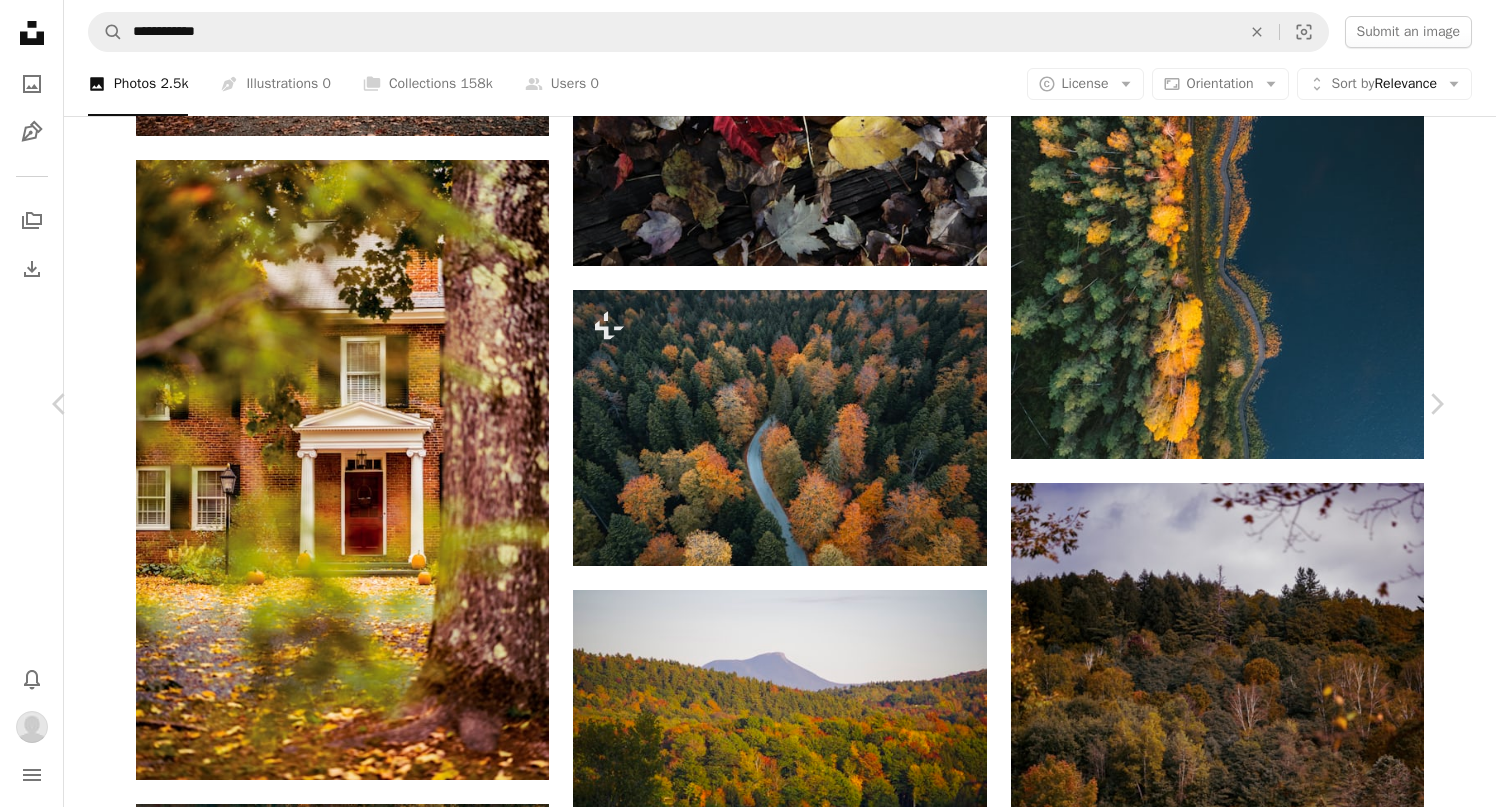 click on "An X shape Chevron left Chevron right [FIRST] [LAST] a_careless_human A heart A plus sign Edit image Download Chevron down Zoom in Views 13,298 Downloads 115 A forward-right arrow Share Info icon Info More Actions Calendar outlined Published on [DATE] Camera SONY, ILCE-7M3 Safety Free to use under the Unsplash License wallpaper fall leaves vermont fall backgrounds vermont fall building house plant grass door home decor path outdoors housing cottage brick vegetation walkway fall colors Related images A heart A plus sign [FIRST] [LAST] Available for hire A checkmark inside of a circle Arrow pointing down Plus sign for Unsplash+ A heart A plus sign [FIRST] For Unsplash+ Arrow pointing down A heart A plus sign [FIRST] [LAST] Arrow pointing down A heart A plus sign [FIRST] [LAST] Available for hire A checkmark inside of a circle Arrow pointing down A heart A plus sign For" at bounding box center [748, 3445] 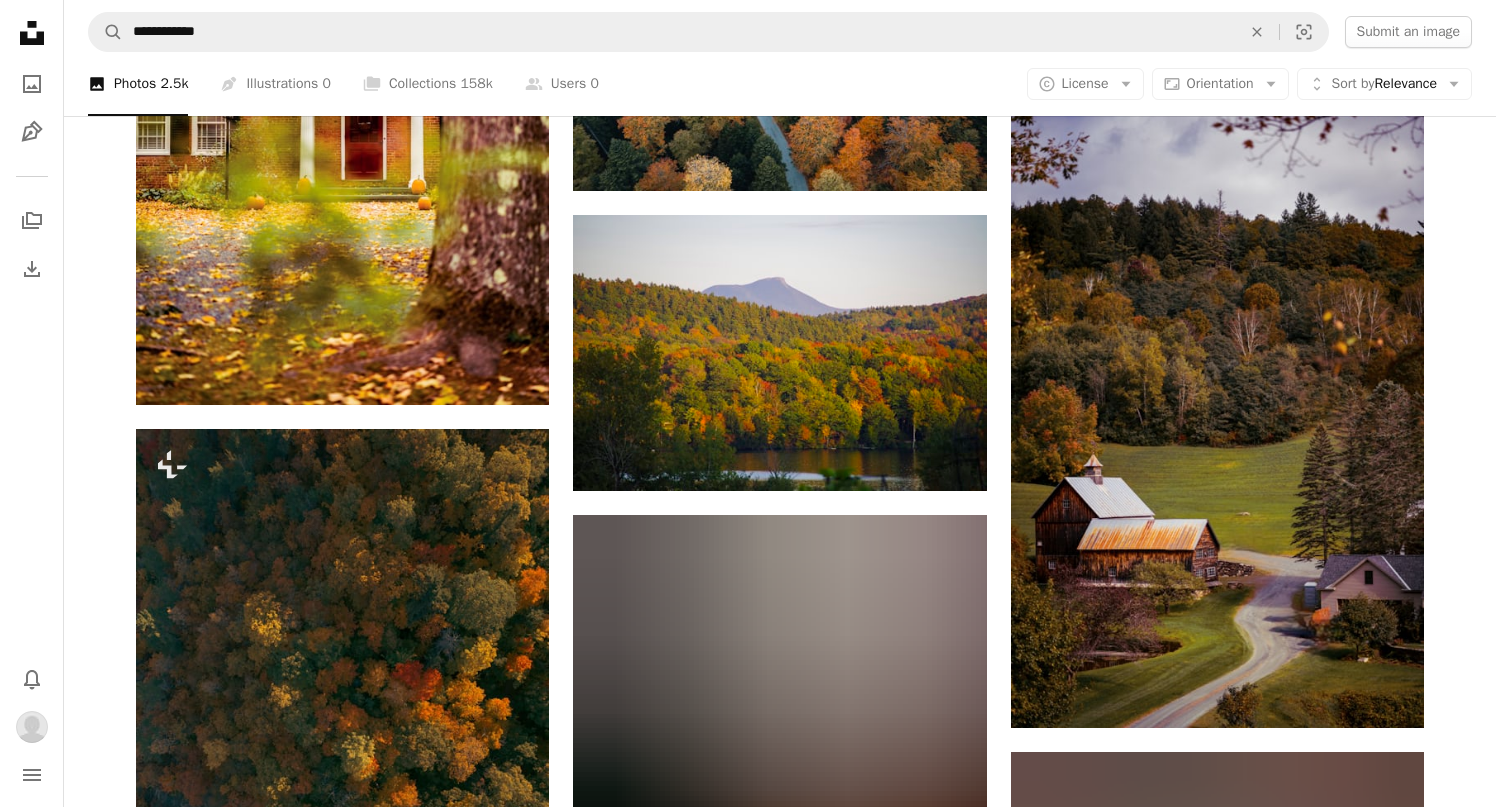 scroll, scrollTop: 3655, scrollLeft: 0, axis: vertical 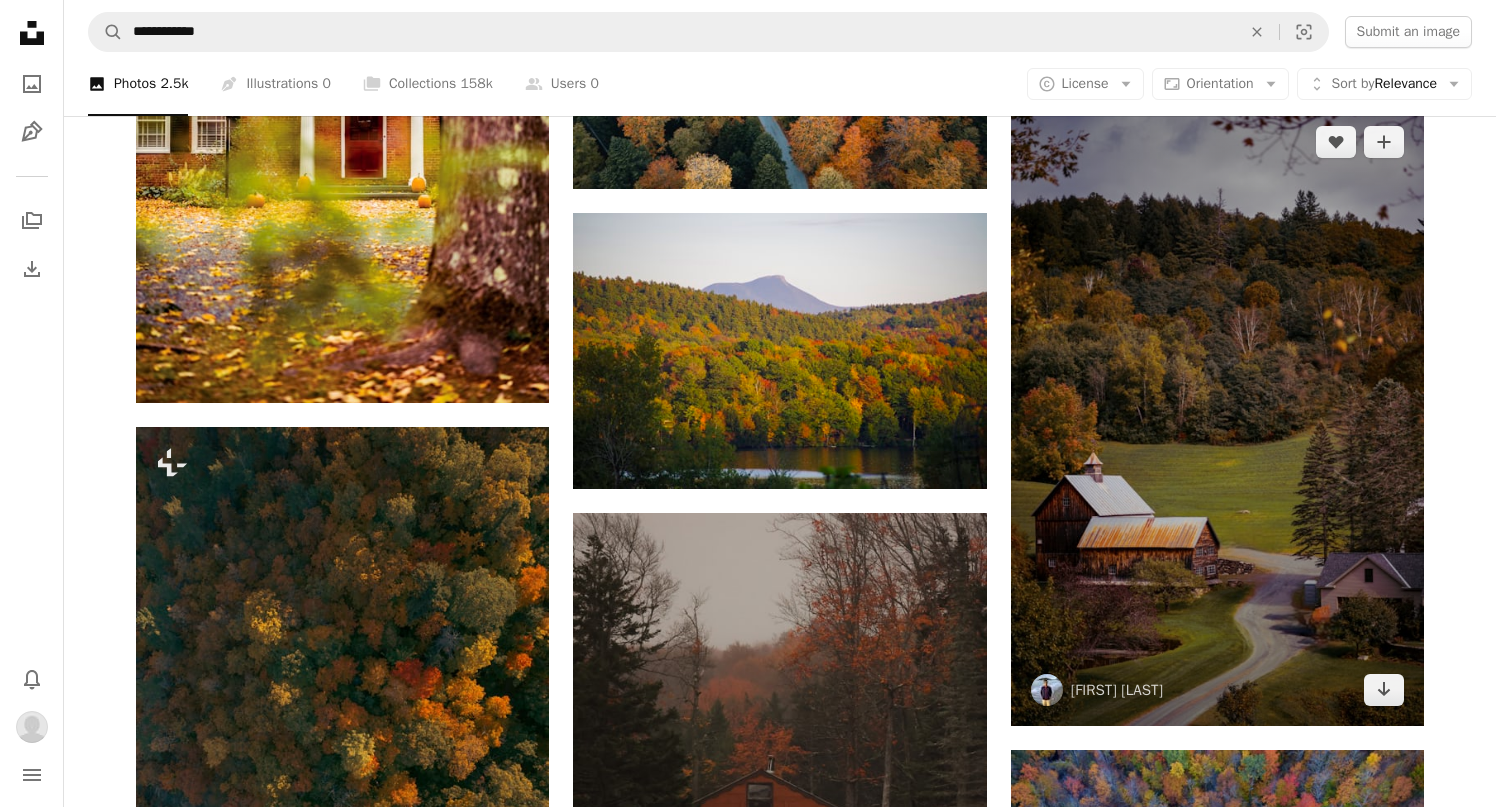 click at bounding box center (1217, 416) 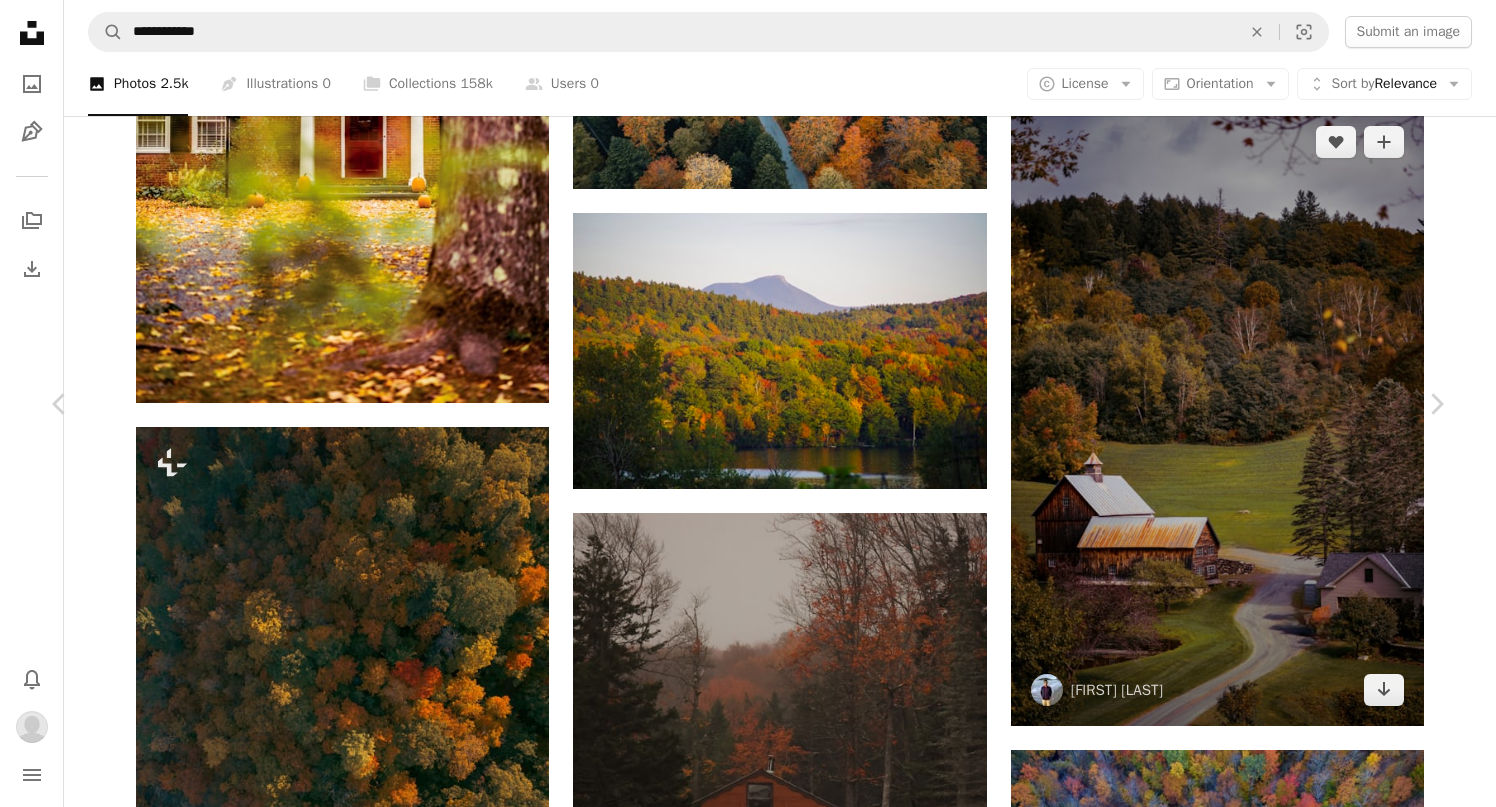 scroll, scrollTop: 0, scrollLeft: 0, axis: both 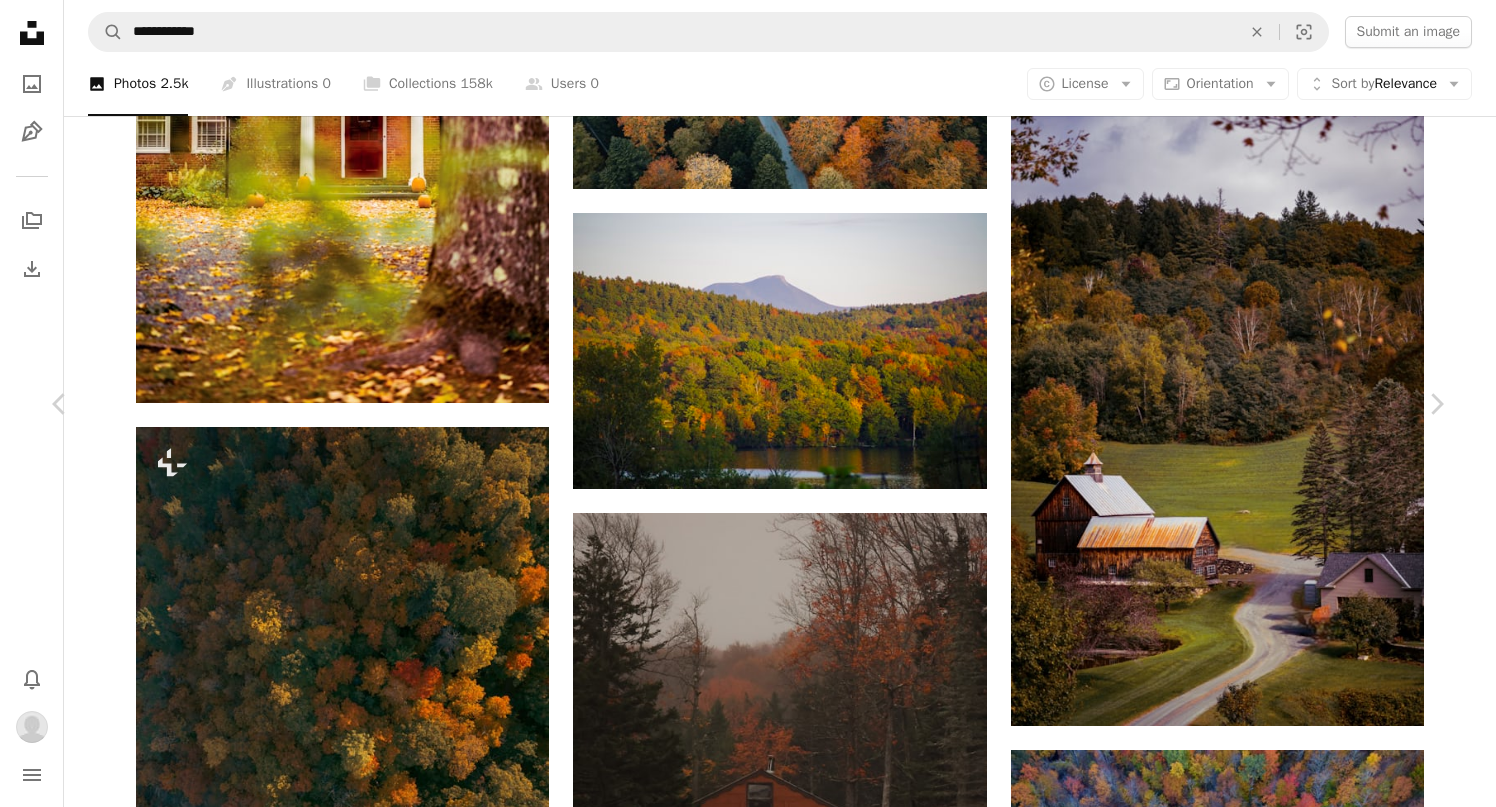 click on "A plus sign" at bounding box center [1095, 4935] 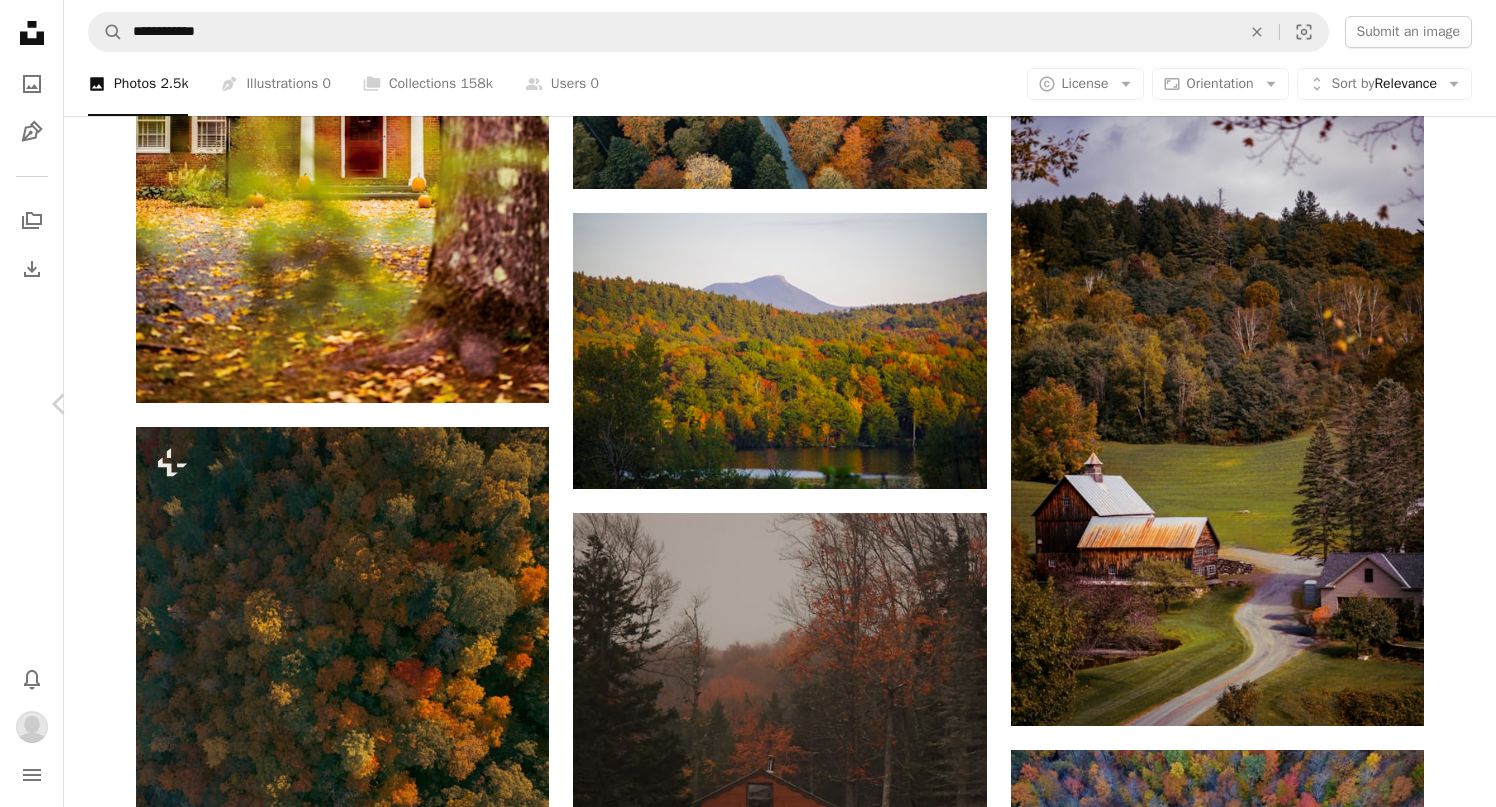 click on "Chevron right" at bounding box center [1436, 404] 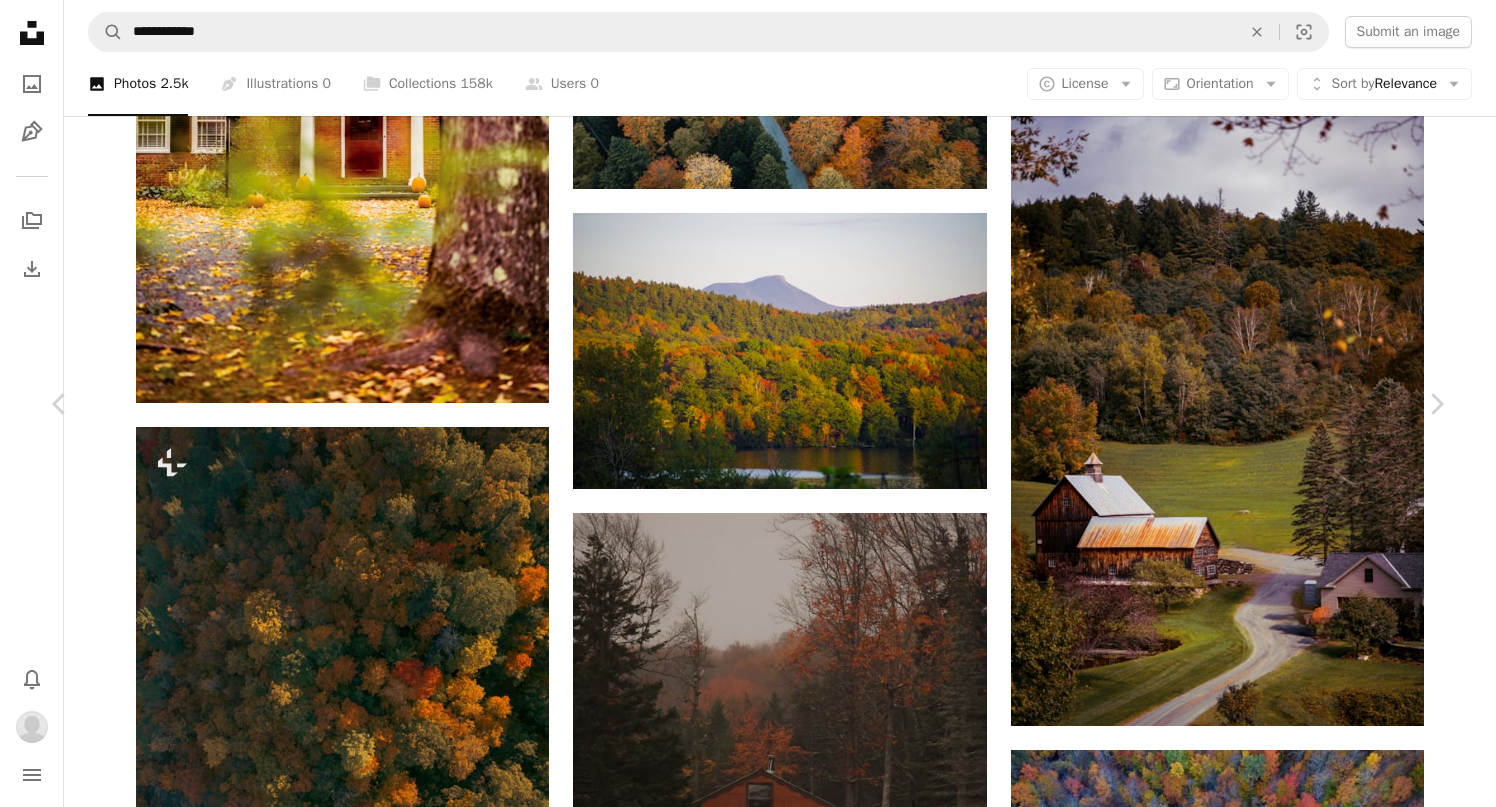 scroll, scrollTop: 314, scrollLeft: 0, axis: vertical 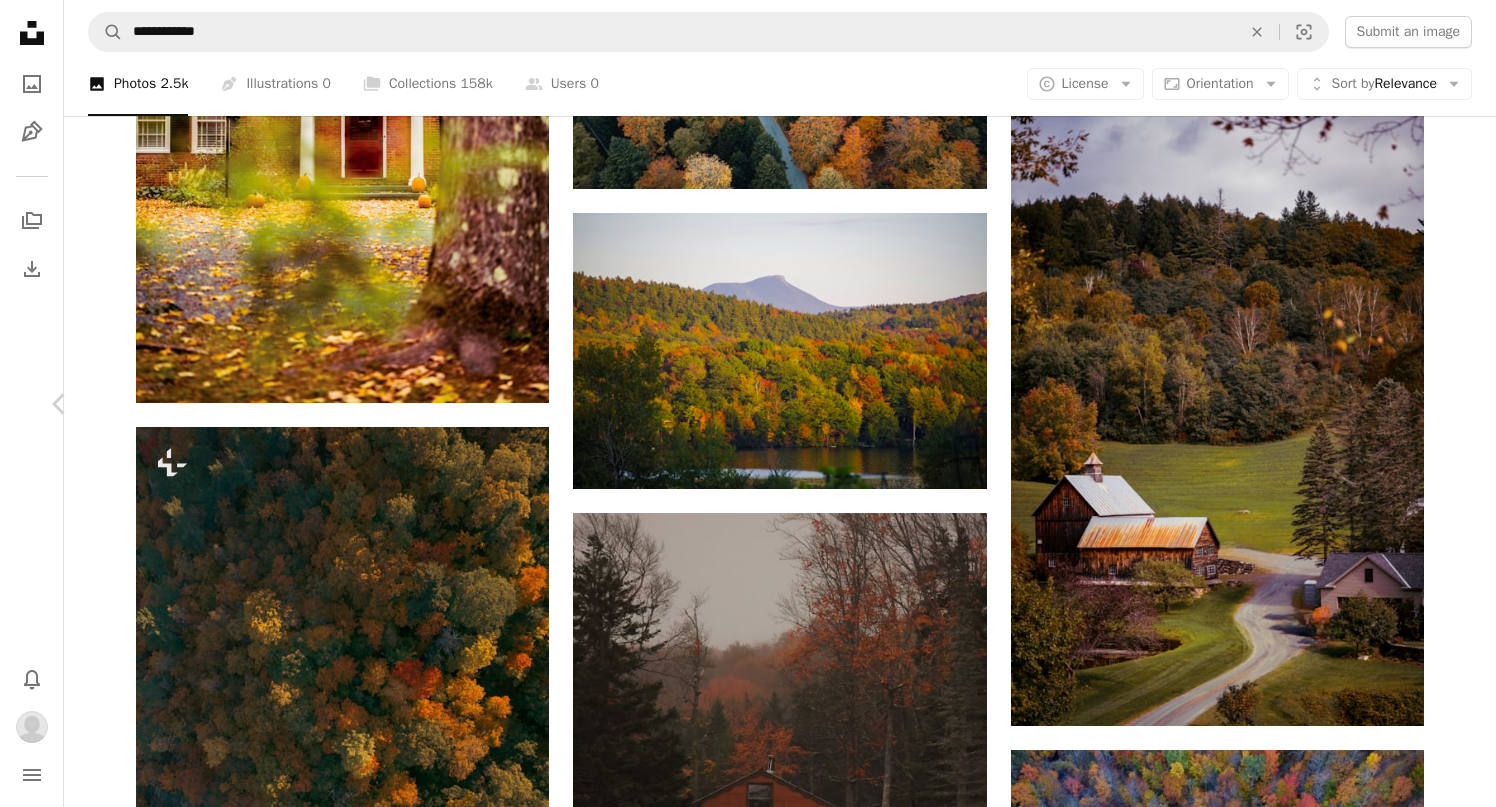 click on "Chevron right" at bounding box center [1436, 404] 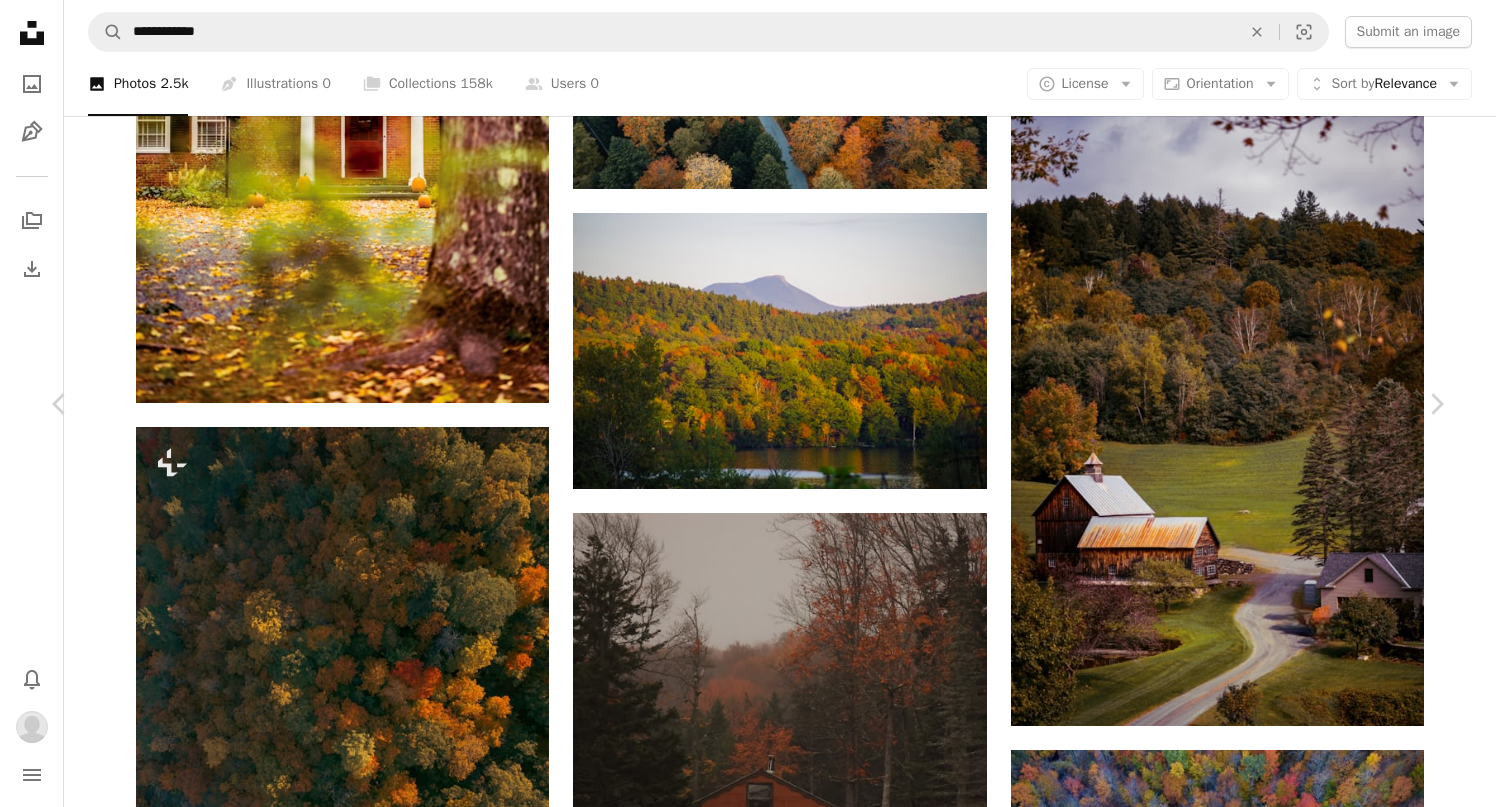 click on "[FIRST] [LAST] Available for hire A checkmark inside of a circle A heart A plus sign Edit image Download Chevron down Zoom in Views 256,756 Downloads 2,468 Featured in Photos A forward-right arrow Share Info icon Info More Actions Wooden cabin in the forest A map marker Green Mountains Calendar outlined Published on  [DATE], [YEAR] Safety Free to use under the  Unsplash License forest autumn fall cabin foliage vermont new hampshire wooden cabin land house scenery outdoors countryside housing pond vegetation woodland rural shelter green mountains Related images A heart A plus sign [FIRST] [LAST] Available for hire A checkmark inside of a circle Arrow pointing down A heart A plus sign [FIRST] [LAST] Arrow pointing down A heart A plus sign [FIRST] [LAST] Arrow pointing down Plus sign for Unsplash+ A heart A plus sign [FIRST] [LAST] For  Unsplash+ Arrow pointing down A heart A plus sign [FIRST] [LAST] Available for hire A checkmark inside of a circle Arrow pointing down For" at bounding box center [748, 5291] 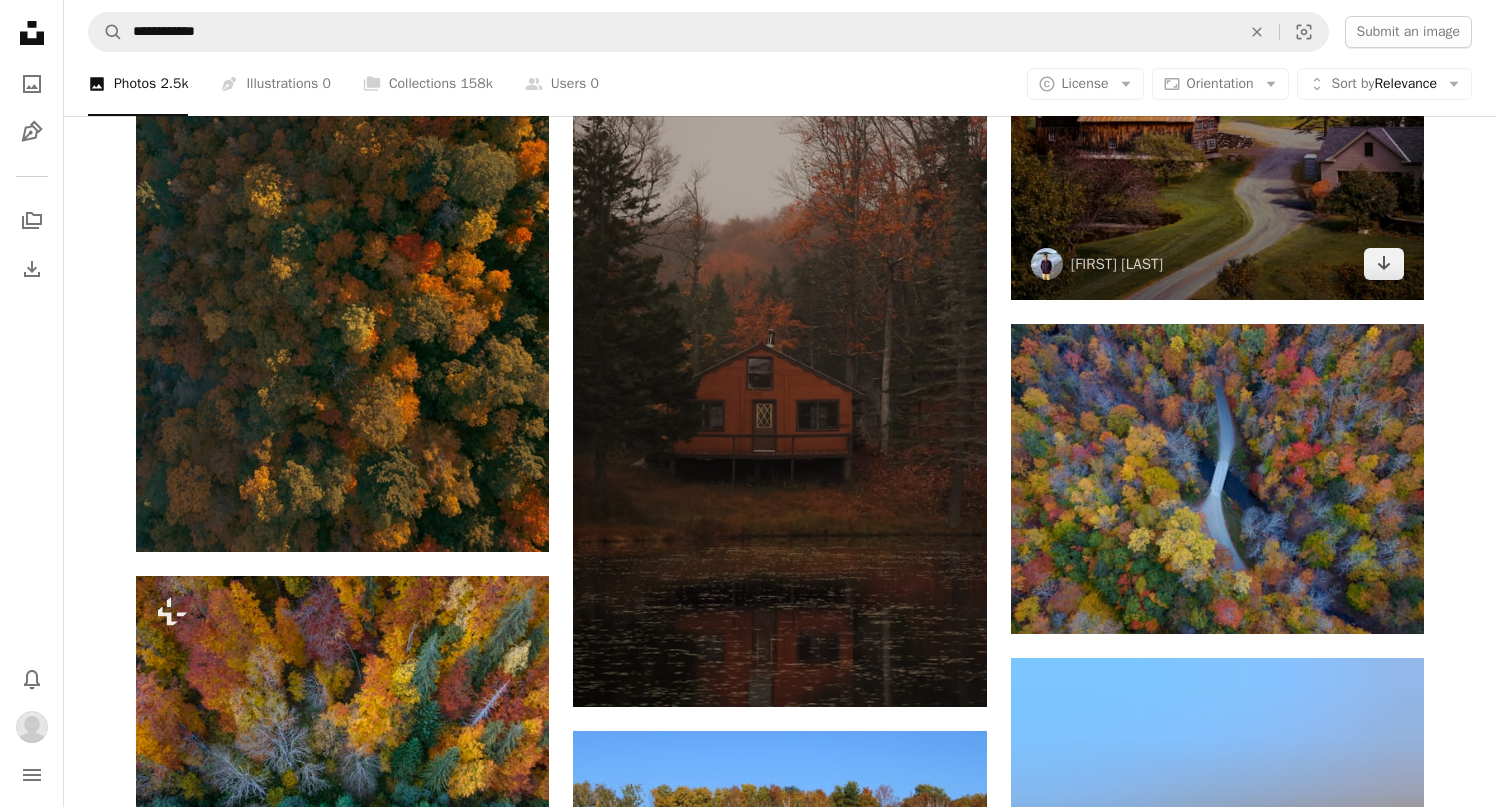 scroll, scrollTop: 4082, scrollLeft: 0, axis: vertical 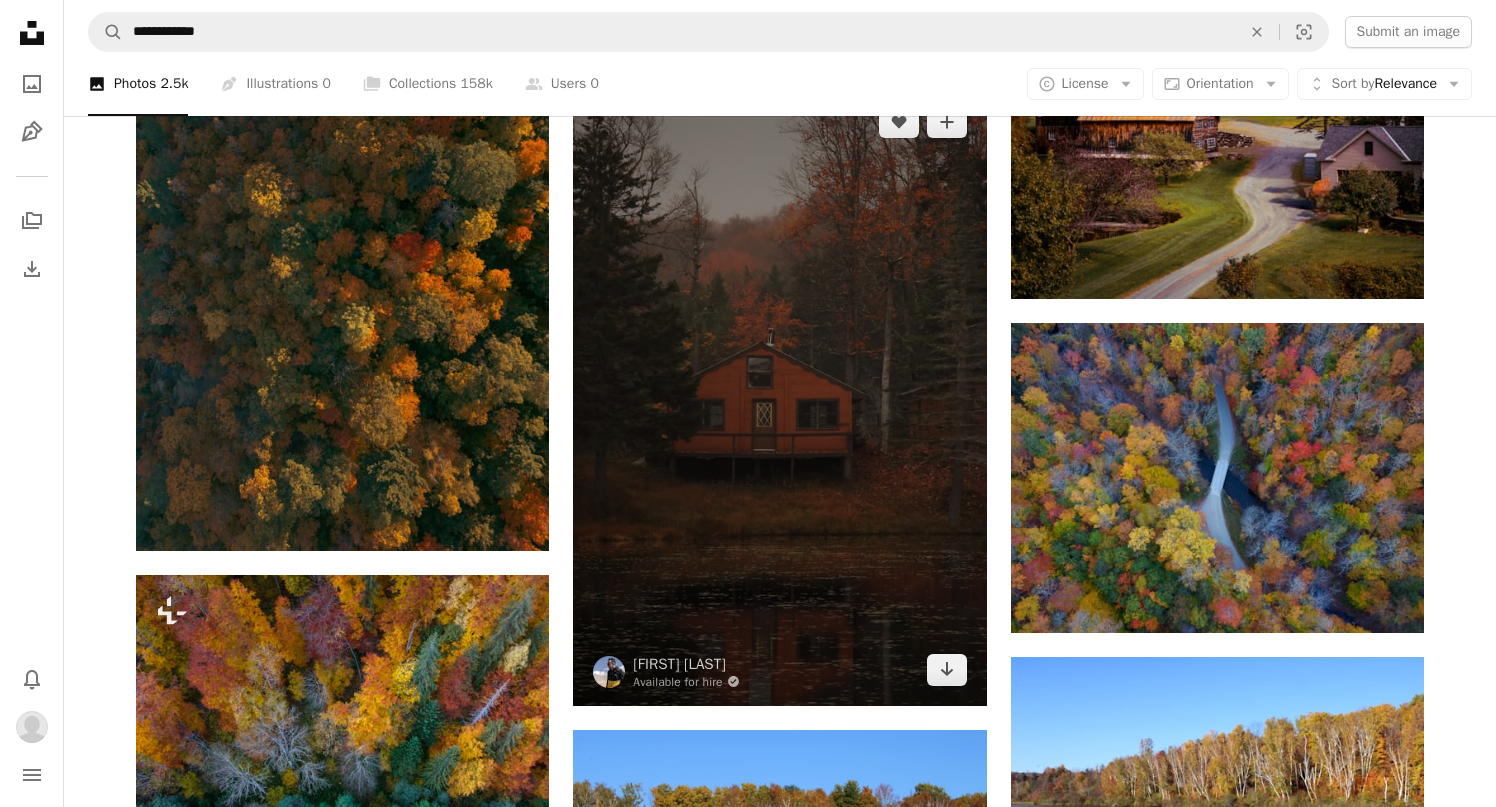 click at bounding box center [779, 396] 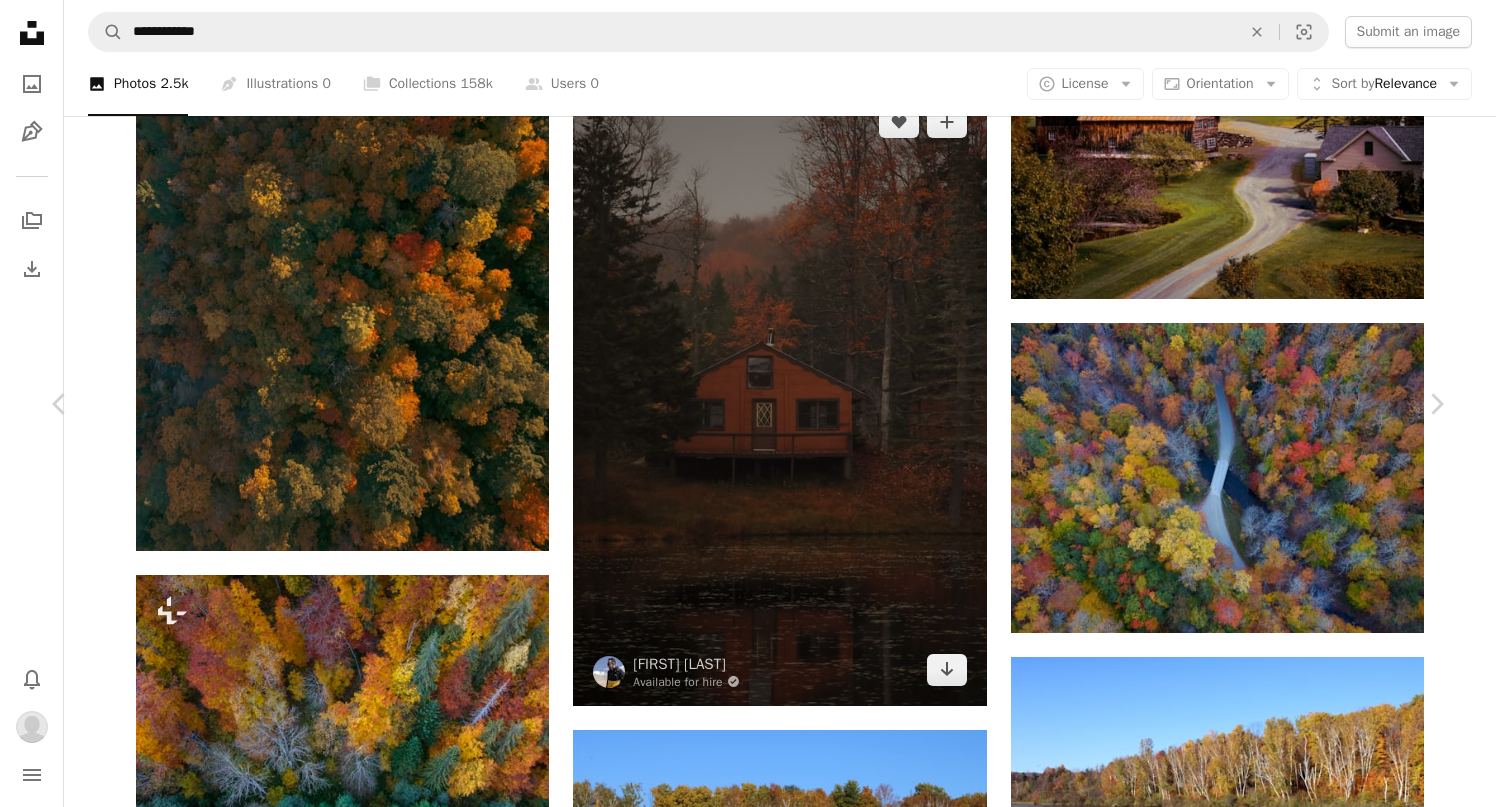 scroll, scrollTop: 69, scrollLeft: 0, axis: vertical 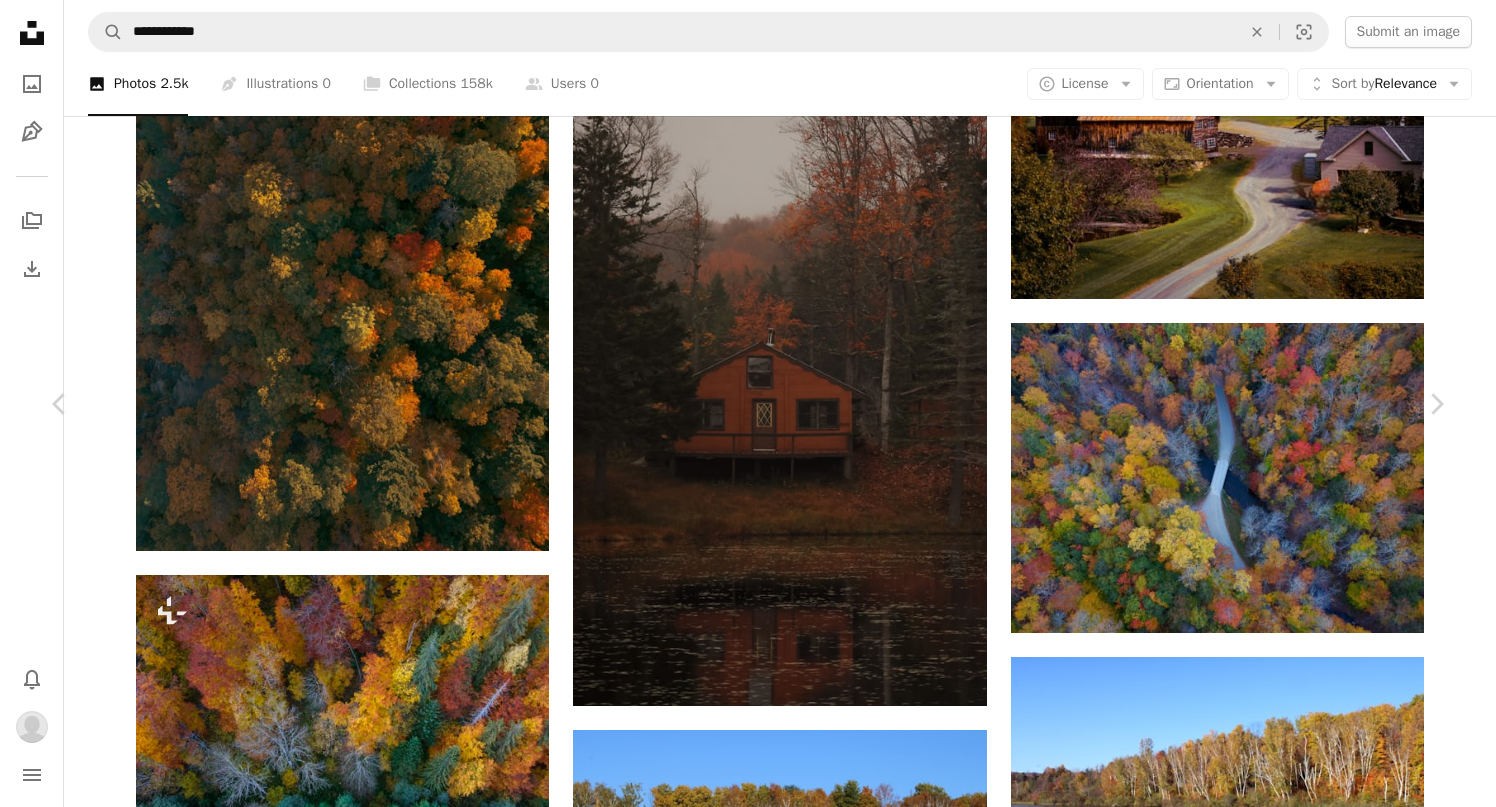 click on "[FIRST] [LAST] Available for hire A checkmark inside of a circle A heart A plus sign Edit image Download Chevron down Zoom in Views 256,756 Downloads 2,468 Featured in Photos A forward-right arrow Share Info icon Info More Actions Wooden cabin in the forest A map marker Green Mountains Calendar outlined Published on  [DATE], [YEAR] Safety Free to use under the  Unsplash License forest autumn fall cabin foliage vermont new hampshire wooden cabin land house scenery outdoors countryside housing pond vegetation woodland rural shelter green mountains Related images A heart A plus sign [FIRST] [LAST] Available for hire A checkmark inside of a circle Arrow pointing down A heart A plus sign [FIRST] [LAST] Arrow pointing down A heart A plus sign [FIRST] [LAST] Arrow pointing down Plus sign for Unsplash+ A heart A plus sign [FIRST] [LAST] For  Unsplash+ Arrow pointing down A heart A plus sign [FIRST] [LAST] Available for hire A checkmark inside of a circle Arrow pointing down For" at bounding box center (748, 4864) 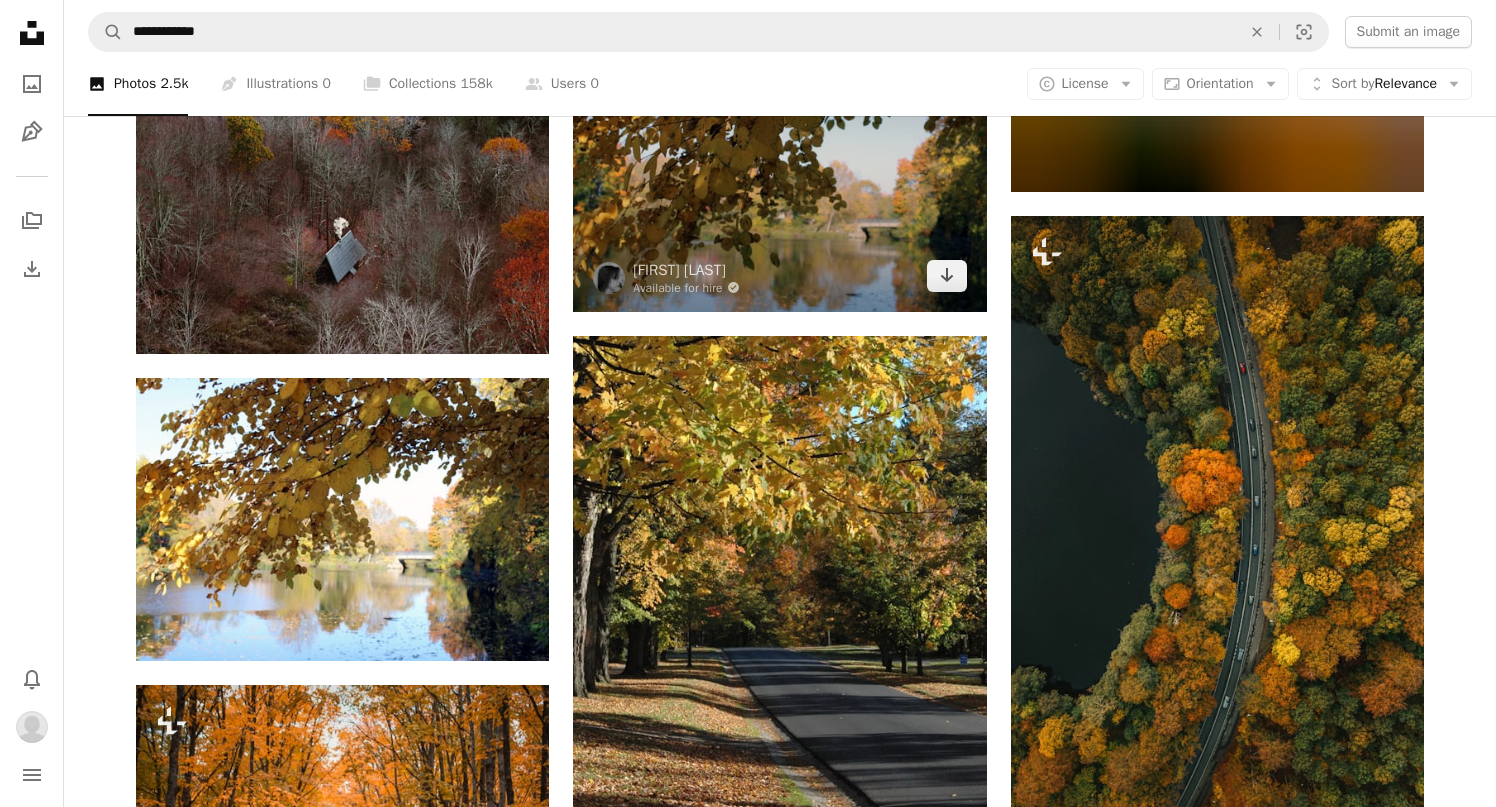 scroll, scrollTop: 5141, scrollLeft: 0, axis: vertical 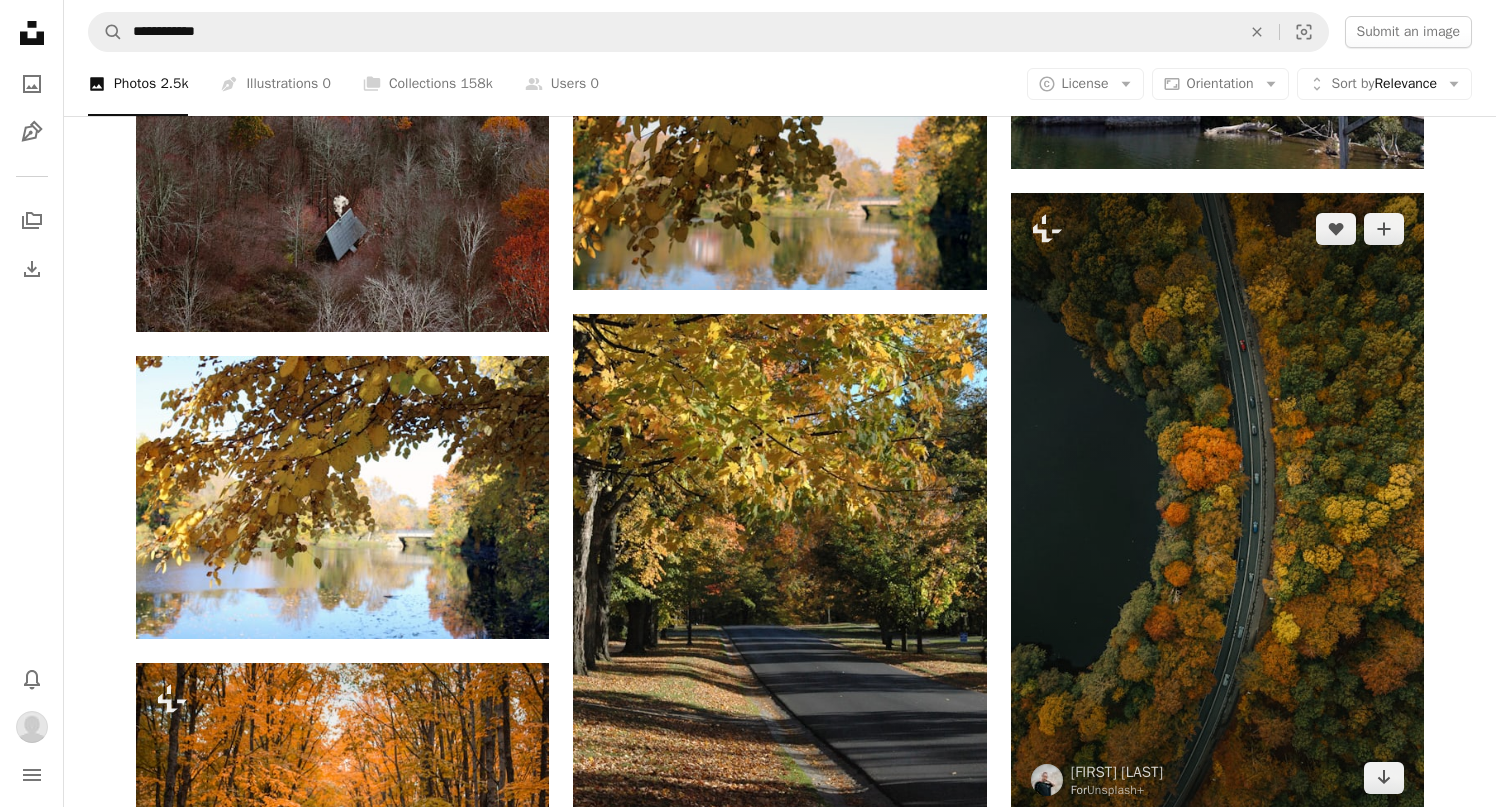 click at bounding box center (1217, 503) 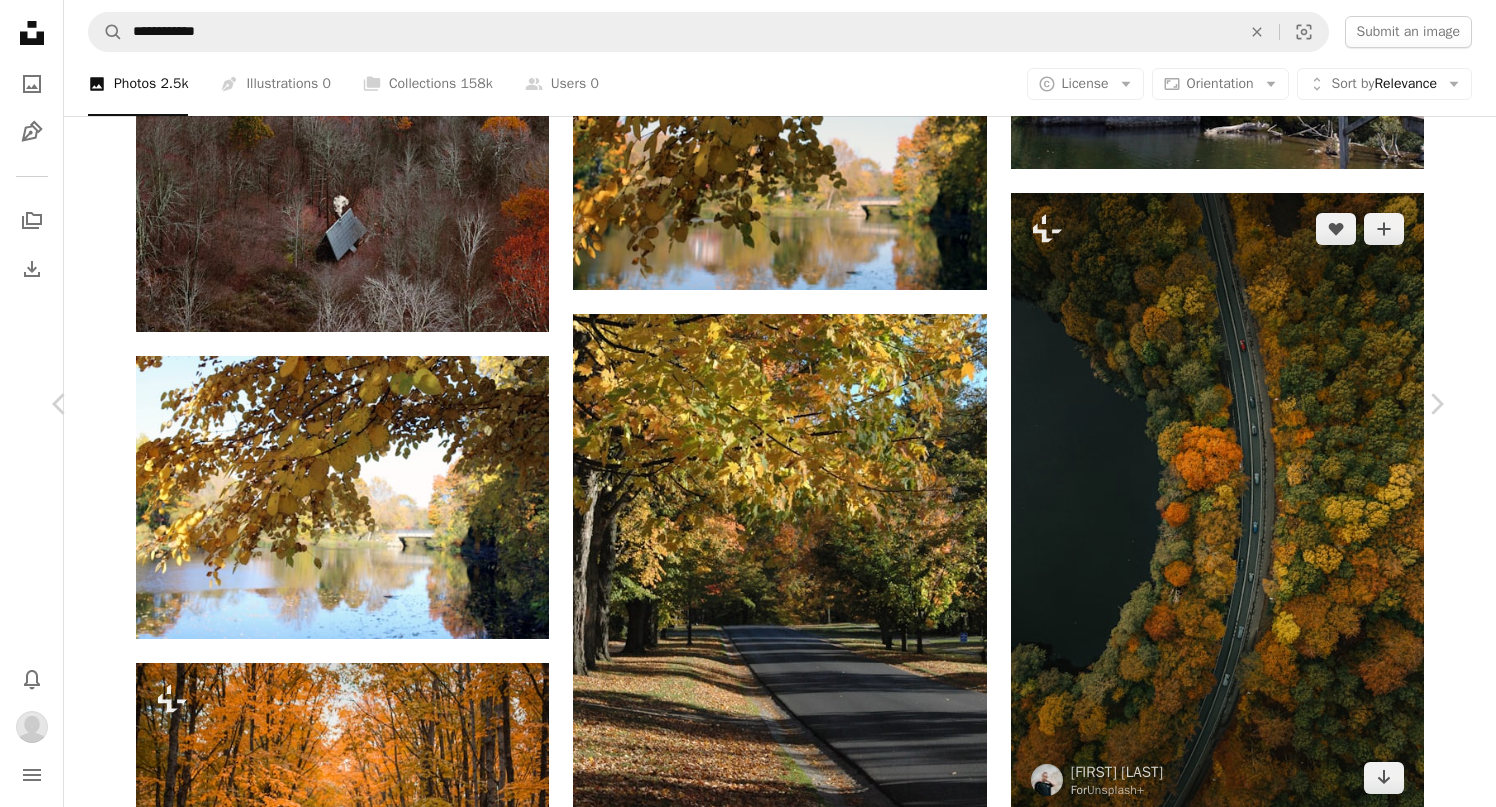 scroll, scrollTop: 224, scrollLeft: 0, axis: vertical 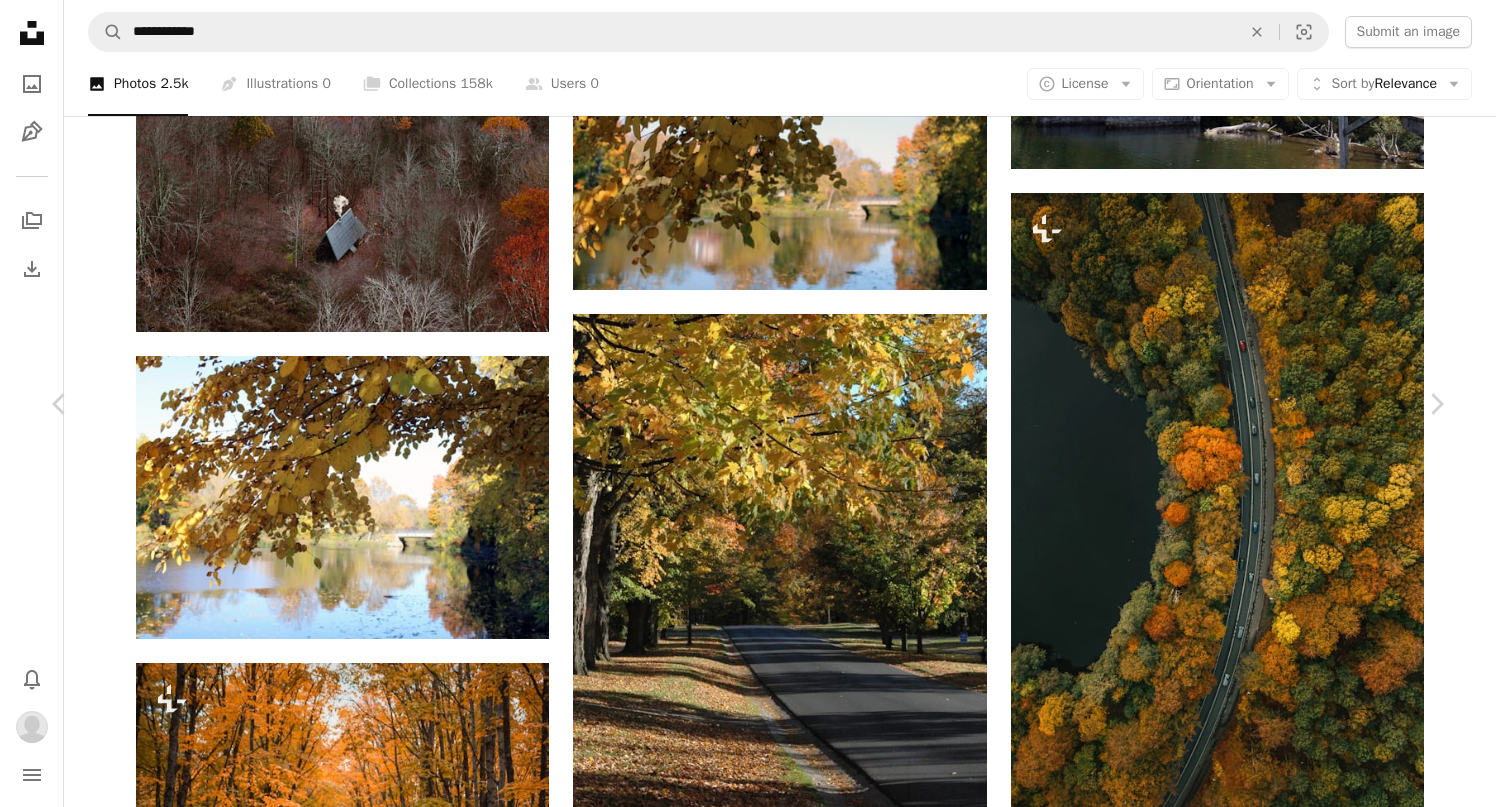click on "A map marker [COUNTRY]" at bounding box center (748, 3805) 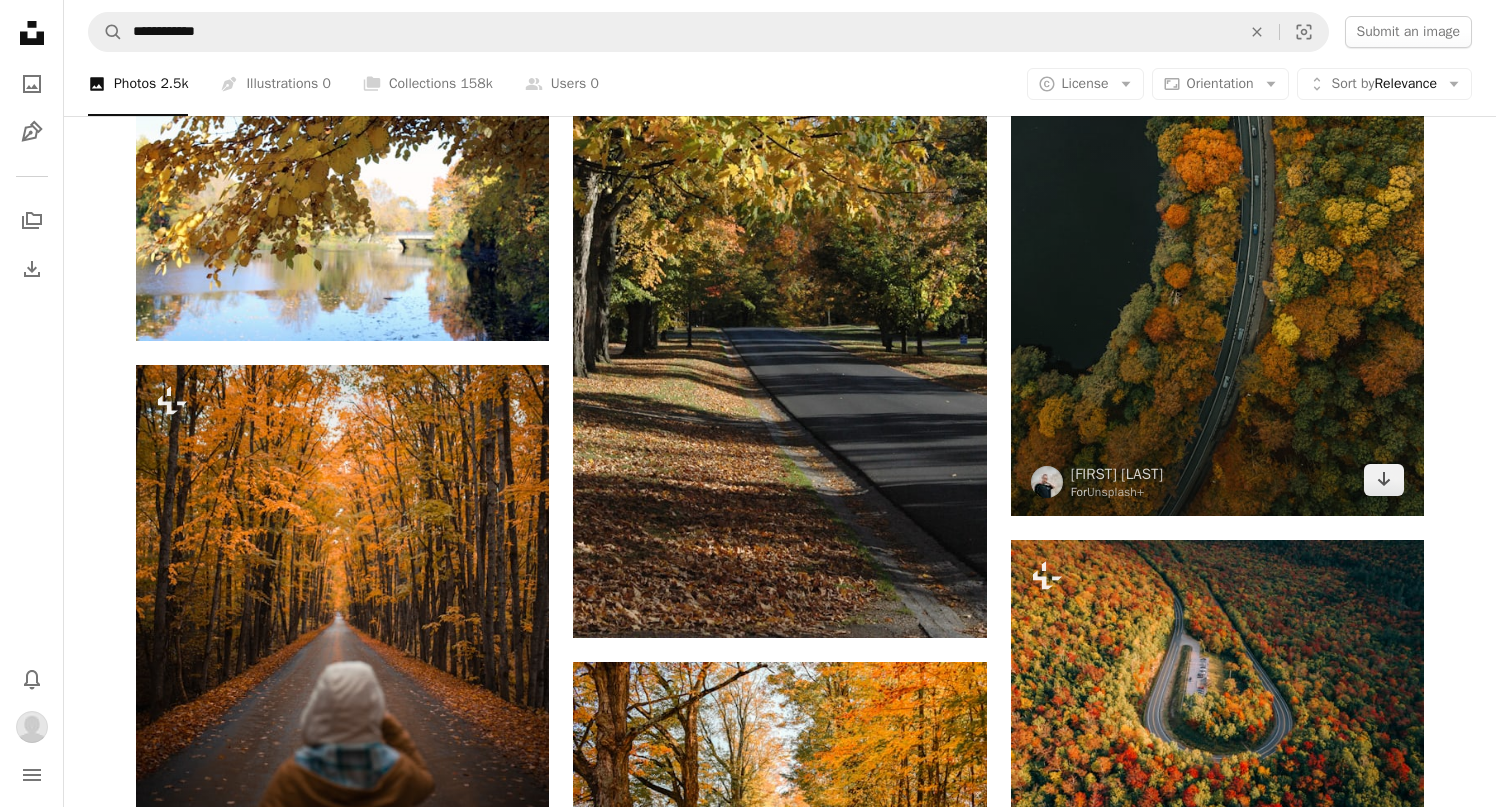 scroll, scrollTop: 5649, scrollLeft: 0, axis: vertical 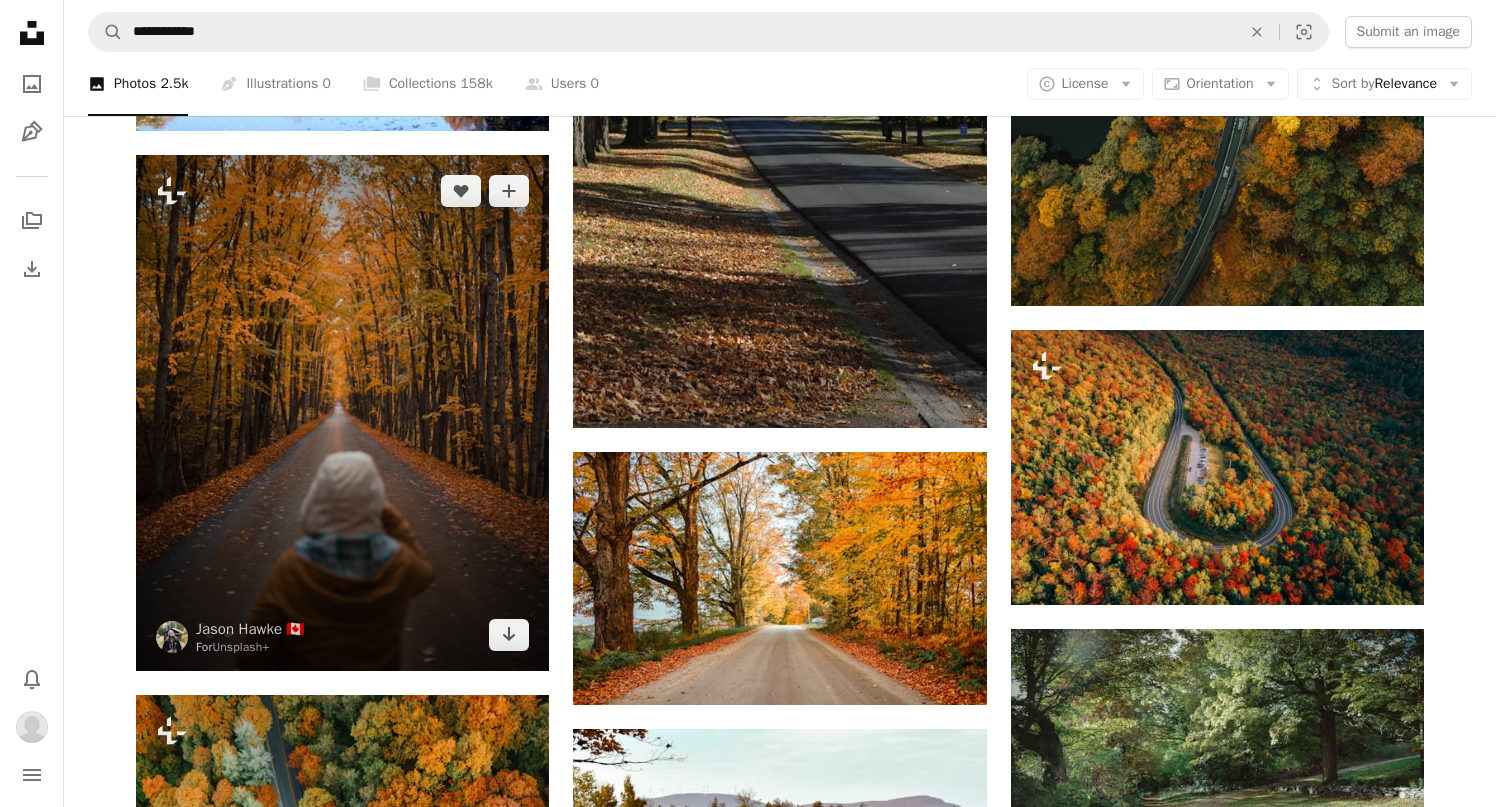 click at bounding box center [342, 413] 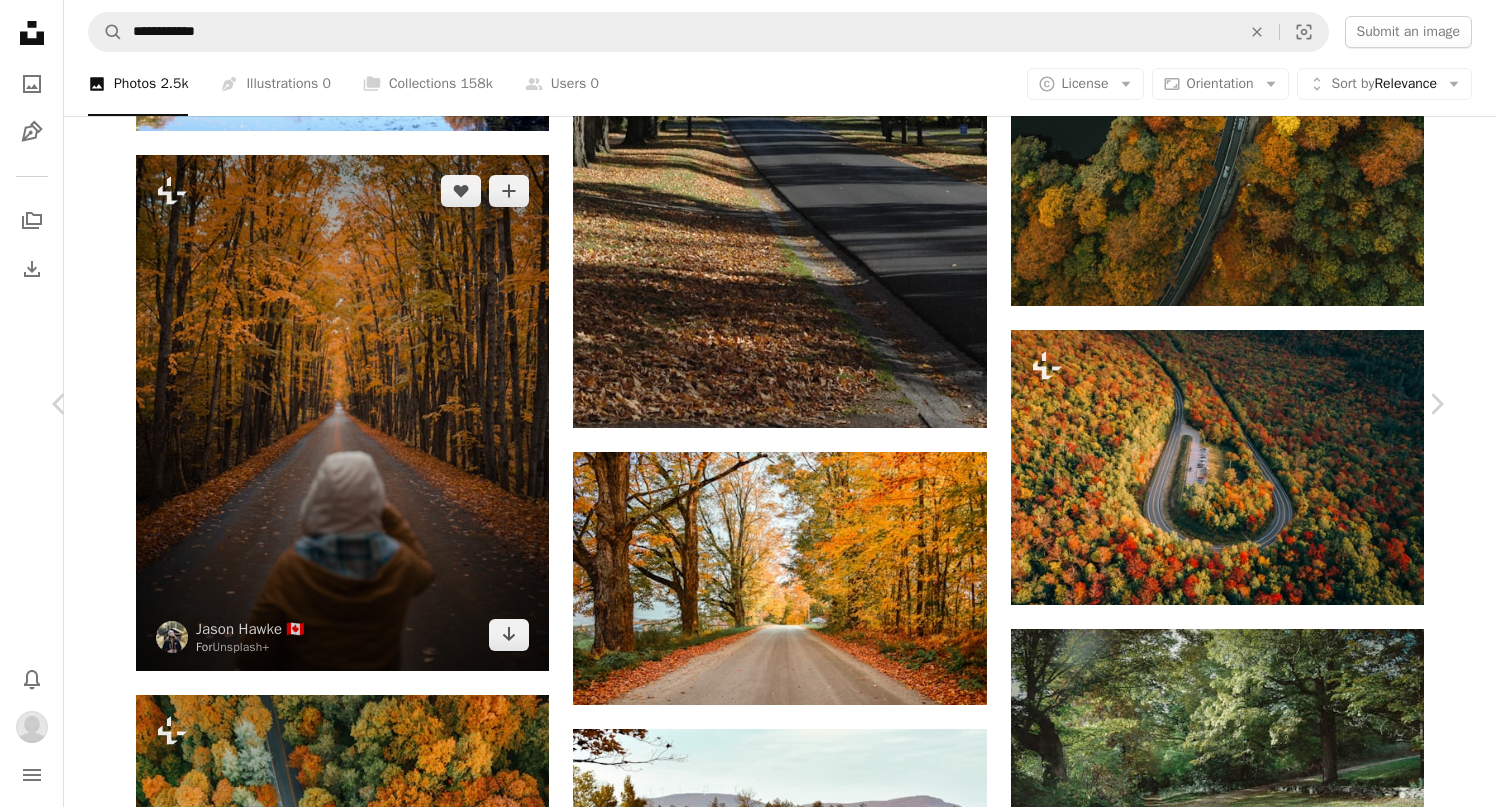 scroll, scrollTop: 0, scrollLeft: 0, axis: both 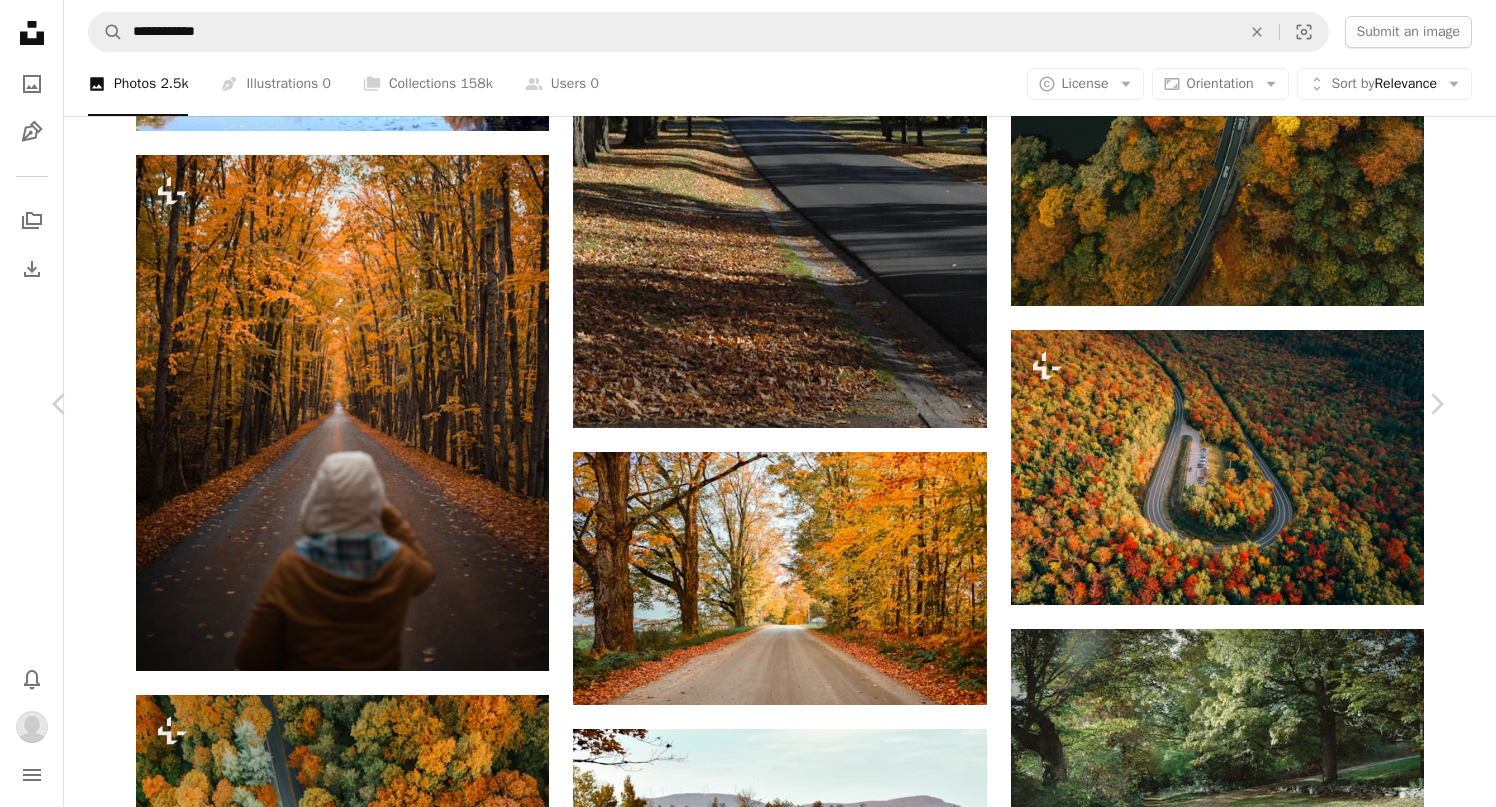 click on "An X shape Chevron left Chevron right [FIRST] [LAST] 🇨🇦 For Unsplash+ A heart A plus sign Edit image Download Chevron down Zoom in Featured in Photos A forward-right arrow Share More Actions Calendar outlined Published on [DATE] Safety Licensed under the Unsplash+ License forest travel outdoor road autumn fall trees orange adventure path outdoors fall leaves woodland From this series Plus sign for Unsplash+ Plus sign for Unsplash+ Plus sign for Unsplash+ Related images Plus sign for Unsplash+ A heart A plus sign [FIRST] [LAST] For Unsplash+ Arrow pointing down Plus sign for Unsplash+ A heart A plus sign [FIRST] [LAST] For Unsplash+ Arrow pointing down Plus sign for Unsplash+ A heart A plus sign [FIRST] For Unsplash+ Arrow pointing down Plus sign for Unsplash+ A heart A plus sign [FIRST] [LAST] For Unsplash+ Arrow pointing down Plus sign for Unsplash+ A heart A plus sign [FIRST] [LAST] For A heart" at bounding box center (748, 3297) 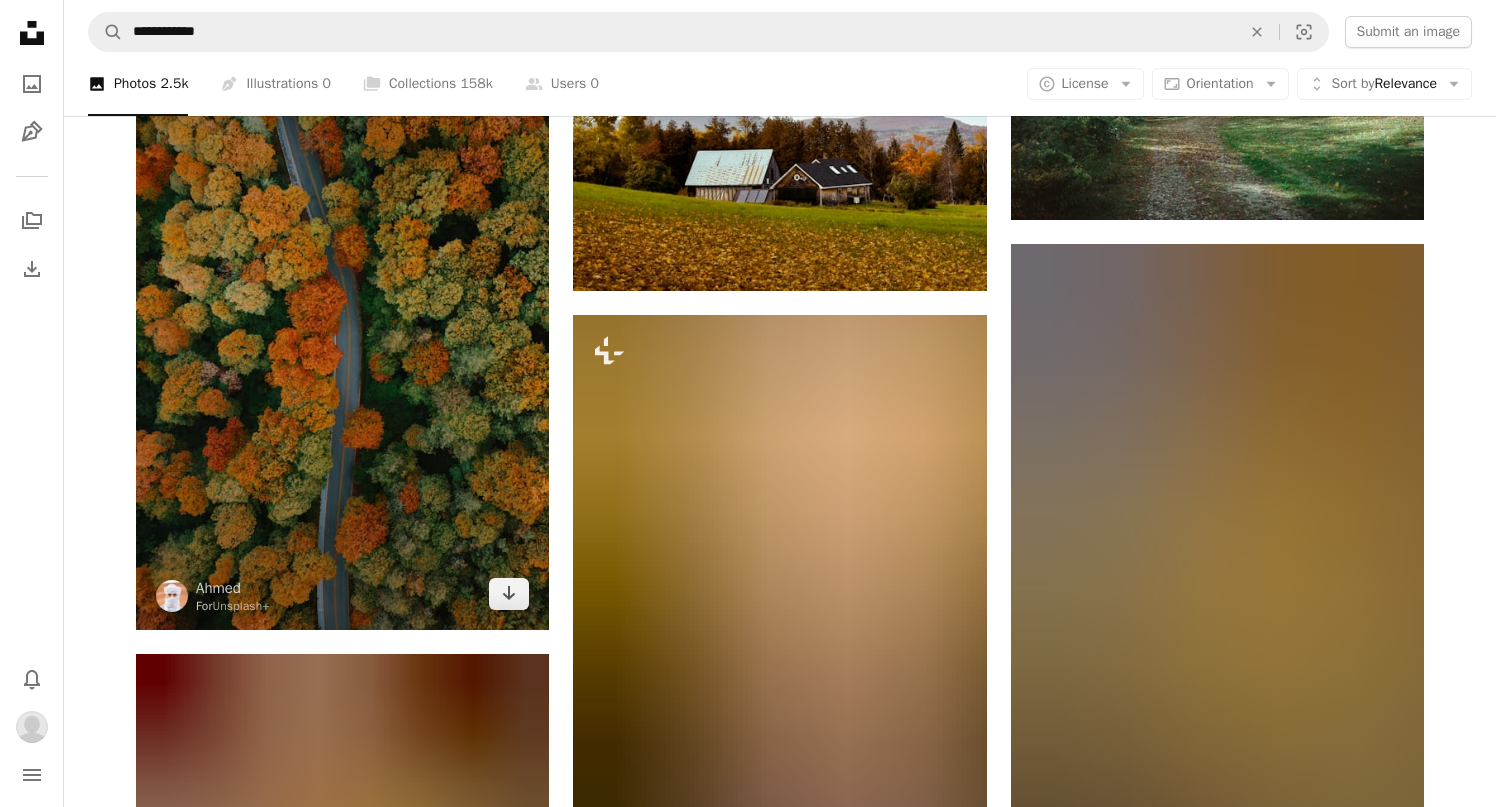 scroll, scrollTop: 6346, scrollLeft: 0, axis: vertical 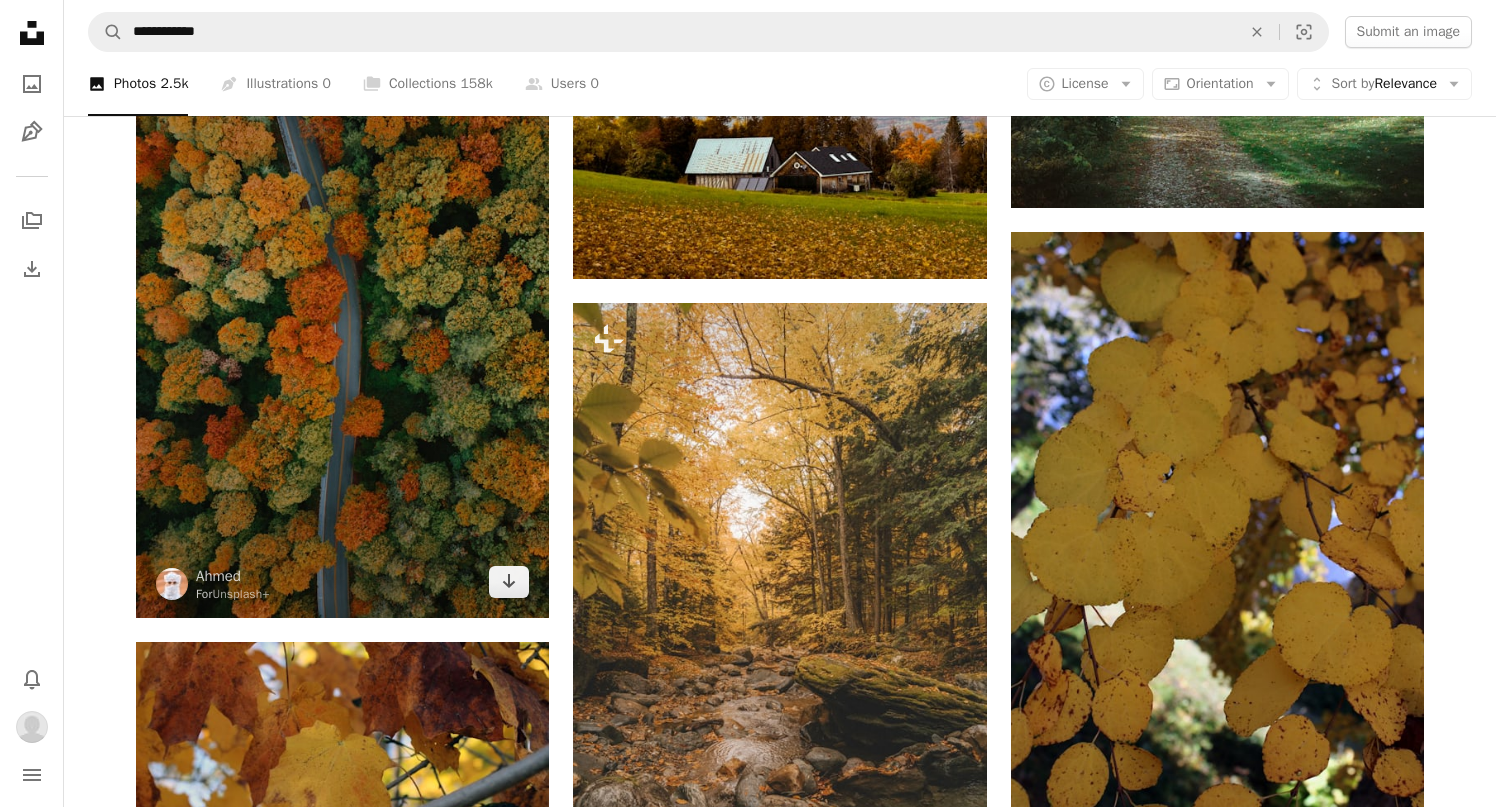 click at bounding box center [342, 308] 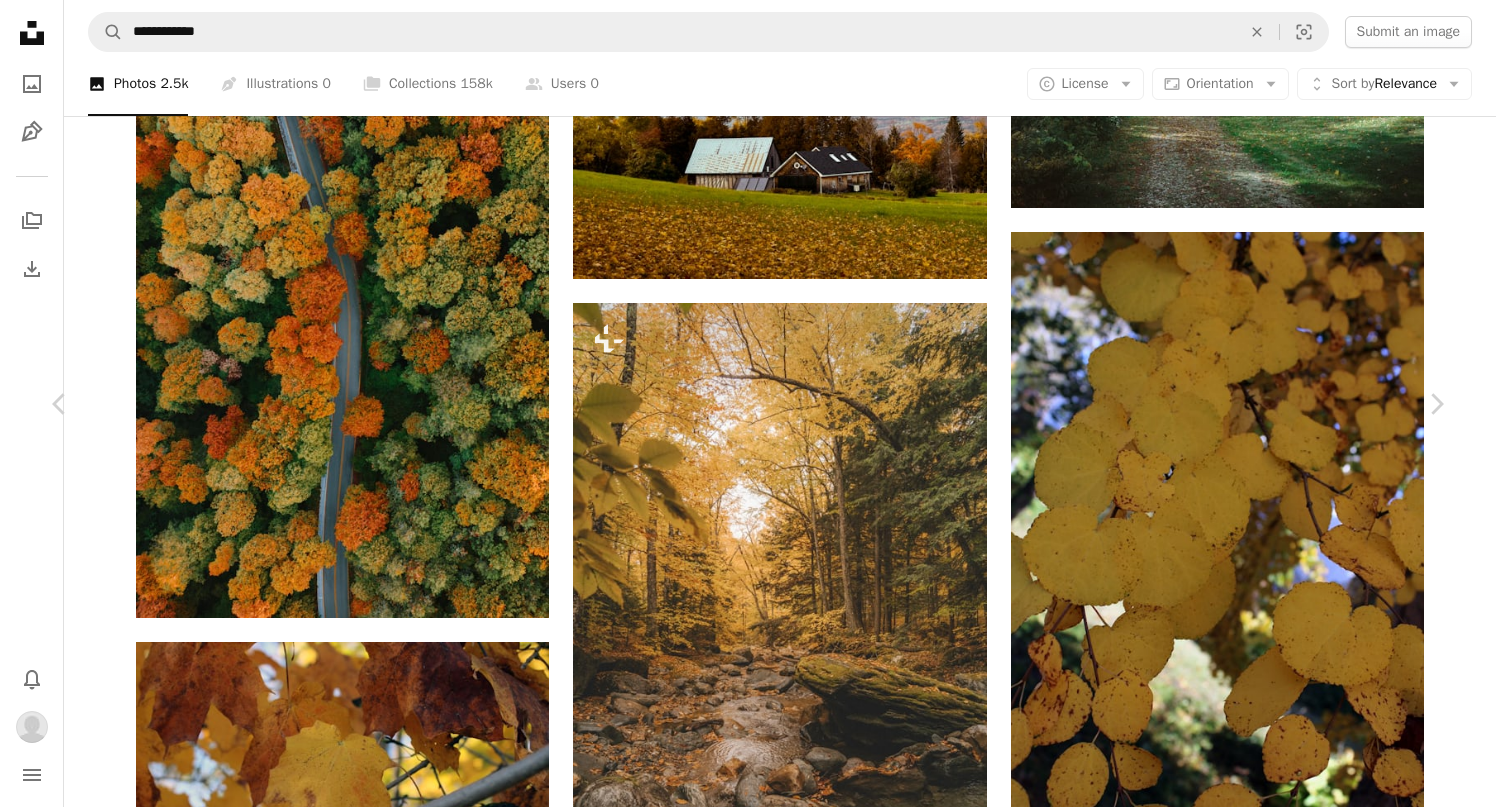 scroll, scrollTop: 0, scrollLeft: 0, axis: both 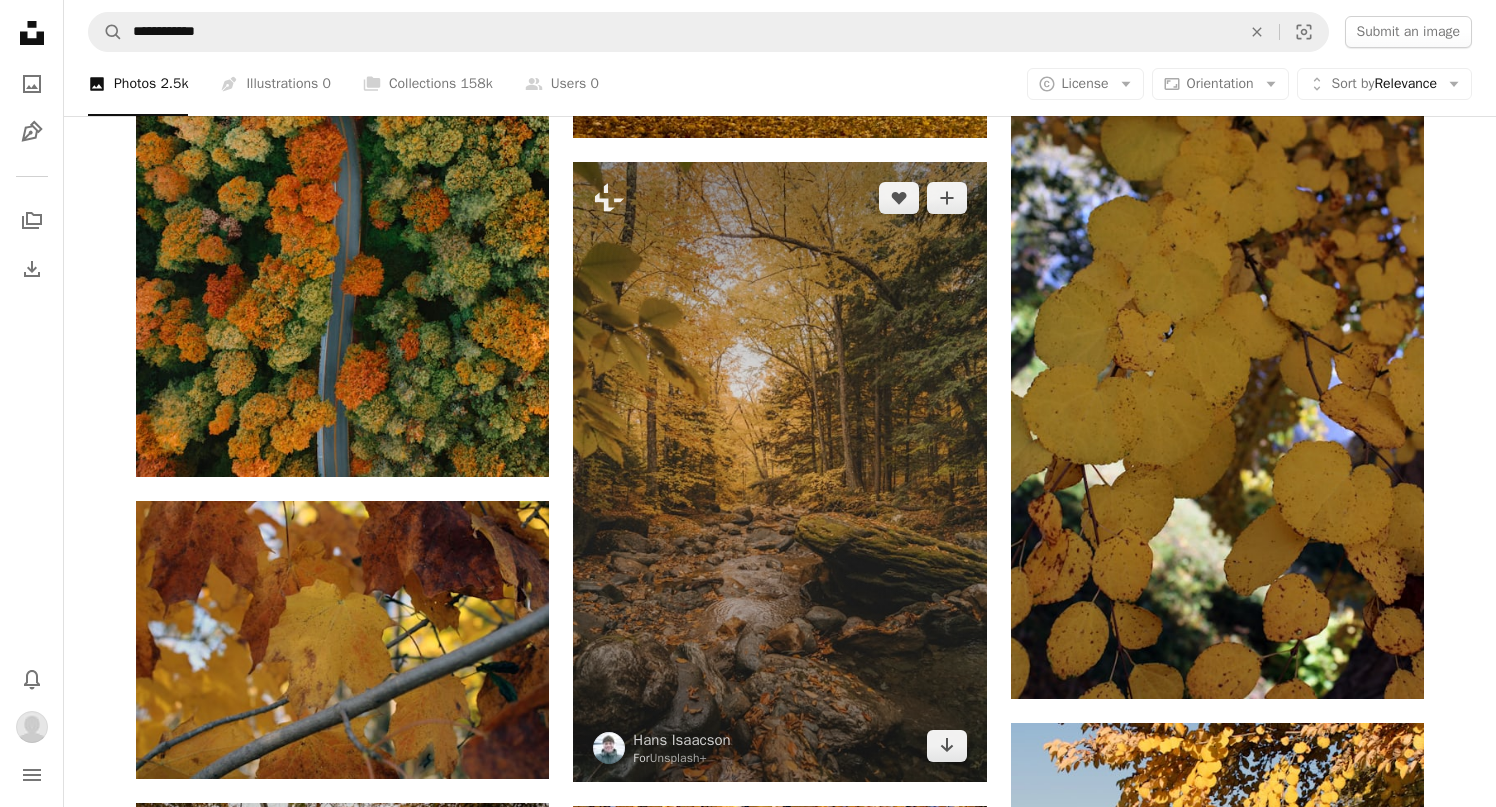 click at bounding box center (779, 472) 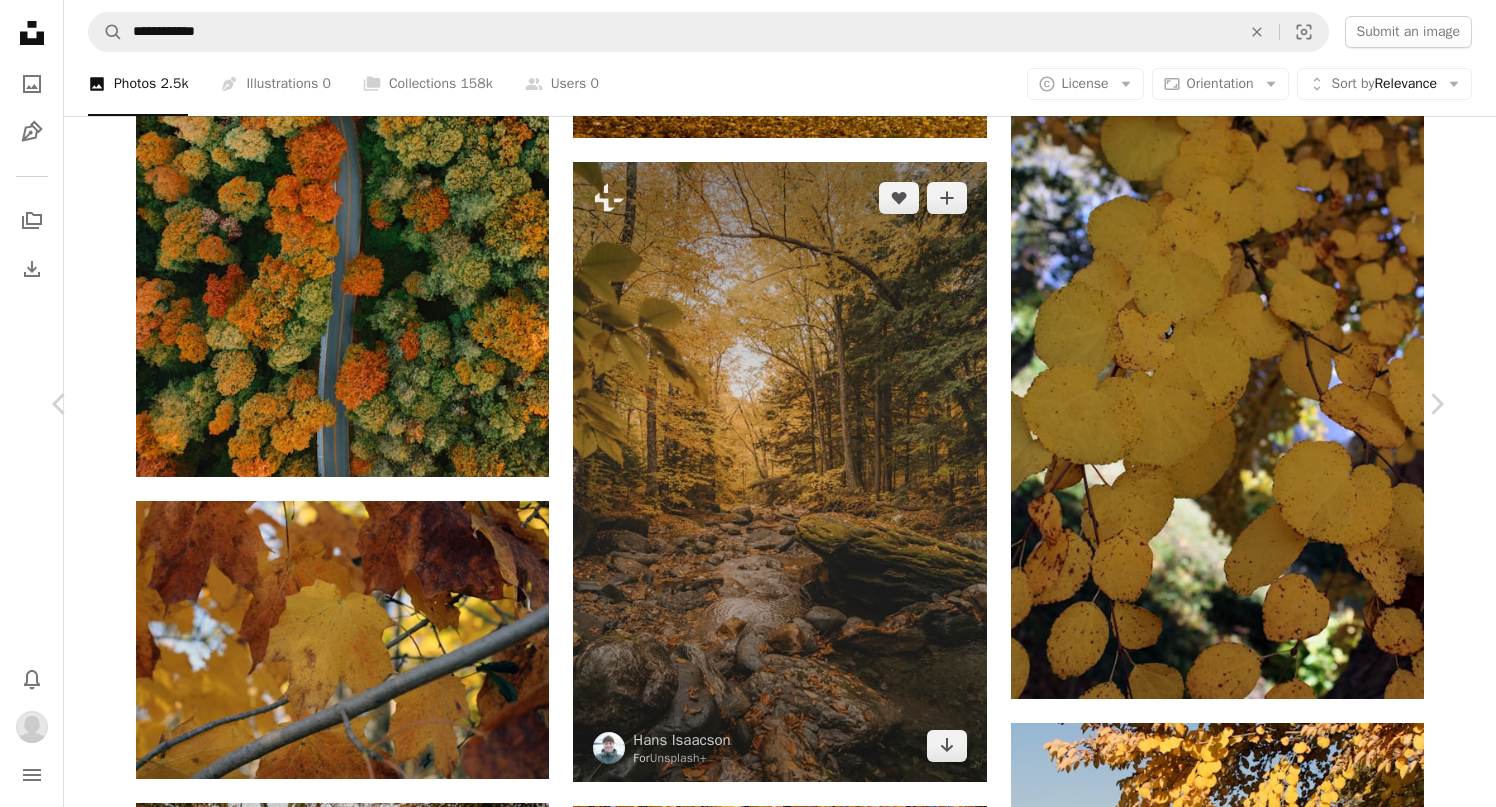 scroll, scrollTop: 267, scrollLeft: 0, axis: vertical 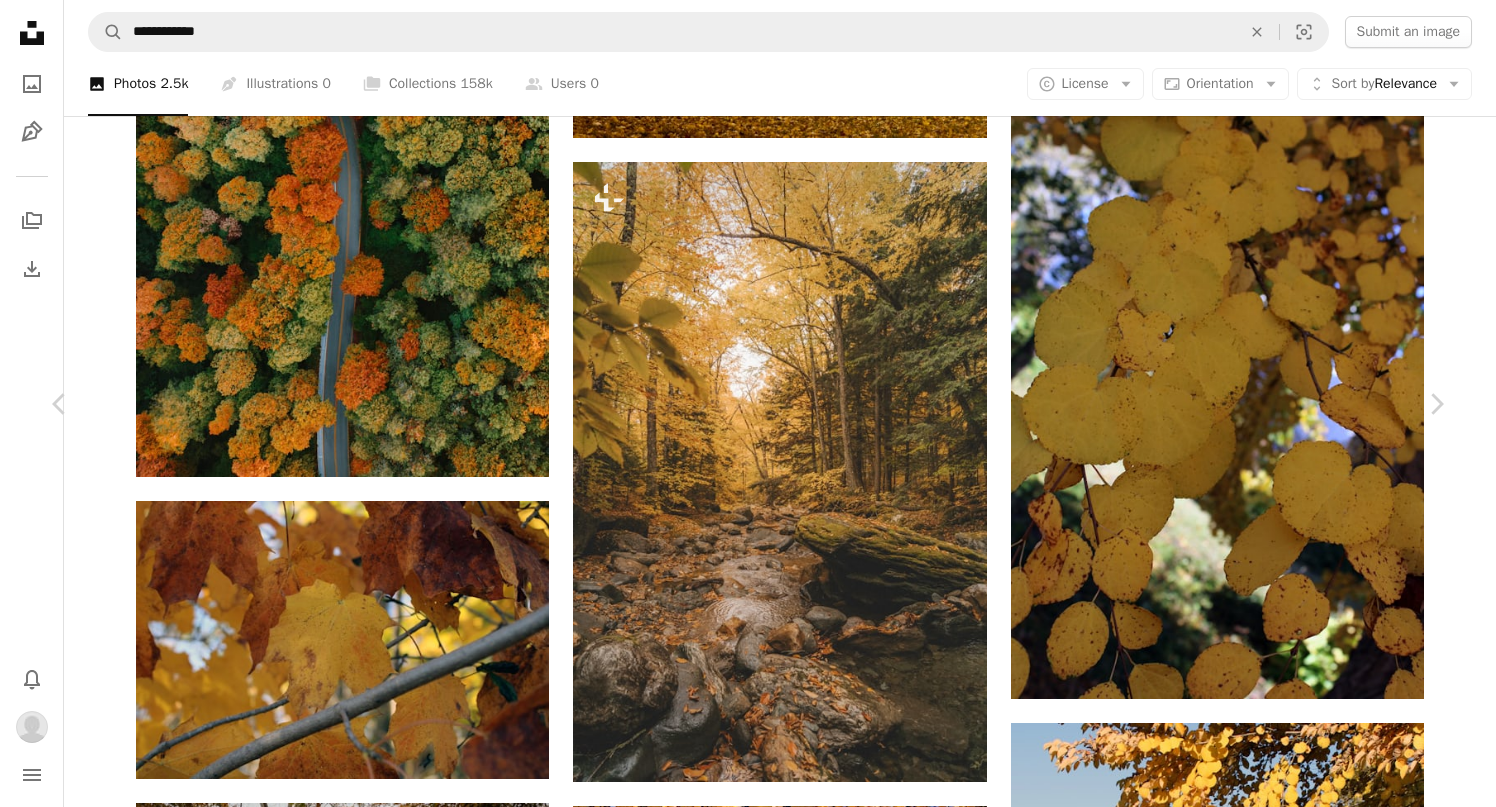 click on "An X shape Chevron left Chevron right [FIRST] [LAST] For Unsplash+ A heart A plus sign Edit image Download Chevron down Zoom in Featured in Photos A forward-right arrow Share More Actions Calendar outlined Published on [MONTH] [DAY], [YEAR] Camera [BRAND], [MODEL] Safety Licensed under the Unsplash+ License autumn fall trees outdoors countryside autumn landscape autumn trees autumn season fall colors autumnal autumn colours From this series Chevron right Plus sign for Unsplash+ Plus sign for Unsplash+ Plus sign for Unsplash+ Plus sign for Unsplash+ Plus sign for Unsplash+ Plus sign for Unsplash+ Plus sign for Unsplash+ Plus sign for Unsplash+ Plus sign for Unsplash+ Plus sign for Unsplash+ Related images Plus sign for Unsplash+ A heart A plus sign [FIRST] [LAST] For Unsplash+ Arrow pointing down Plus sign for Unsplash+ A heart A plus sign [FIRST] [LAST] For Unsplash+ Arrow pointing down Plus sign for Unsplash+ A heart A plus sign [FIRST] [LAST] For Unsplash+ Arrow pointing down Plus sign for Unsplash+ For" at bounding box center [748, 5131] 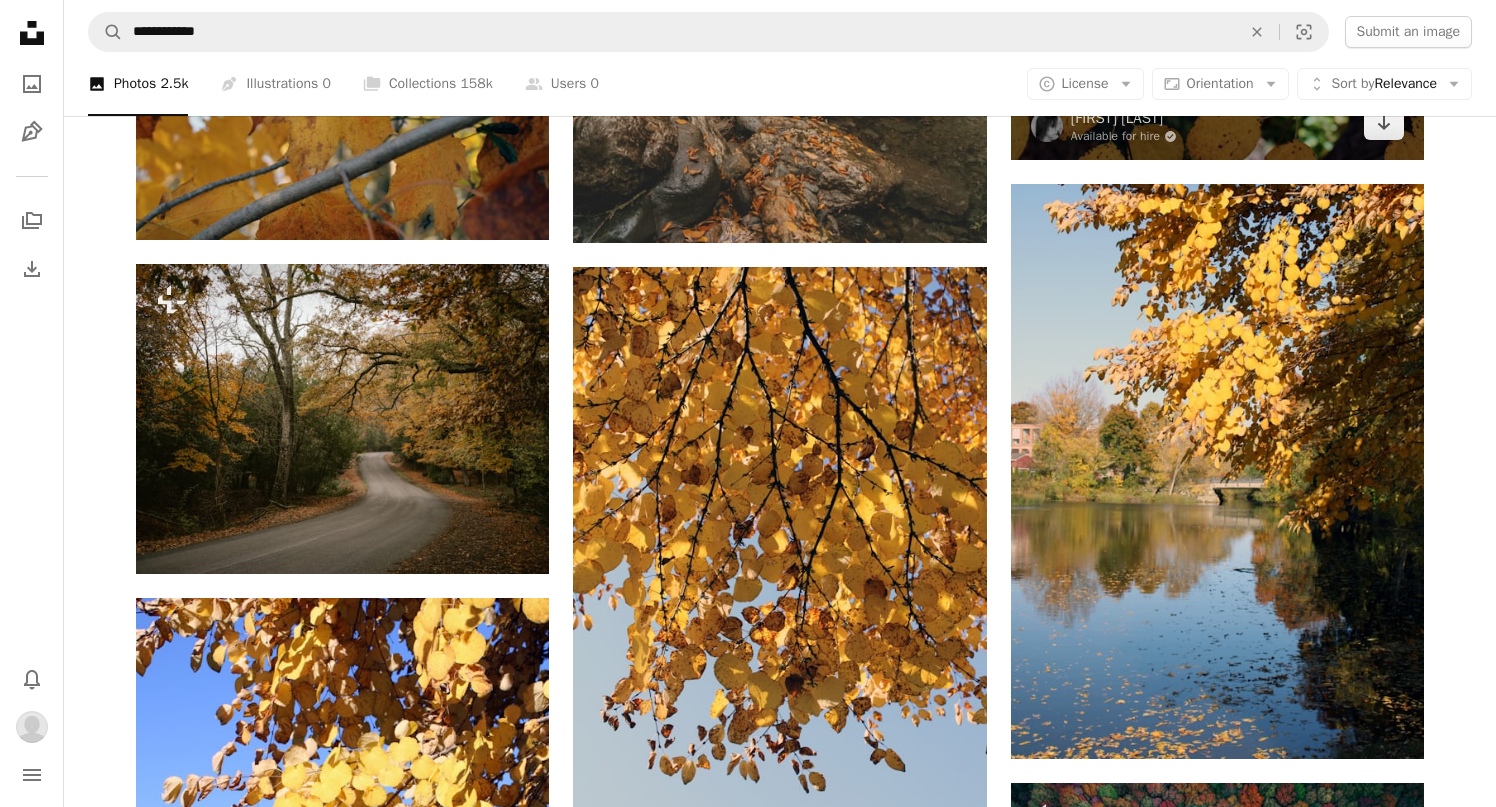 scroll, scrollTop: 7030, scrollLeft: 0, axis: vertical 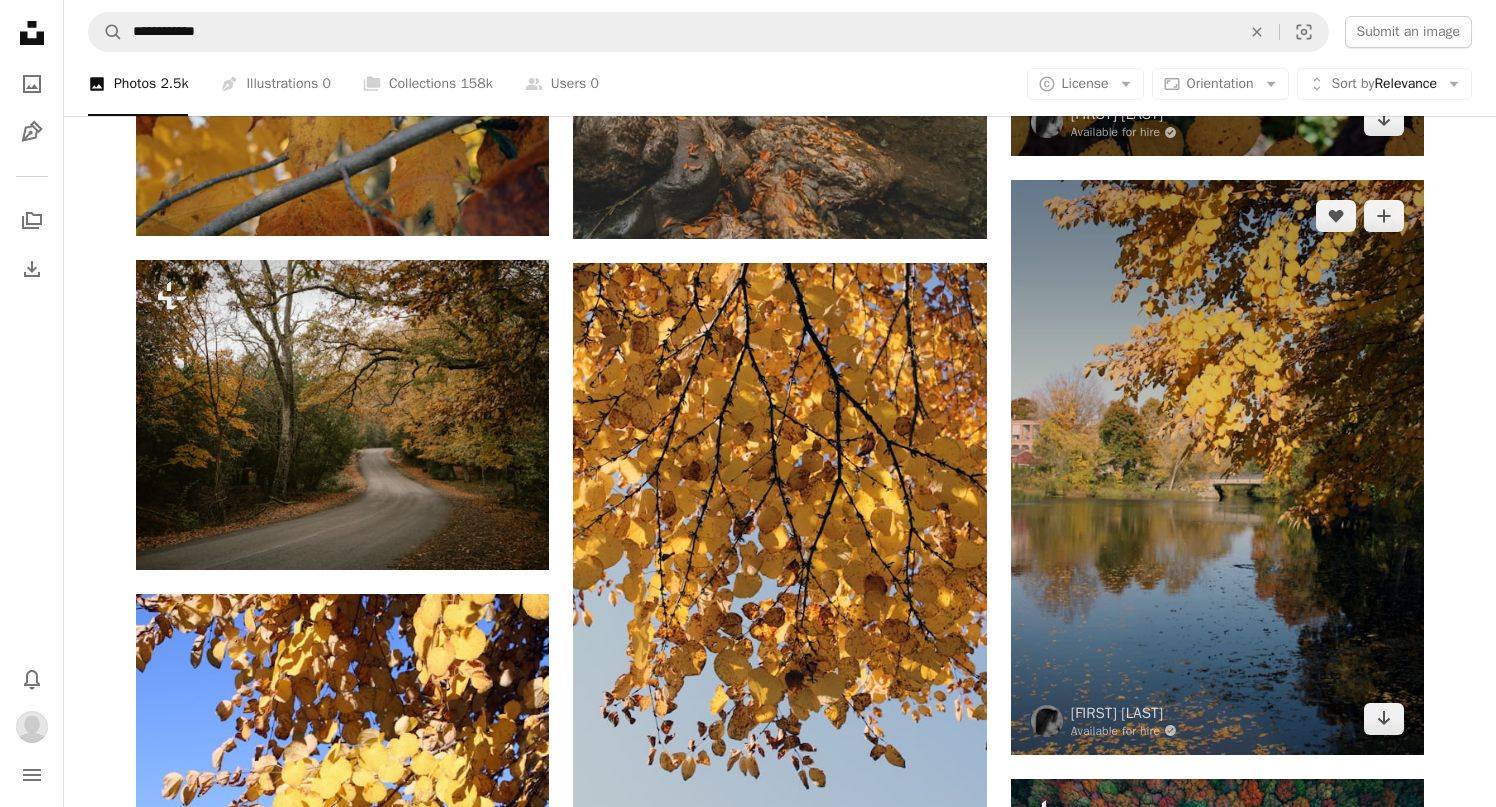 click at bounding box center (1217, 467) 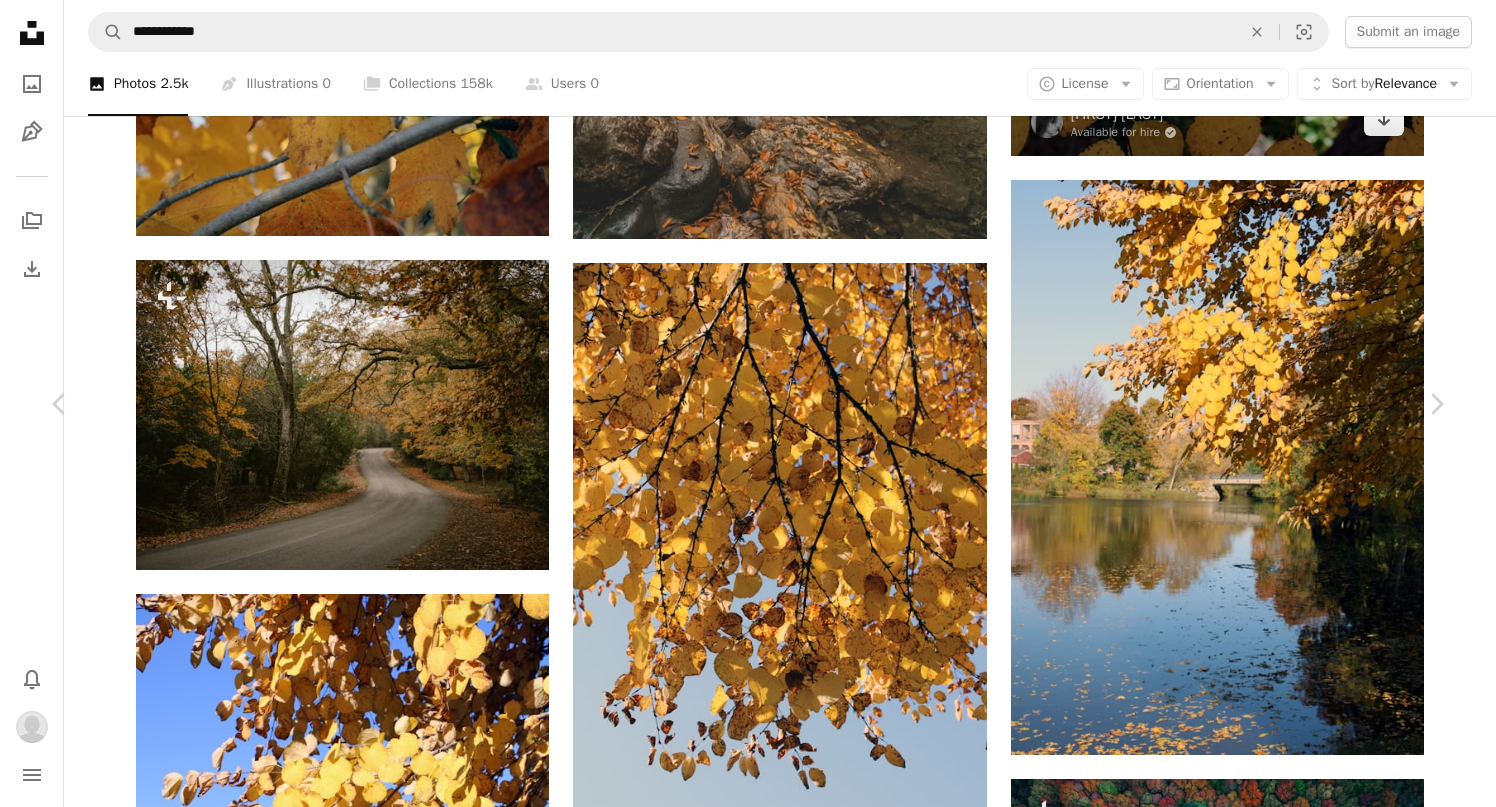 scroll, scrollTop: 198, scrollLeft: 0, axis: vertical 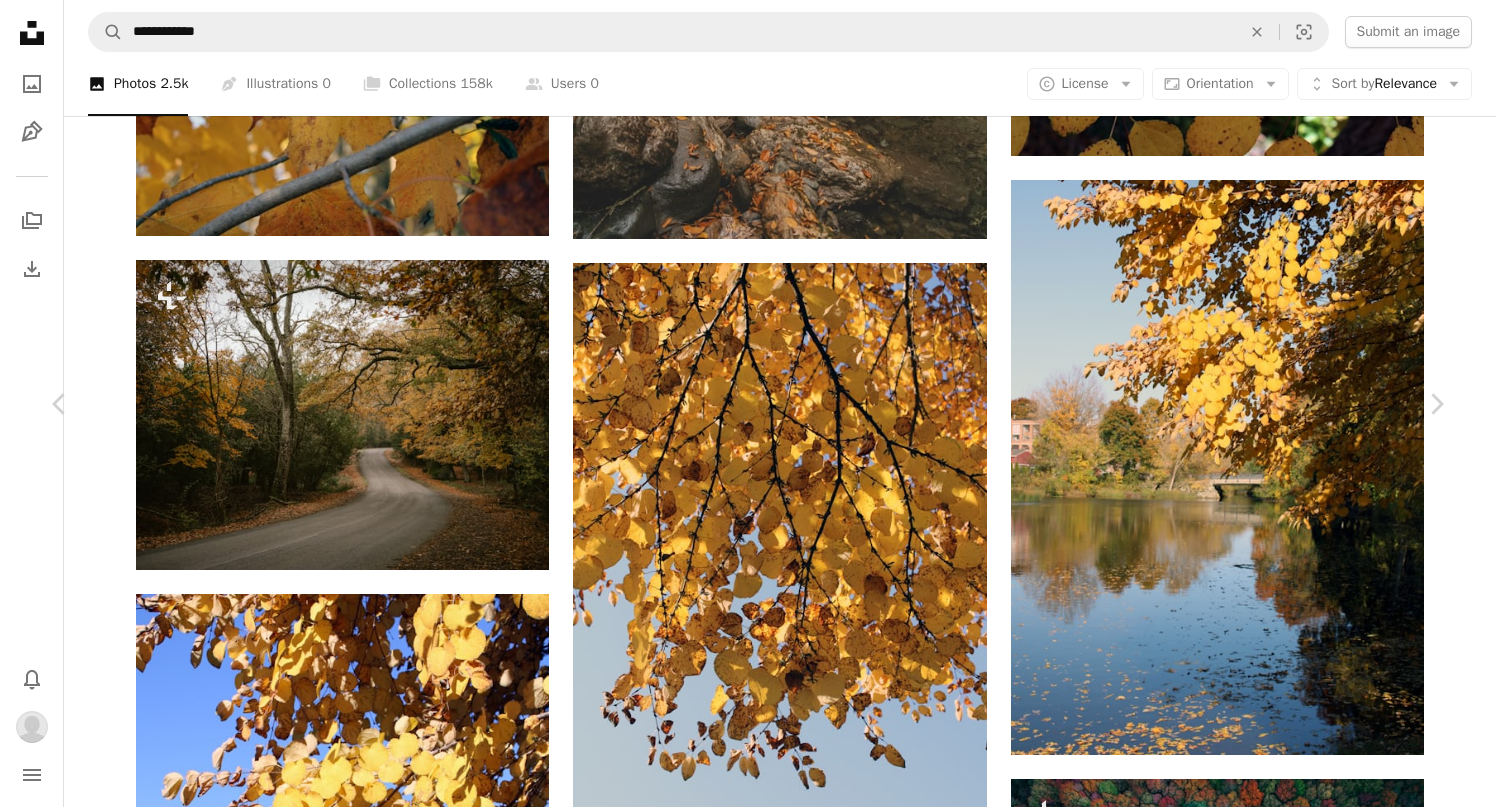 click on "An X shape Chevron left Chevron right [FIRST] [LAST] Available for hire A checkmark inside of a circle A heart A plus sign Edit image Download Chevron down Zoom in Views 7,594 Downloads 39 A forward-right arrow Share Info icon Info More Actions Calendar outlined Published on [MONTH] [DAY], [YEAR] Camera [BRAND], [MODEL] Safety Free to use under the Unsplash License fall yellow fall leaves fall background [STATE] autmn yellow leaves [STATE] fall autmn leaves autumn scenery lake outdoors pond Related images A heart A plus sign [FIRST] [LAST] Arrow pointing down Plus sign for Unsplash+ A heart A plus sign [FIRST] [LAST] For Unsplash+ Arrow pointing down Plus sign for Unsplash+ A heart A plus sign [FIRST] [LAST] For Unsplash+ Arrow pointing down Plus sign for Unsplash+ A heart A plus sign [FIRST] [LAST] For Unsplash+ Arrow pointing down A heart A plus sign [FIRST] [LAST] Available for hire A checkmark inside of a circle Arrow pointing down A heart A plus sign [FIRST] [LAST] @[COUNTRY] Arrow pointing down A heart [FIRST] [LAST]" at bounding box center (748, 4588) 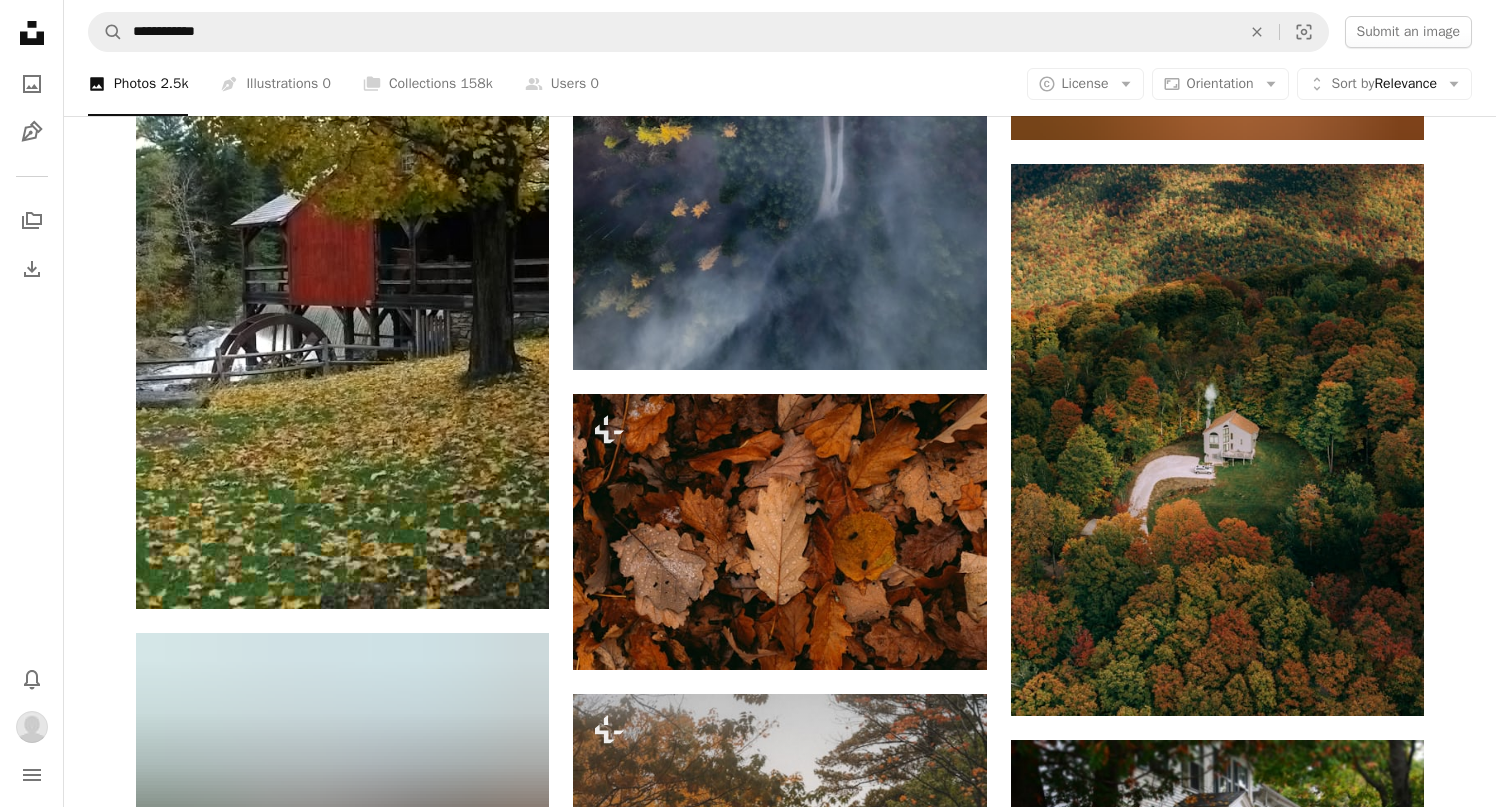 scroll, scrollTop: 10043, scrollLeft: 0, axis: vertical 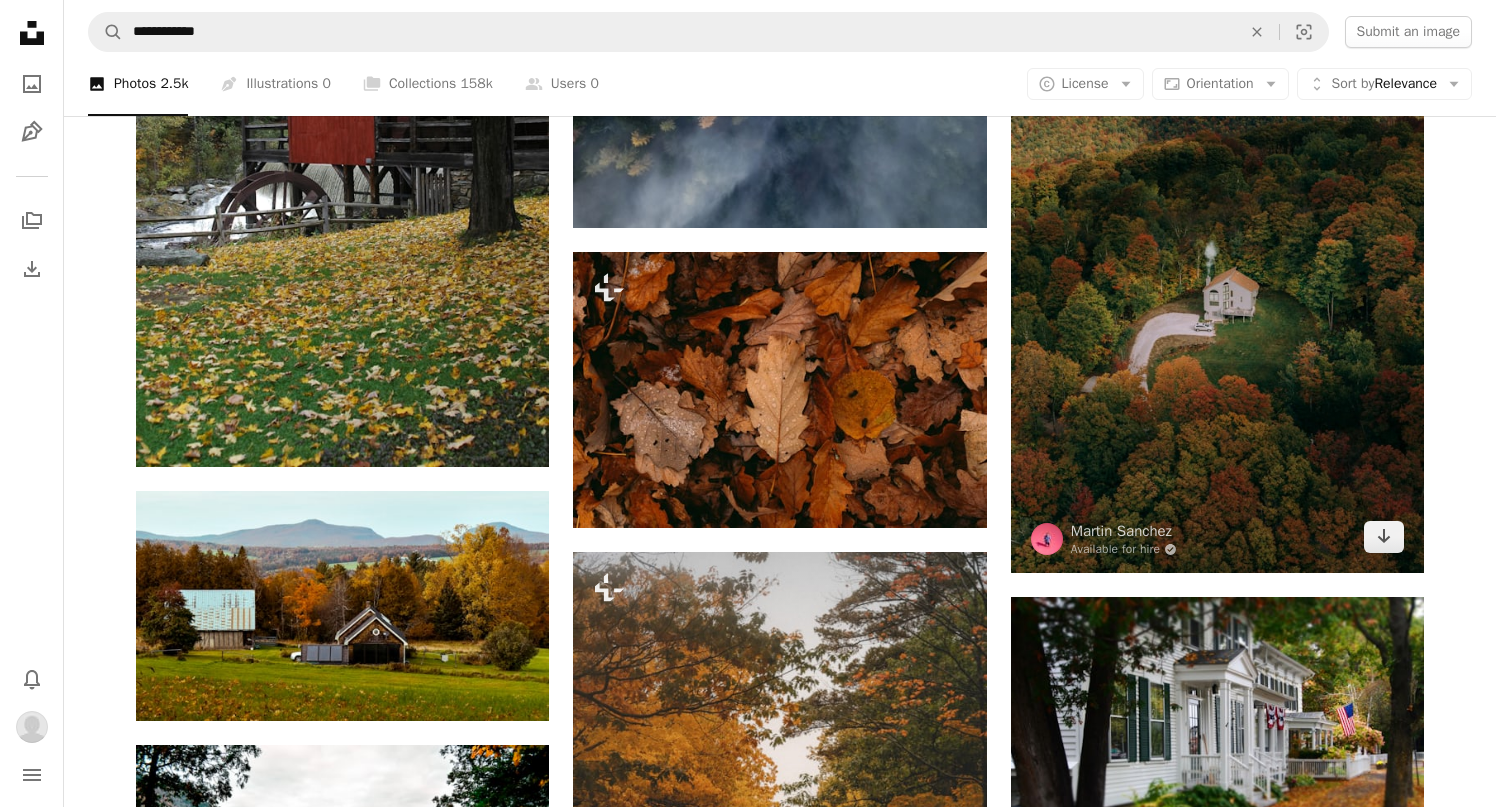 click at bounding box center (1217, 297) 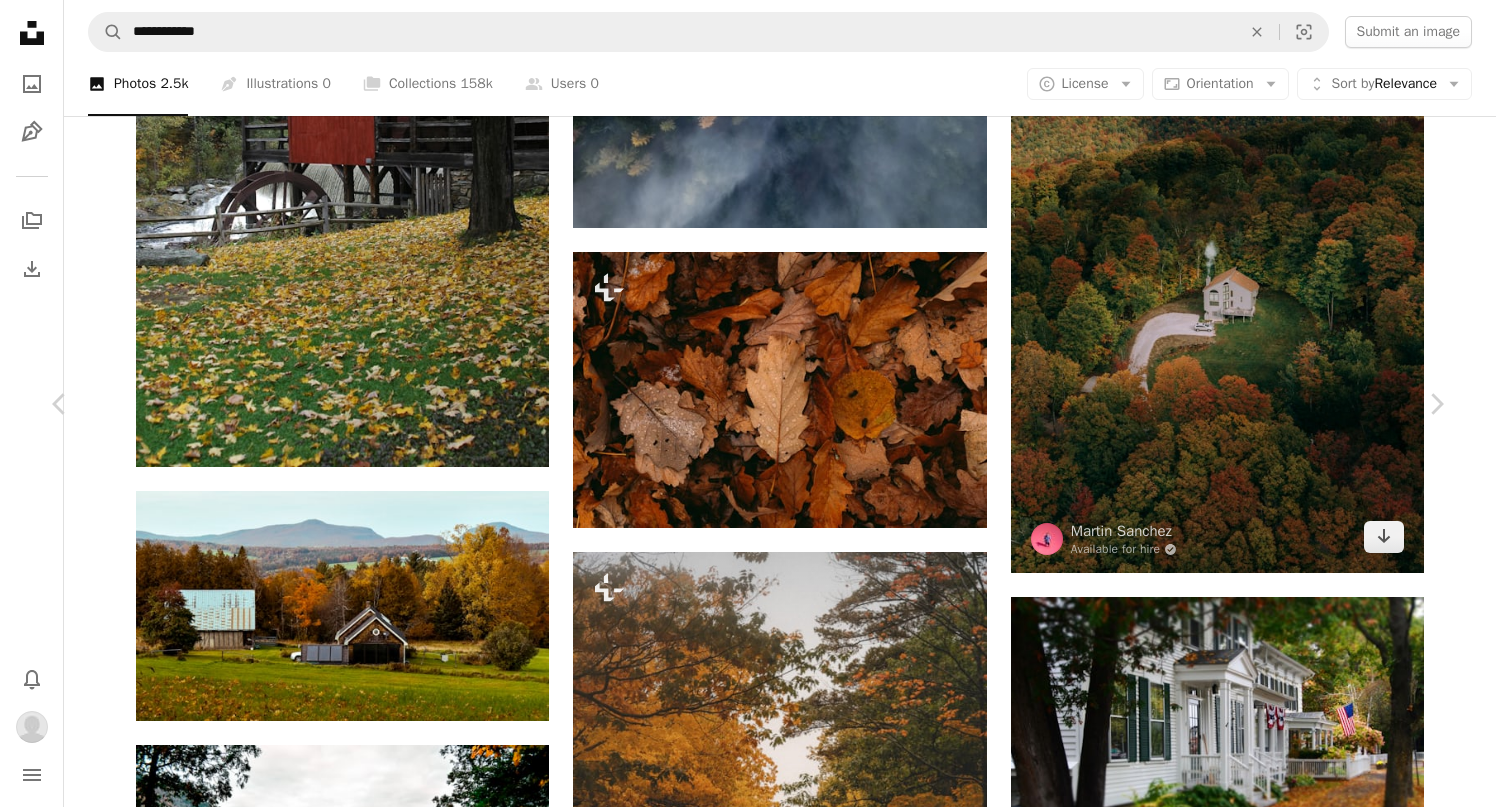 scroll, scrollTop: 54, scrollLeft: 0, axis: vertical 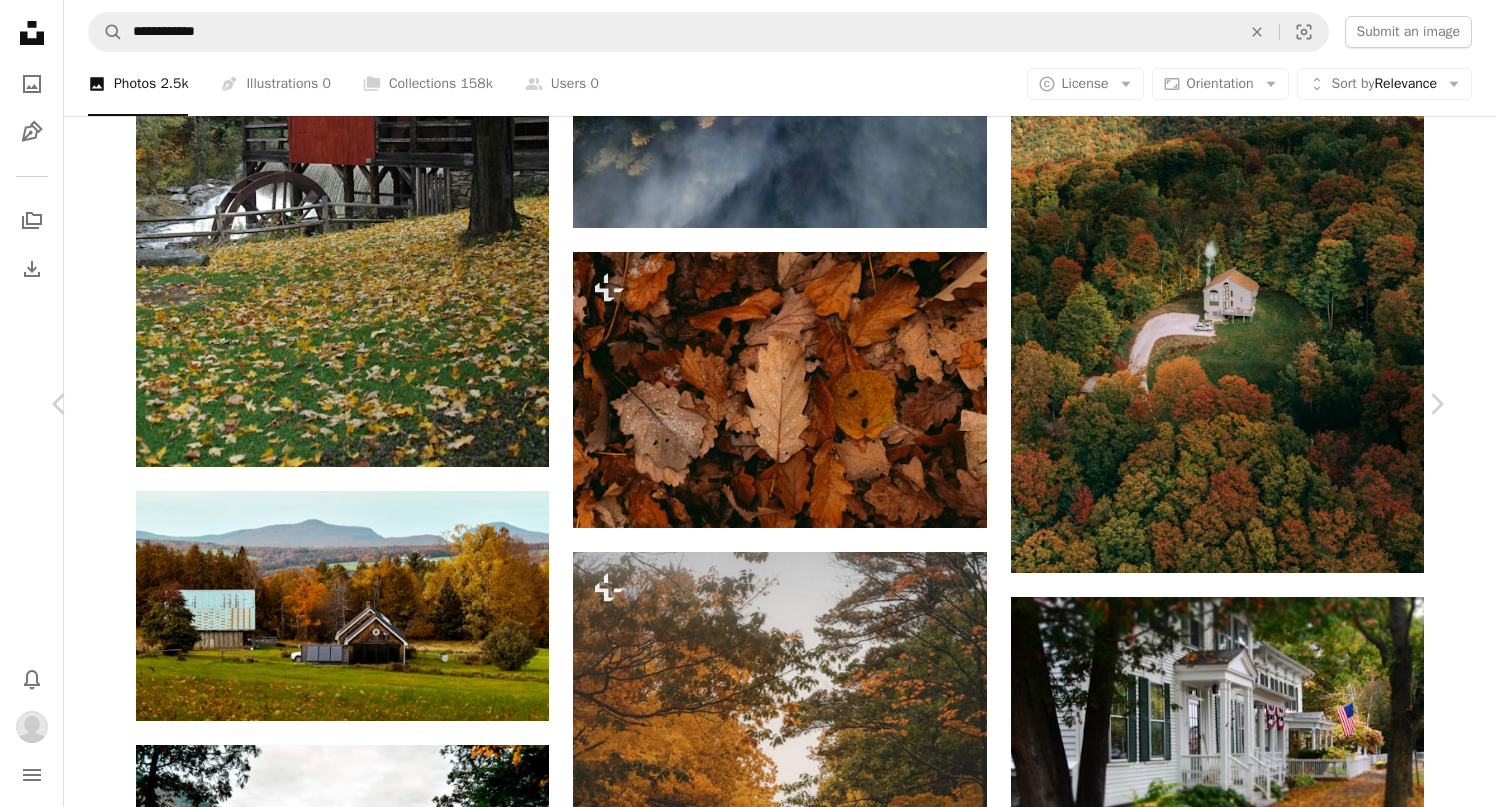 click on "A plus sign" at bounding box center [1095, 4300] 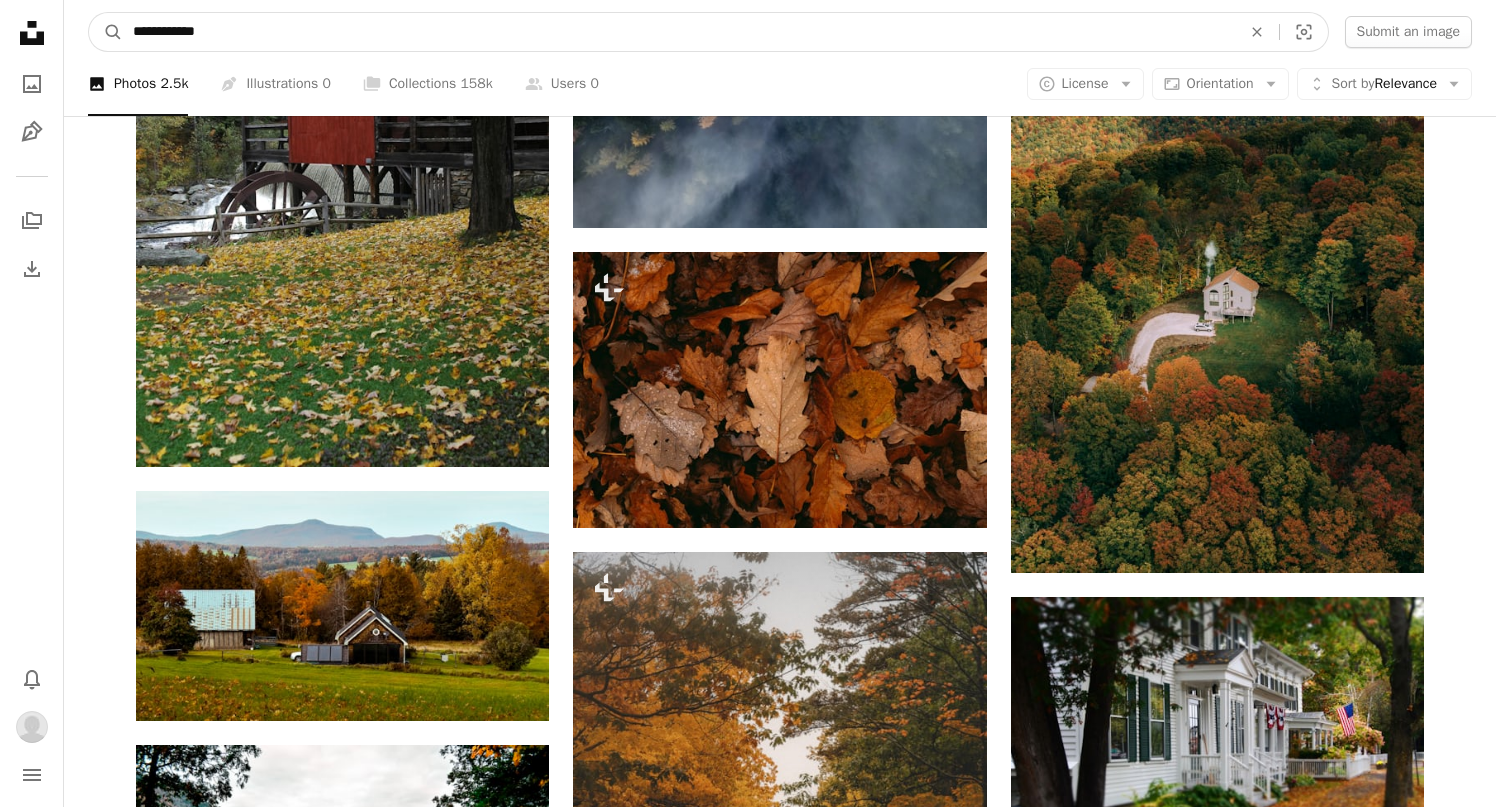 drag, startPoint x: 188, startPoint y: 36, endPoint x: 35, endPoint y: 28, distance: 153.20901 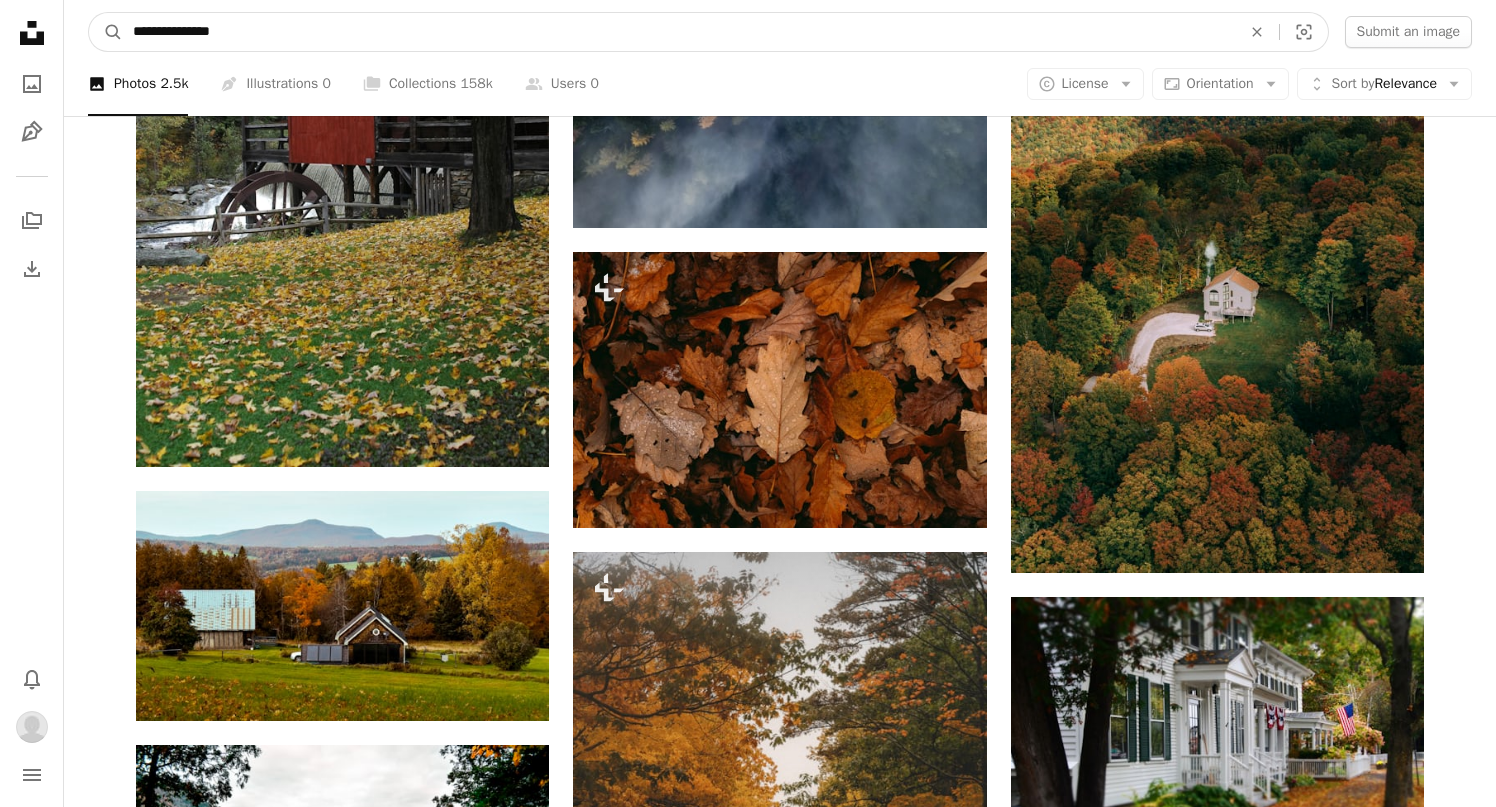 type on "**********" 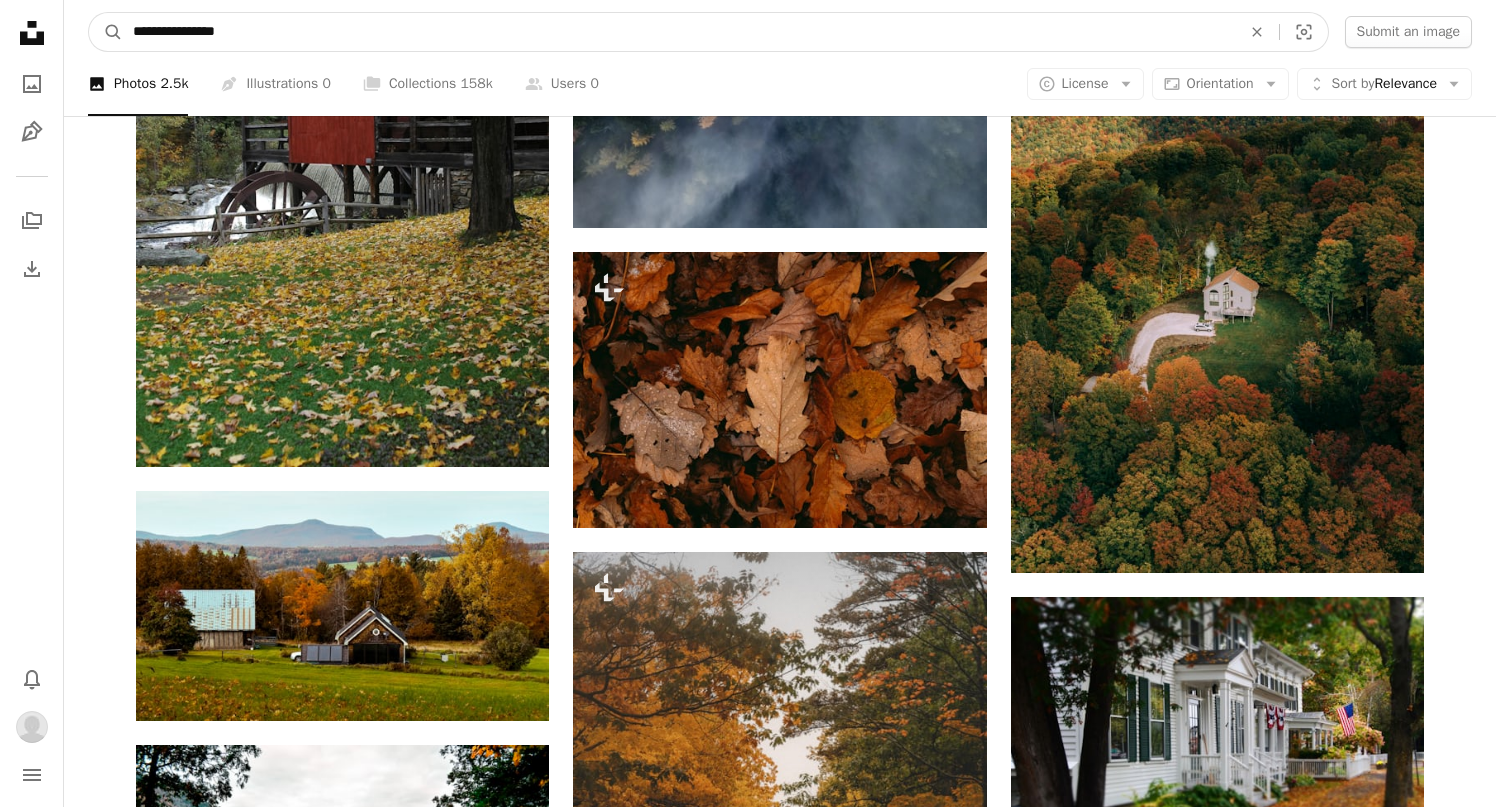 click on "A magnifying glass" at bounding box center (106, 32) 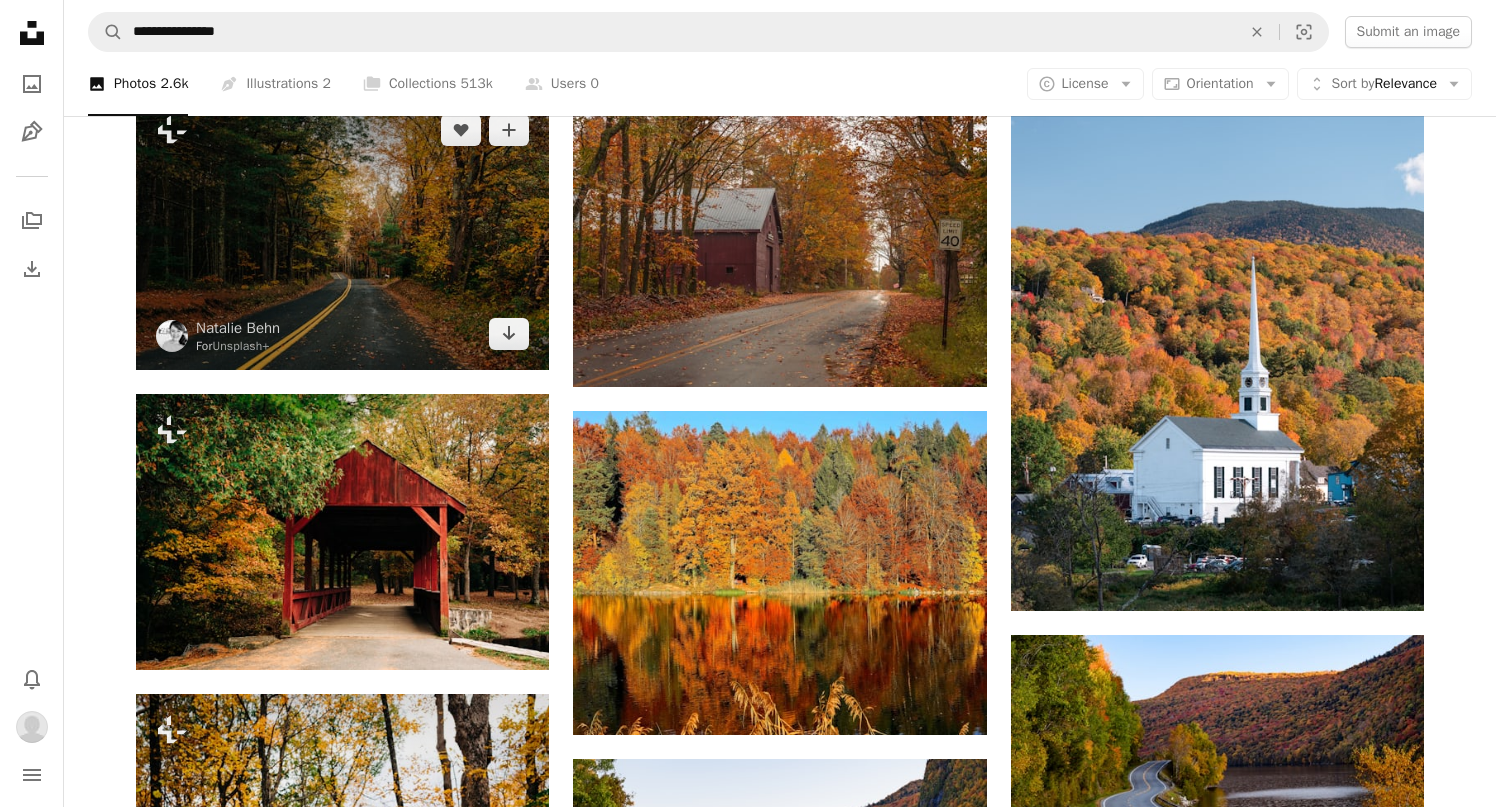 scroll, scrollTop: 176, scrollLeft: 0, axis: vertical 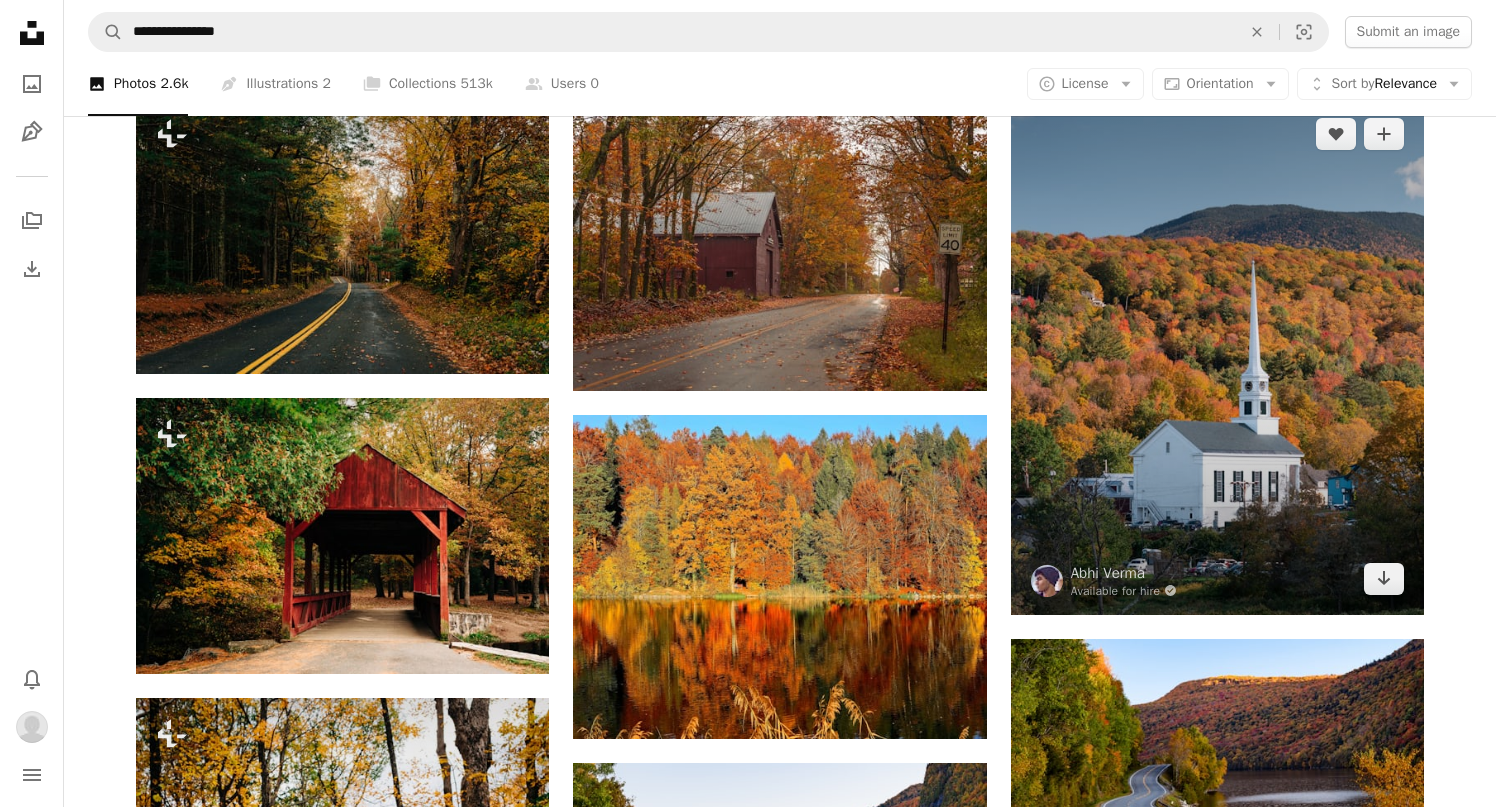 click at bounding box center [1217, 356] 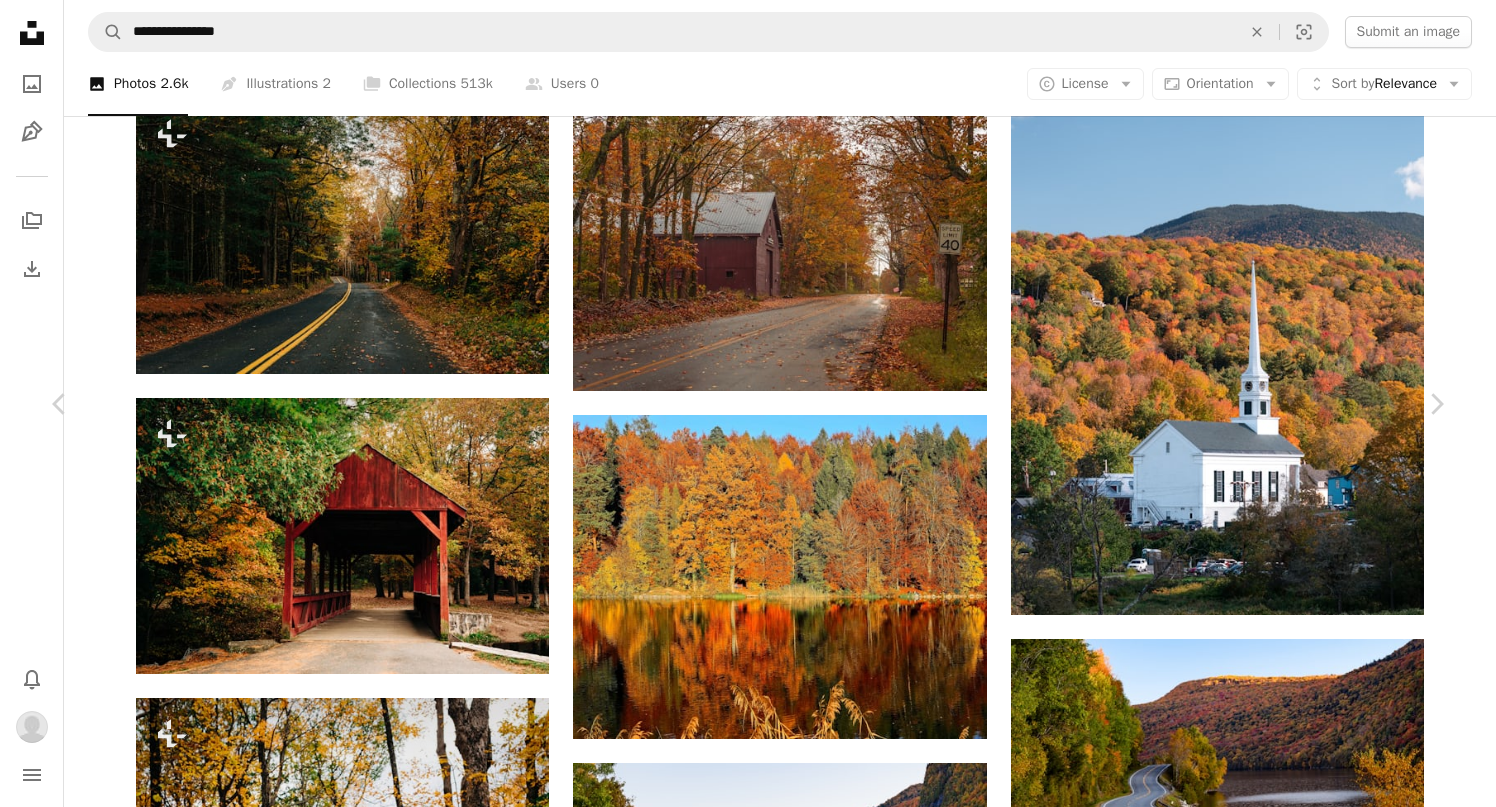 scroll, scrollTop: 0, scrollLeft: 0, axis: both 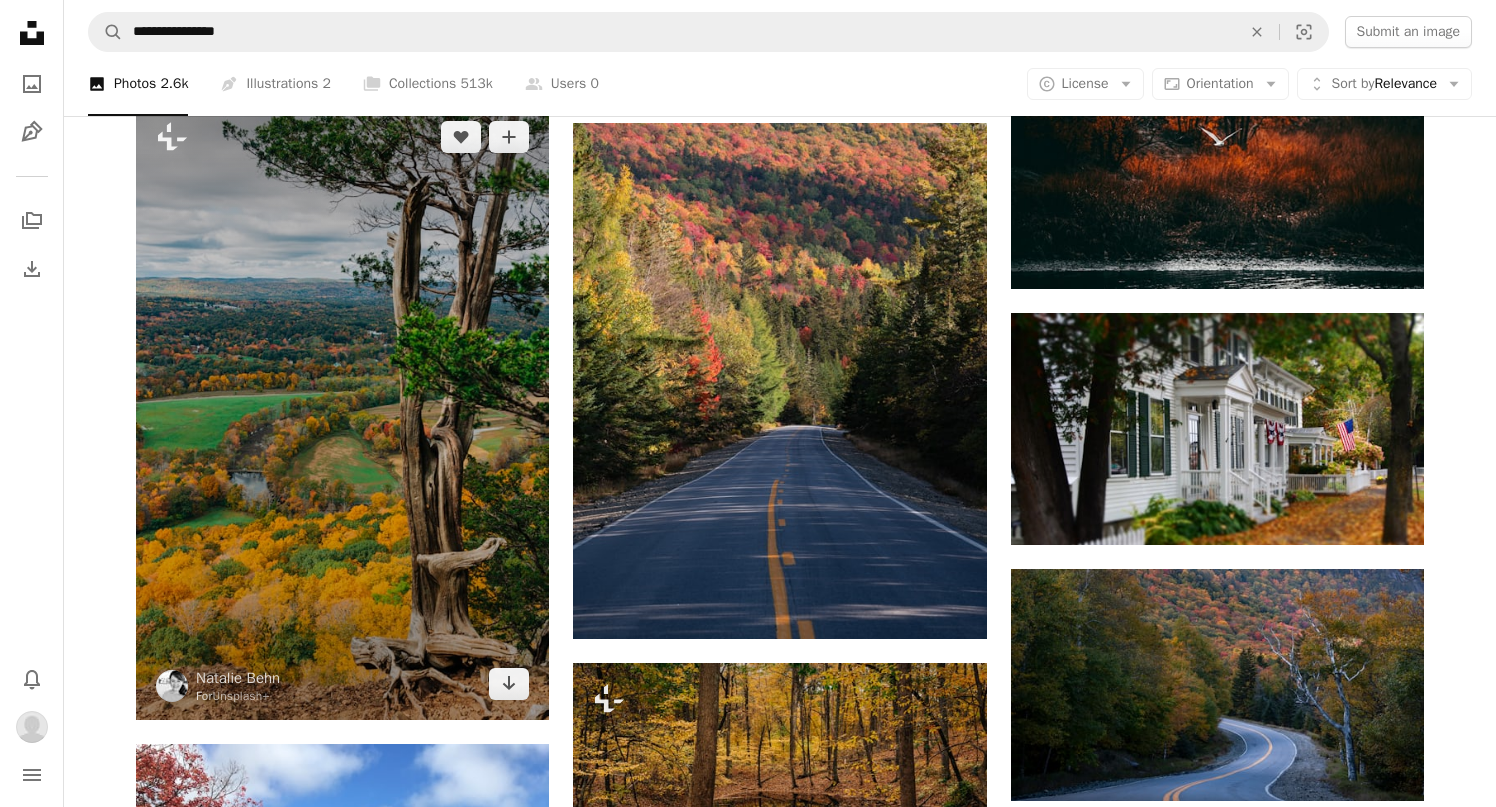 click at bounding box center (342, 410) 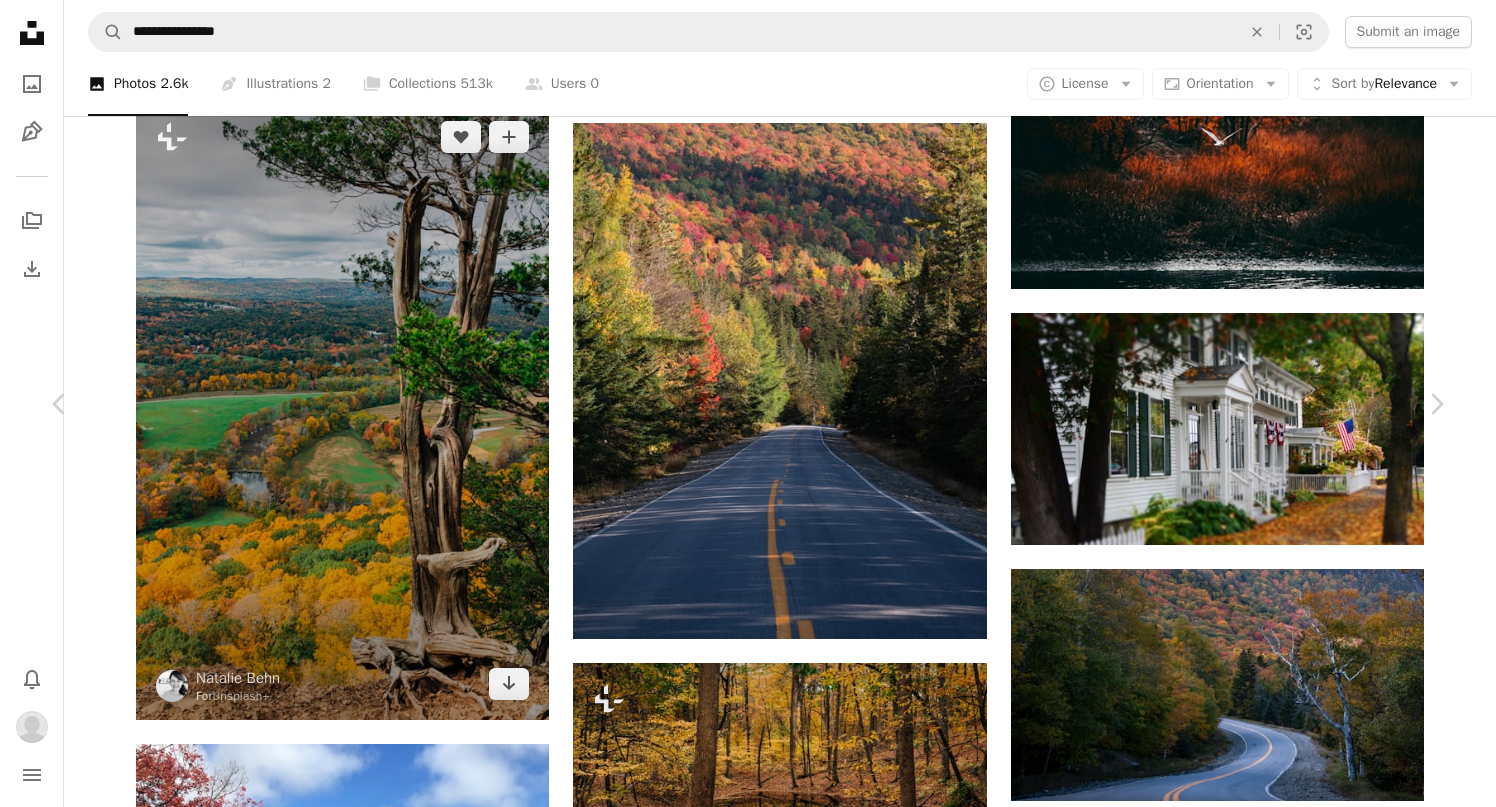 scroll, scrollTop: 0, scrollLeft: 0, axis: both 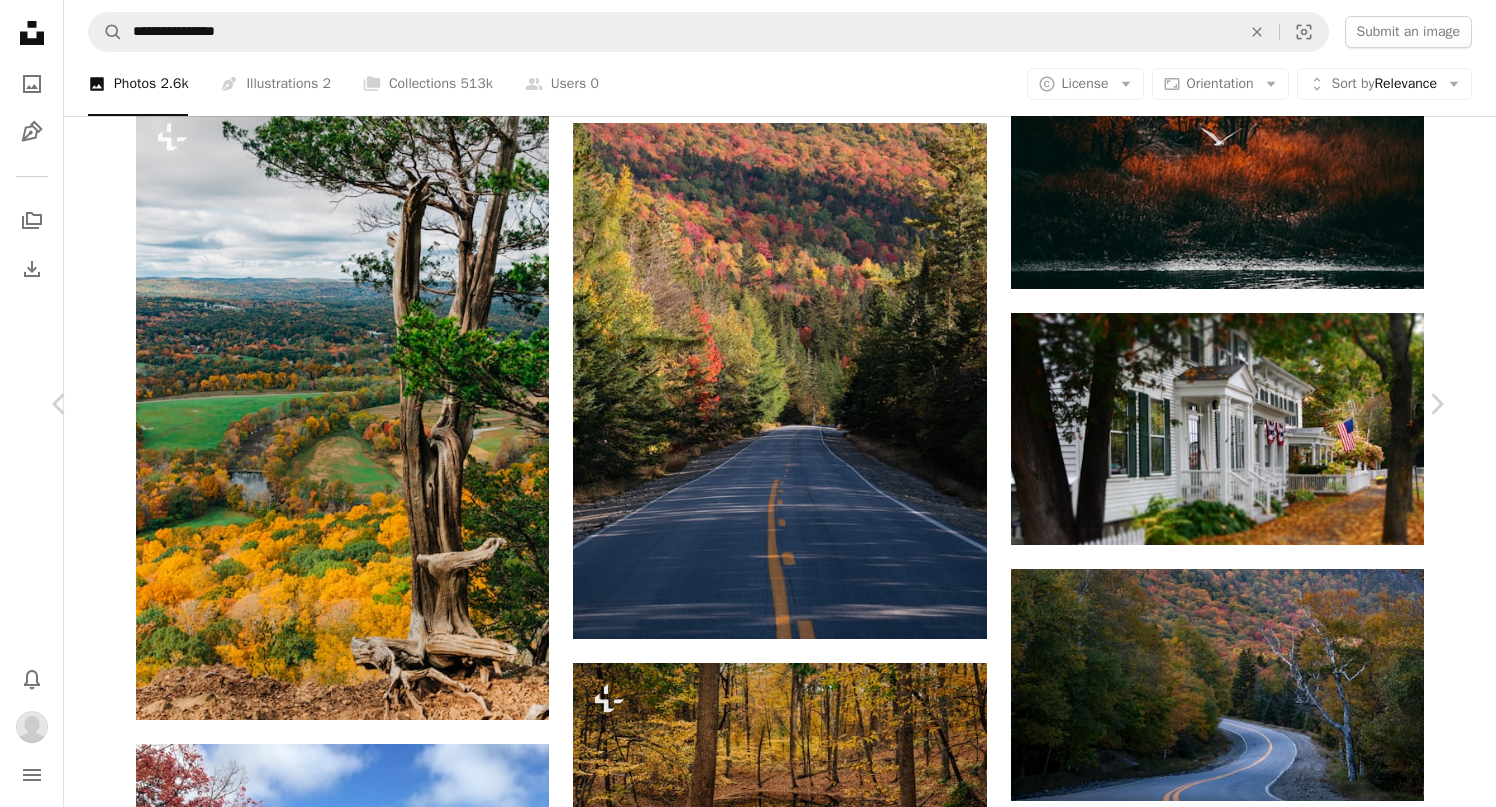 click on "An X shape Chevron left Chevron right [FIRST] [LAST] For Unsplash+ A heart A plus sign Edit image Download Chevron down Zoom in A forward-right arrow Share More Actions Calendar outlined Published on [MONTH] [DAY], [YEAR] Camera [BRAND], [MODEL] Safety Licensed under the Unsplash+ License land autumn fall scenery outdoors peak vegetation woodland wilderness autumn landscape [REGION] fall trees fall foliage [REGION] fall indian summer autumn woods [REGION] autumn panorama landscape autumn beauty From this series Chevron right Plus sign for Unsplash+ Plus sign for Unsplash+ Plus sign for Unsplash+ Plus sign for Unsplash+ Related images Plus sign for Unsplash+ A heart A plus sign [FIRST] [LAST] For Unsplash+ Arrow pointing down Plus sign for Unsplash+ A heart A plus sign [FIRST] [LAST] For Unsplash+ Arrow pointing down Plus sign for Unsplash+ A heart A plus sign [FIRST] [LAST] For Unsplash+ Arrow pointing down Plus sign for Unsplash+ A heart For" at bounding box center [748, 5081] 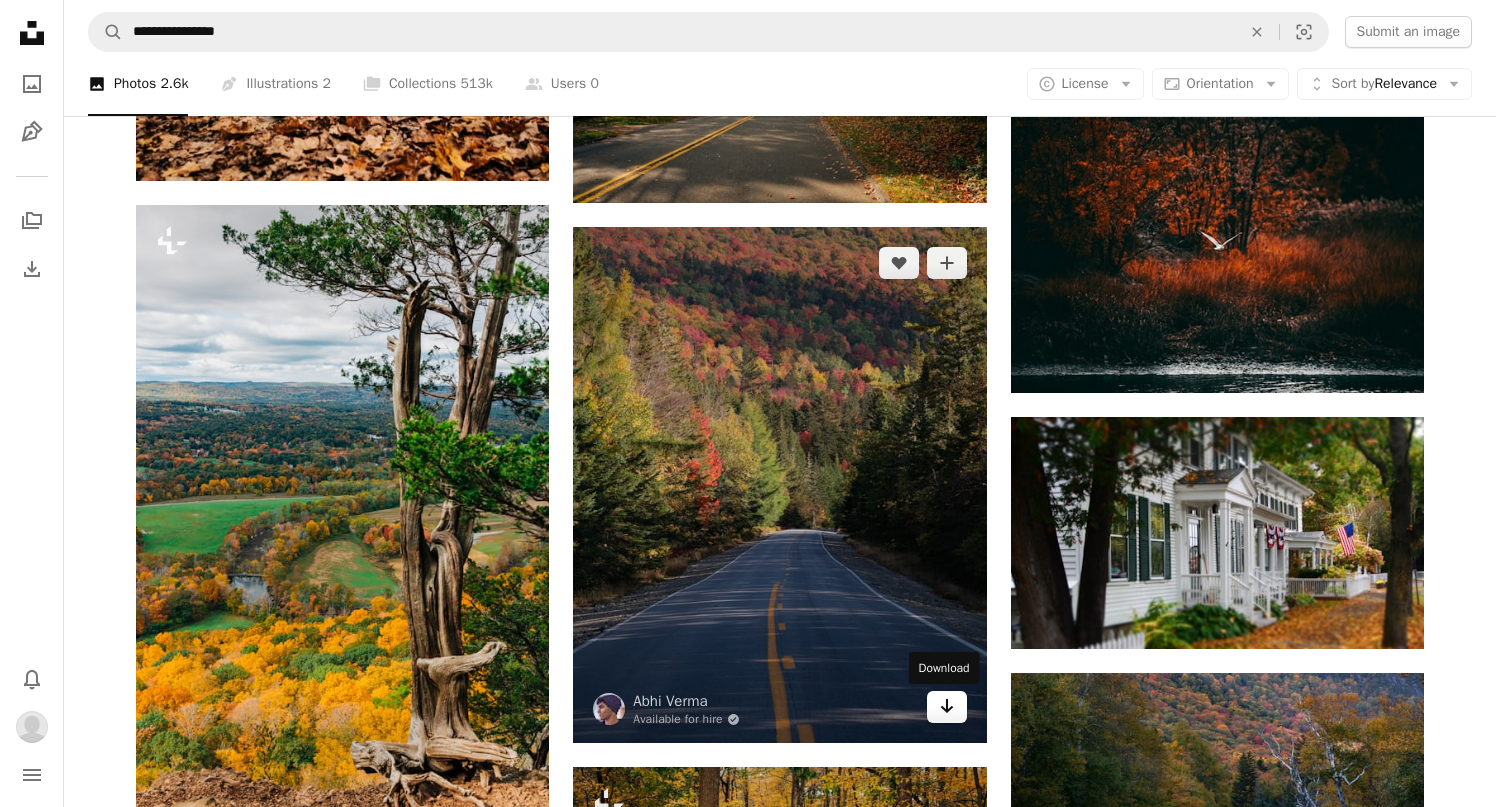 scroll, scrollTop: 1301, scrollLeft: 0, axis: vertical 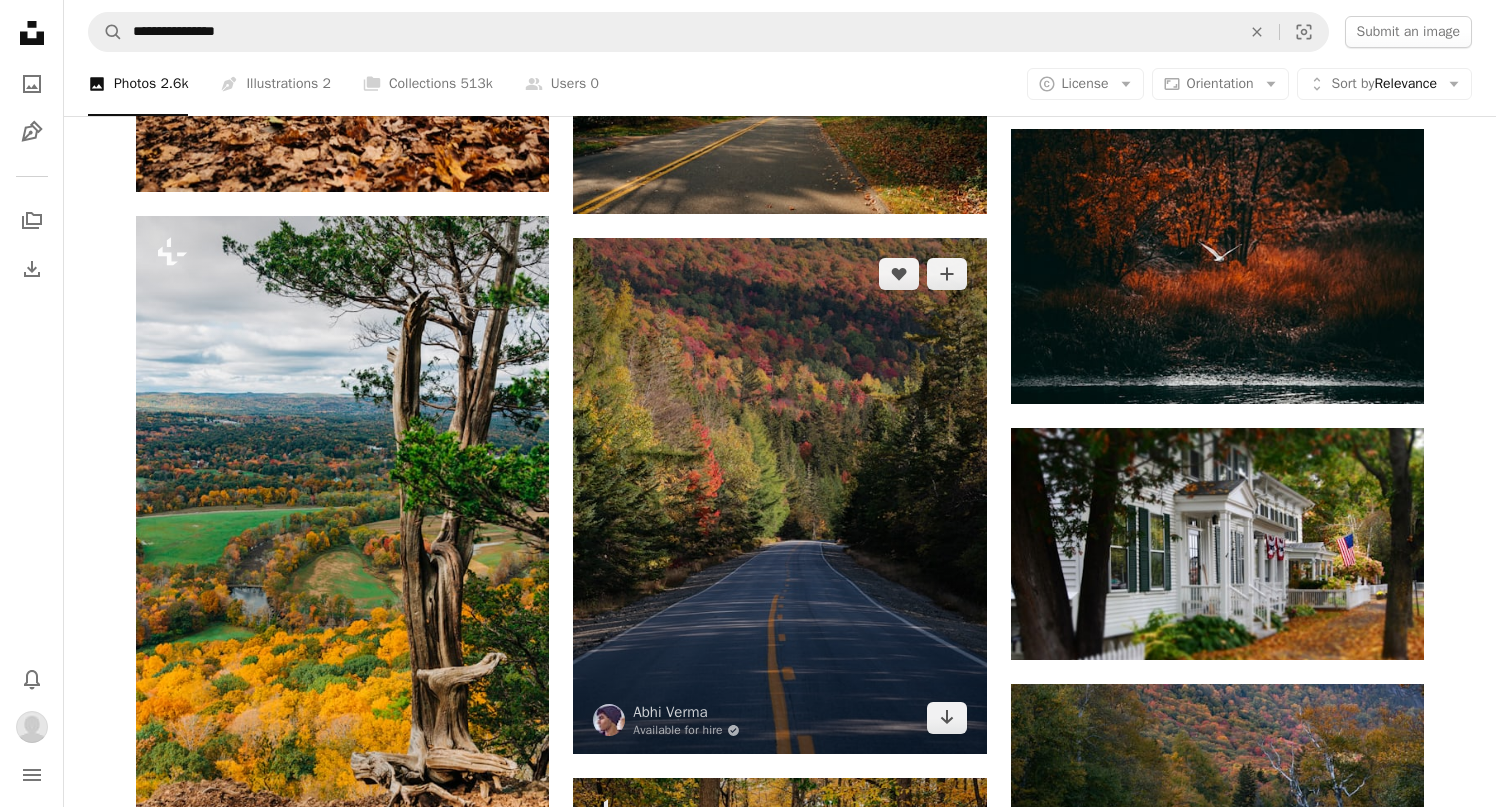 click at bounding box center (779, 496) 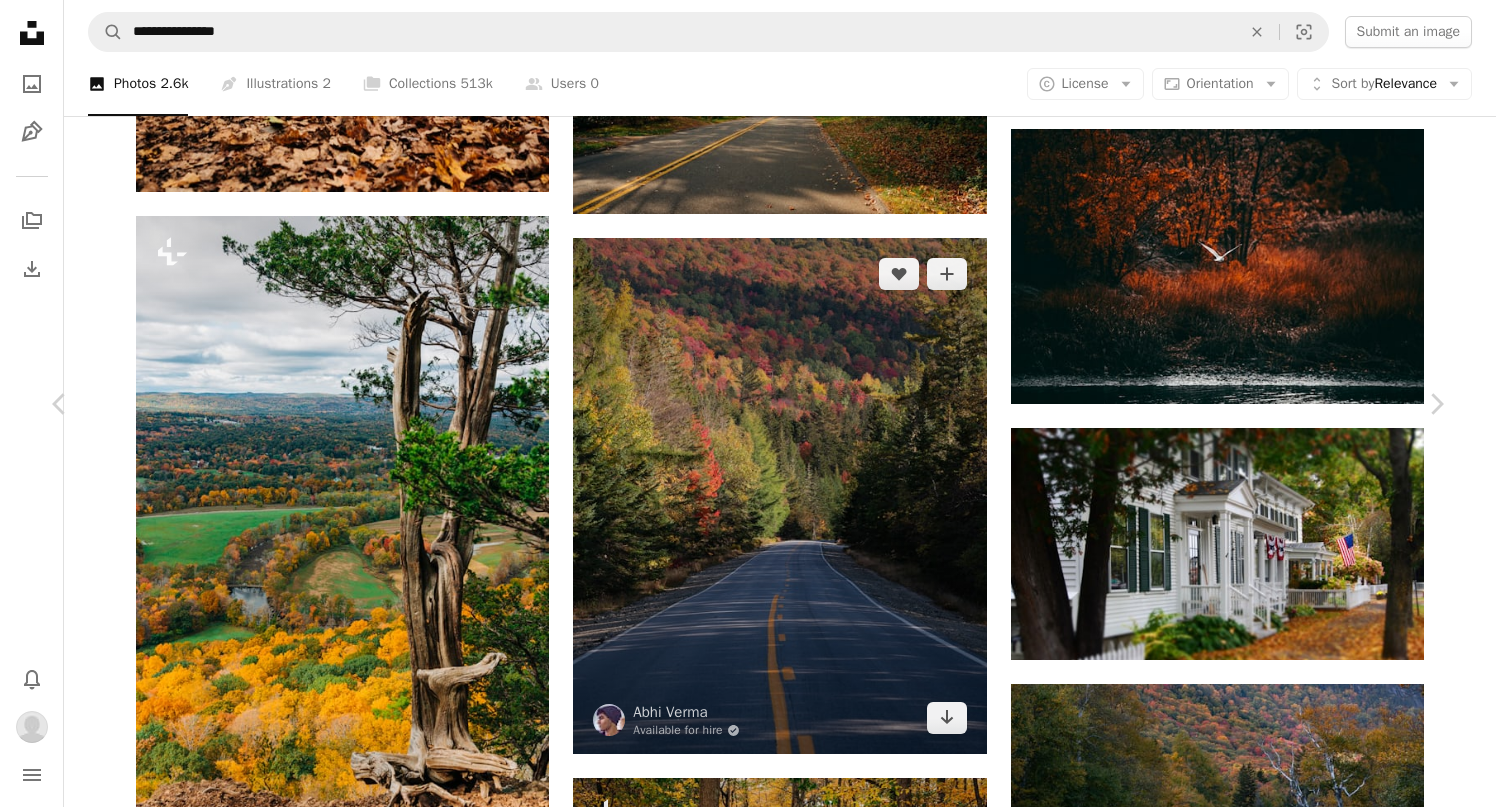 scroll, scrollTop: 0, scrollLeft: 0, axis: both 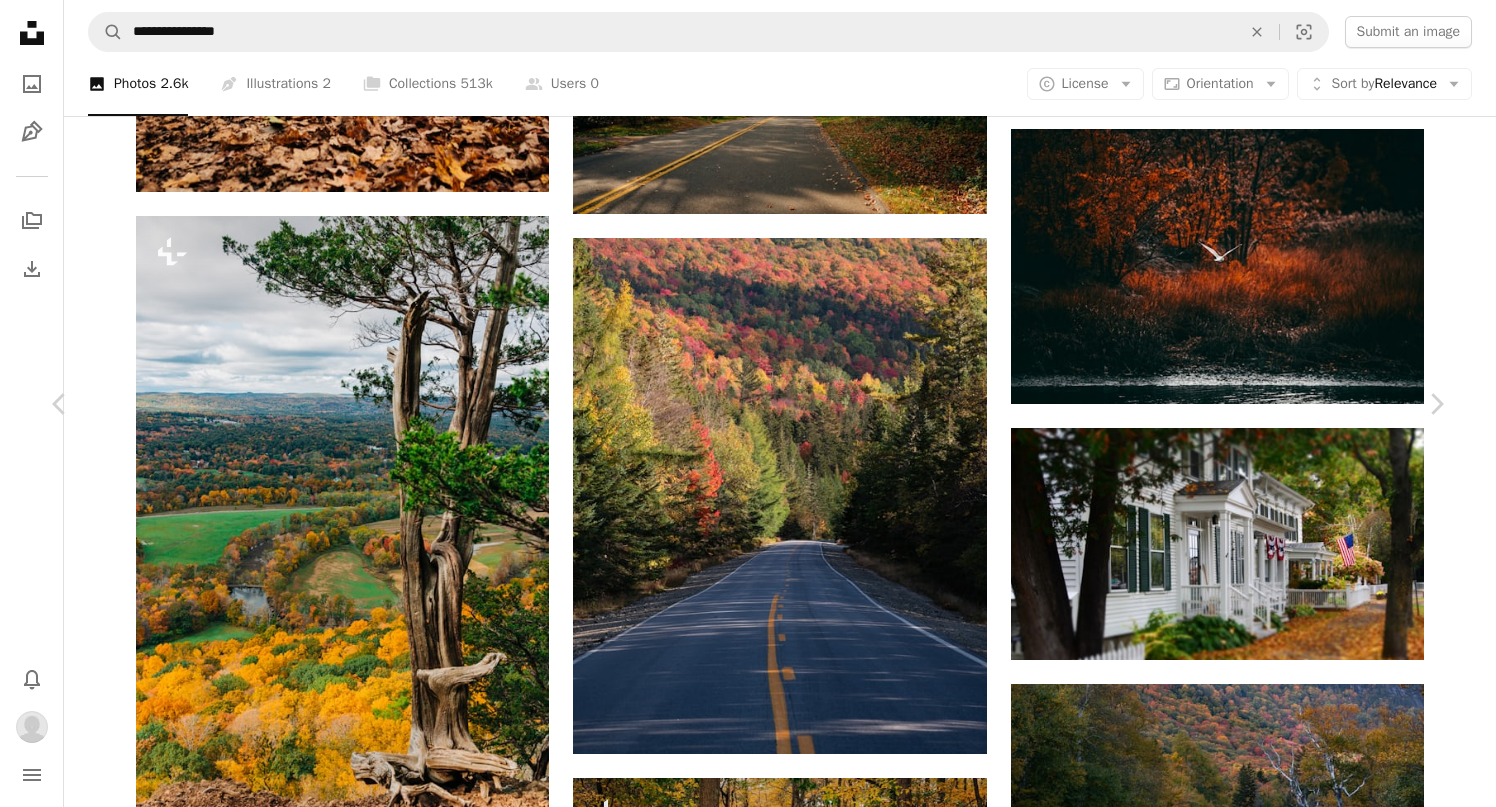 click on "A plus sign" at bounding box center (1095, 4840) 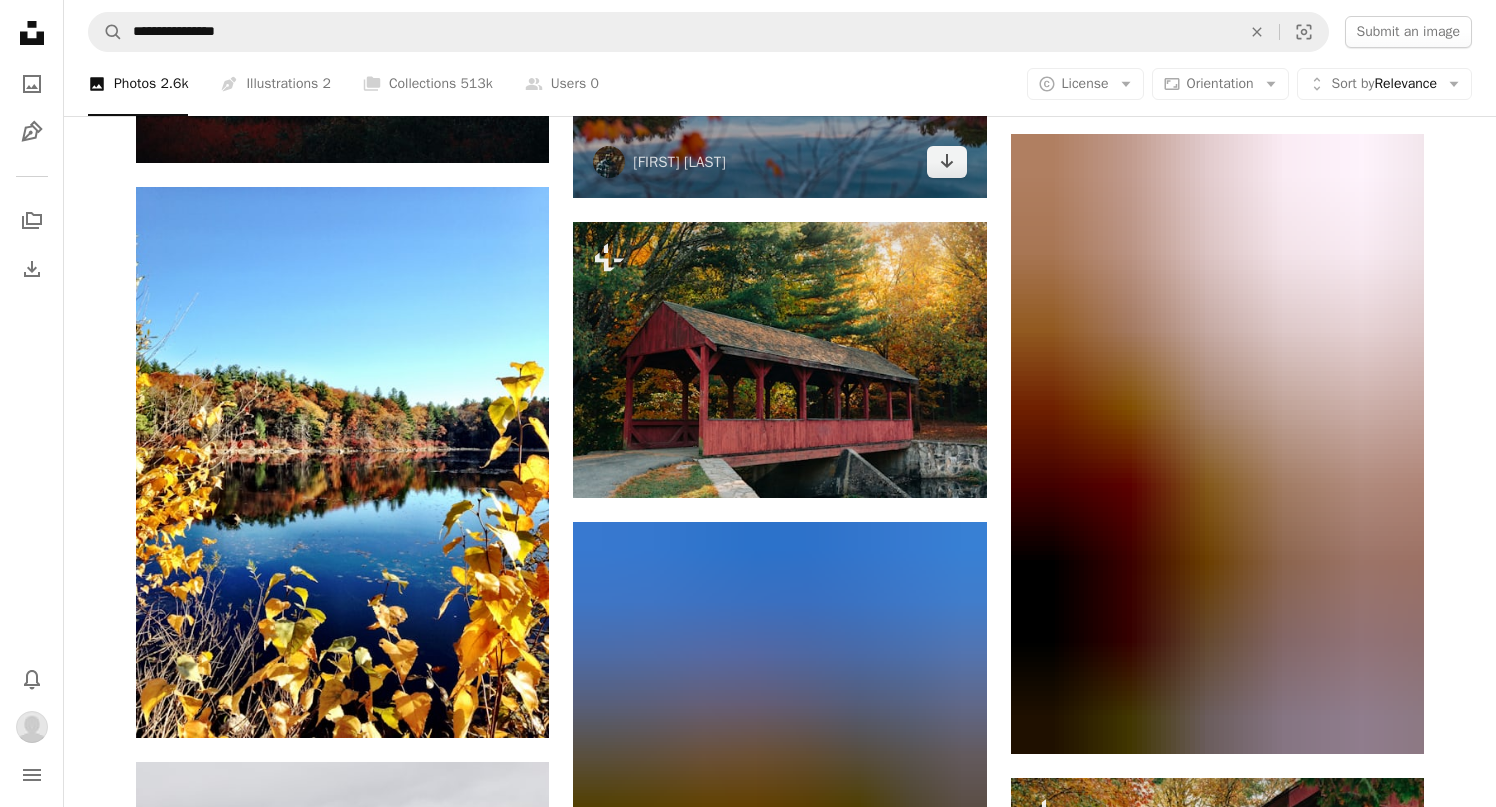 scroll, scrollTop: 3722, scrollLeft: 0, axis: vertical 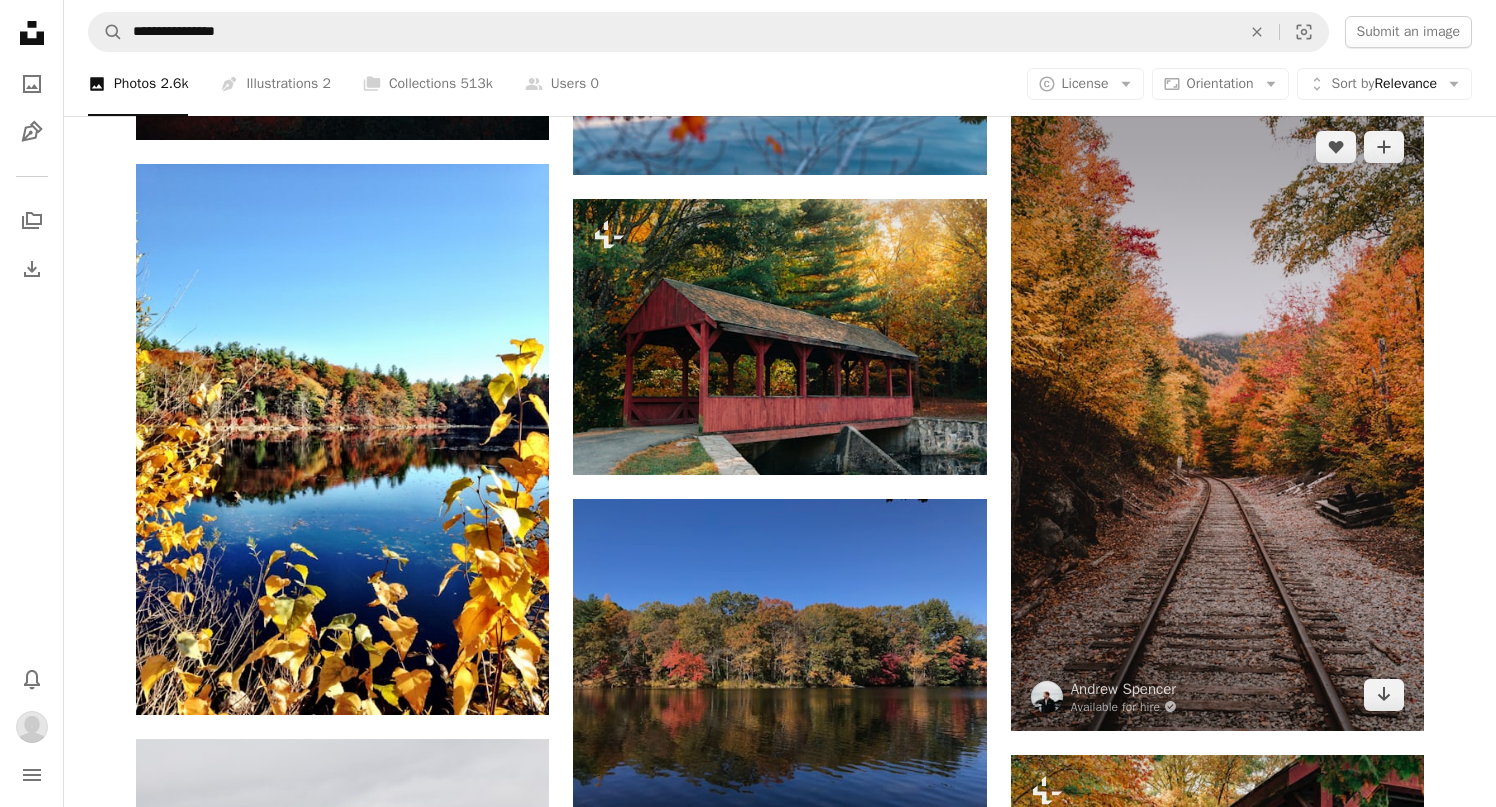 click at bounding box center [1217, 421] 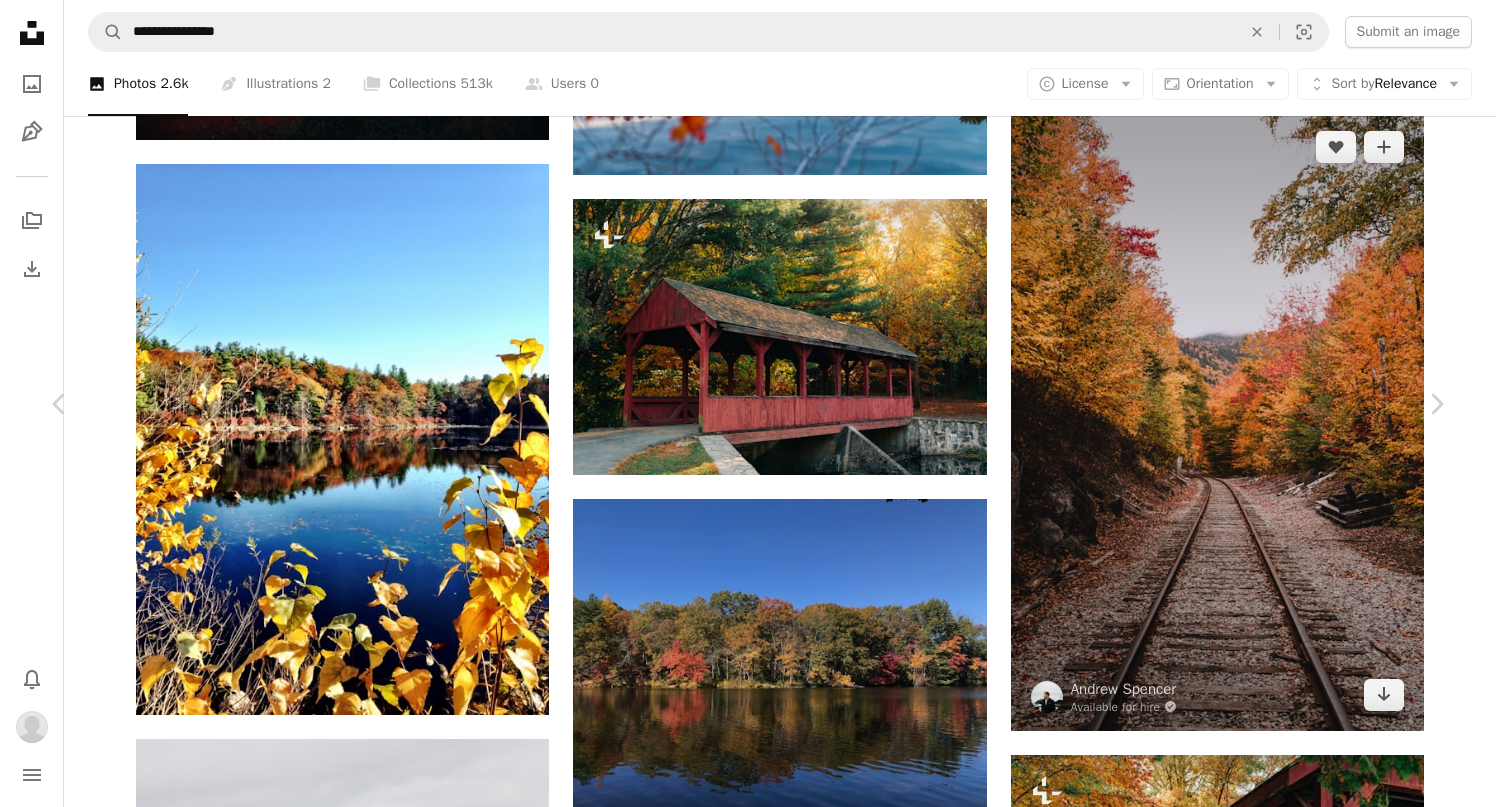 scroll, scrollTop: 55, scrollLeft: 0, axis: vertical 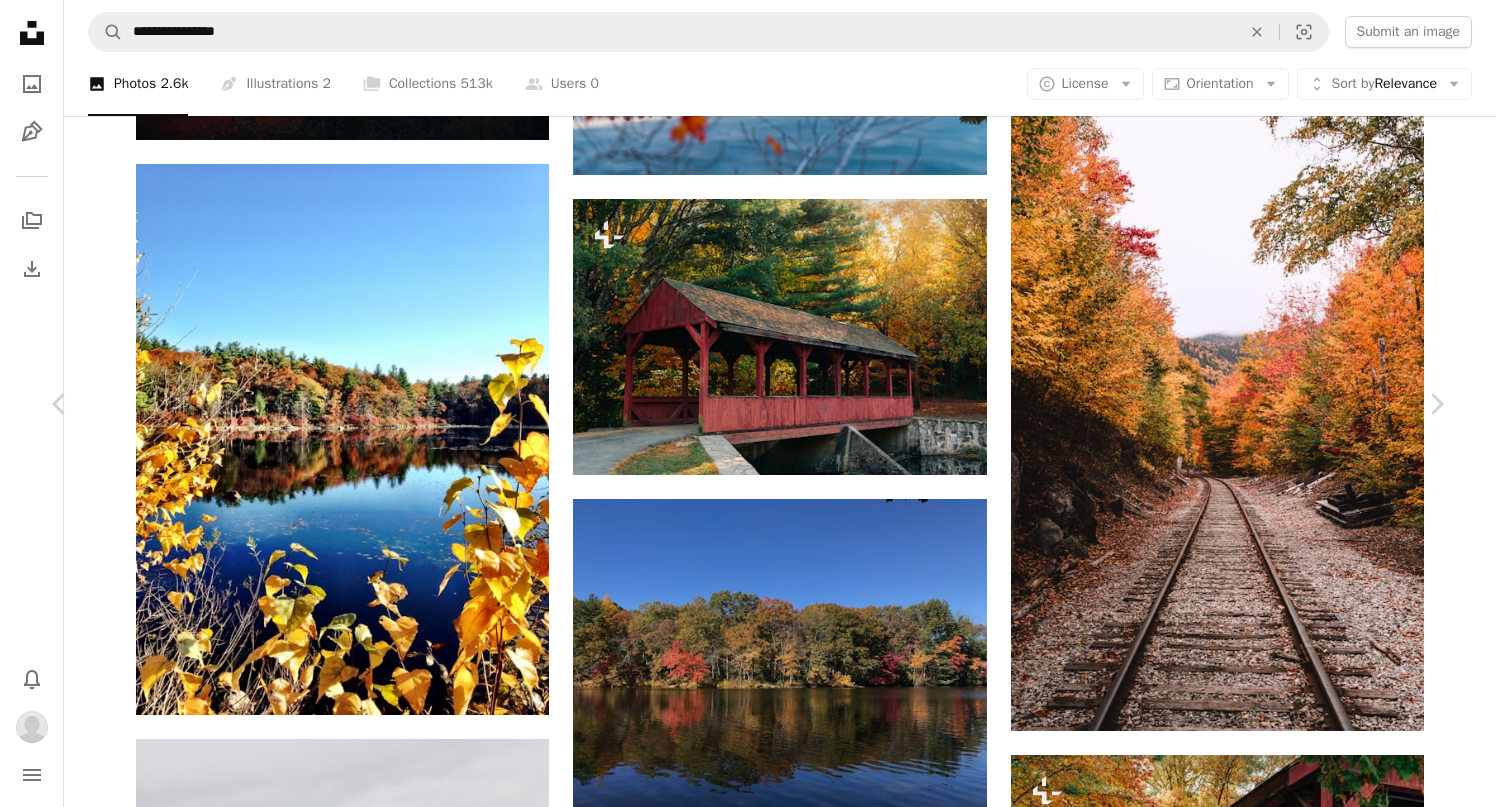 click on "Download" at bounding box center [1261, 4609] 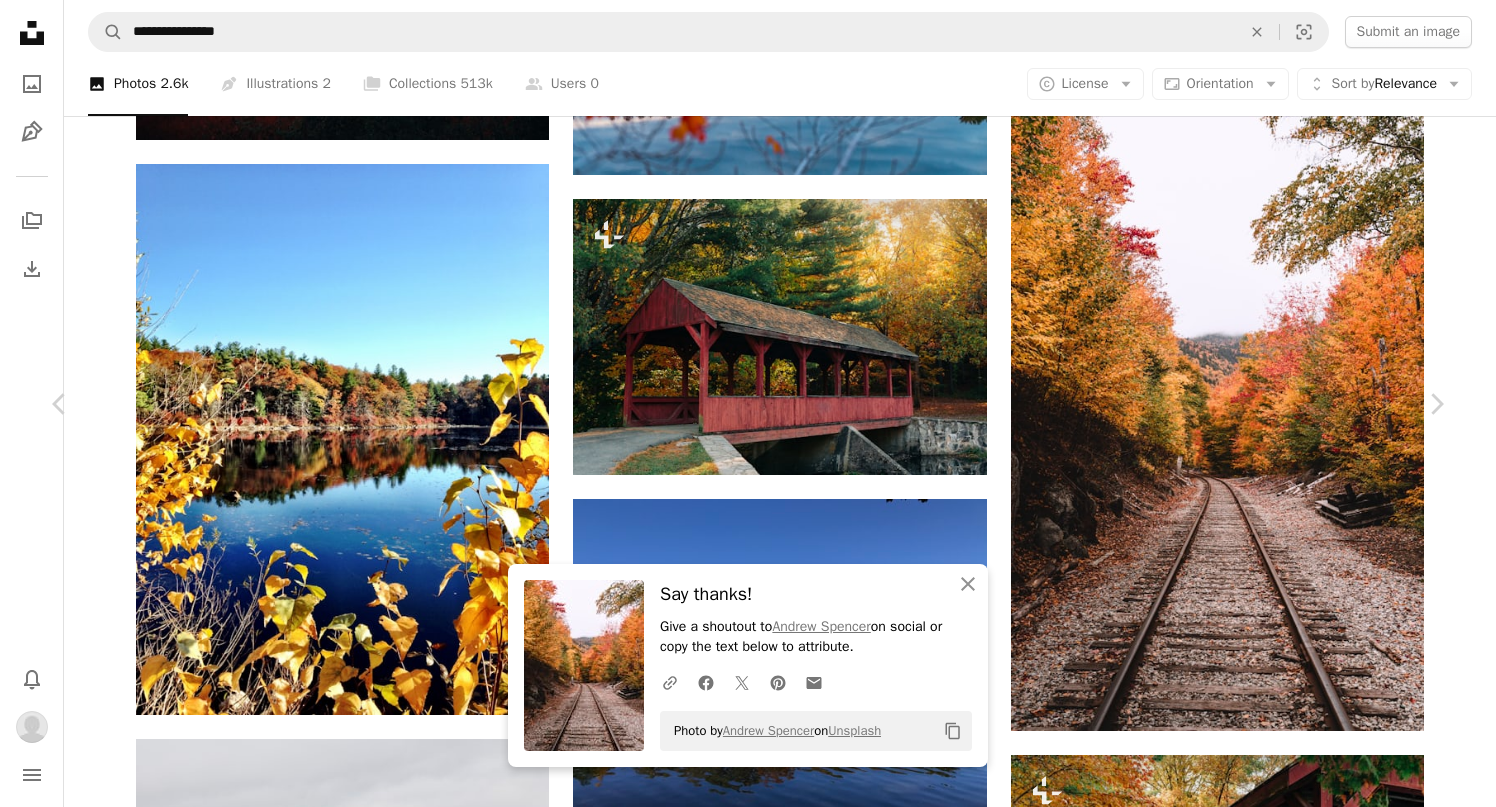 click on "Zoom in" at bounding box center (740, 4927) 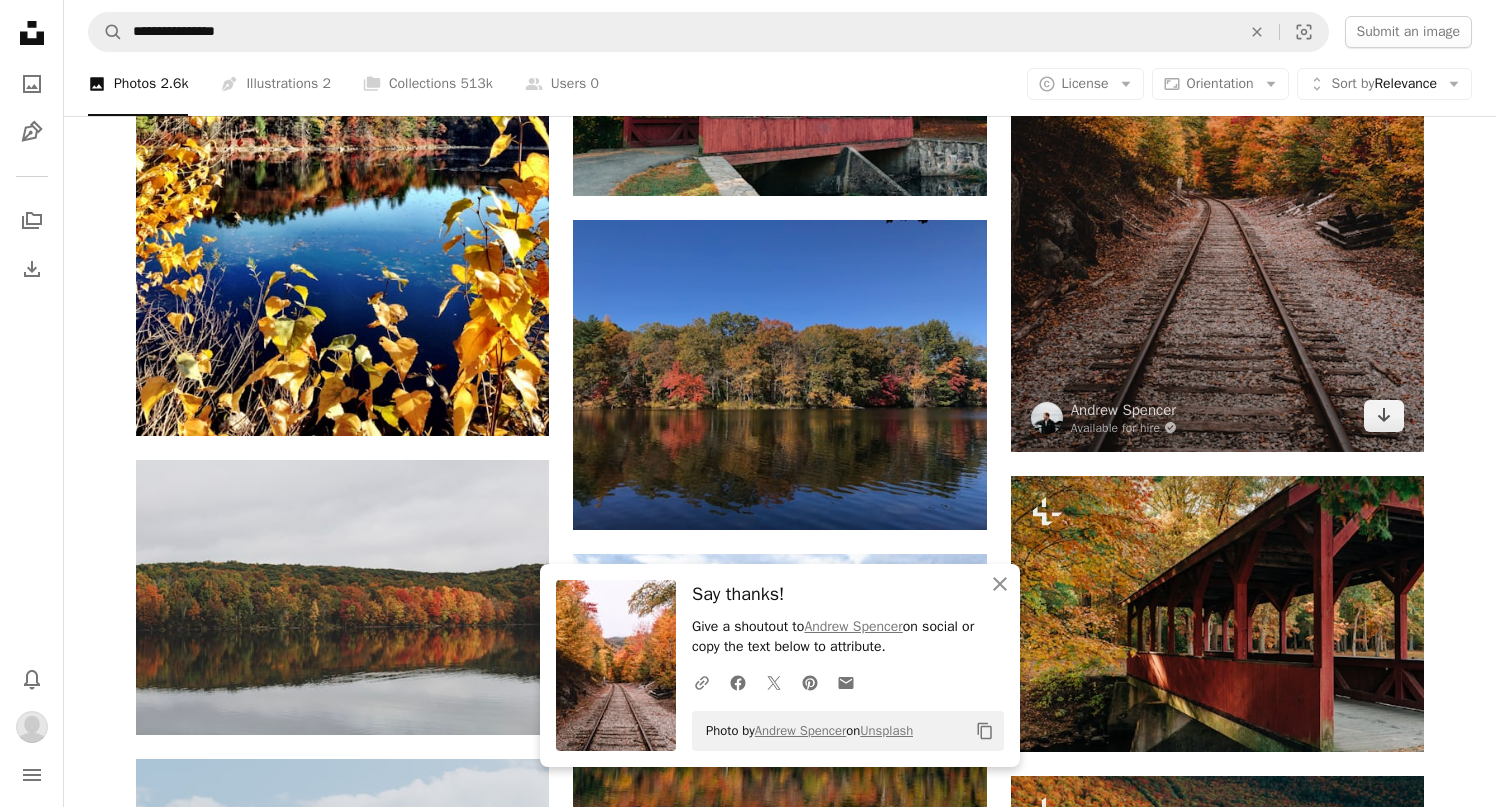 scroll, scrollTop: 4025, scrollLeft: 0, axis: vertical 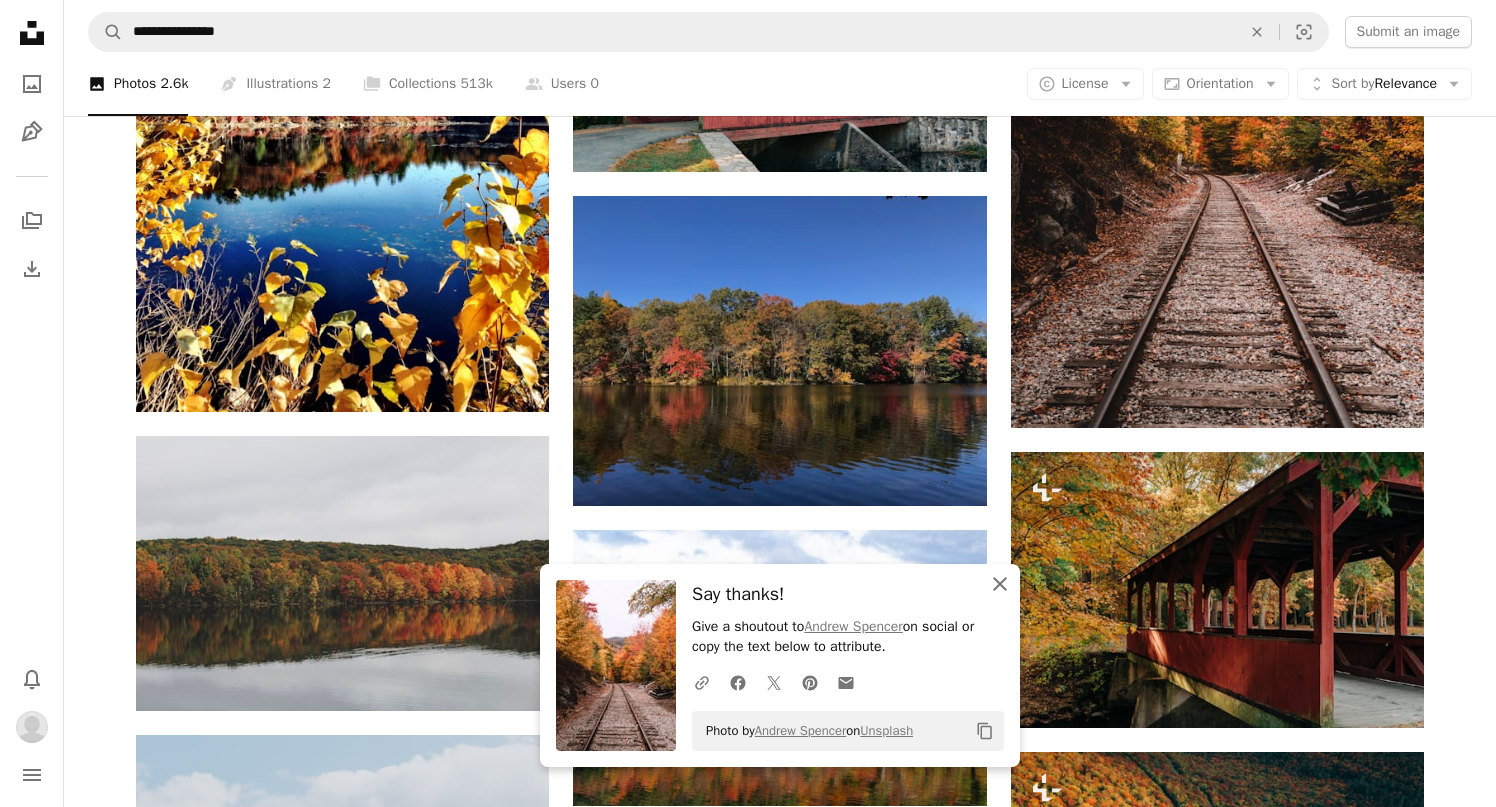 click on "An X shape" 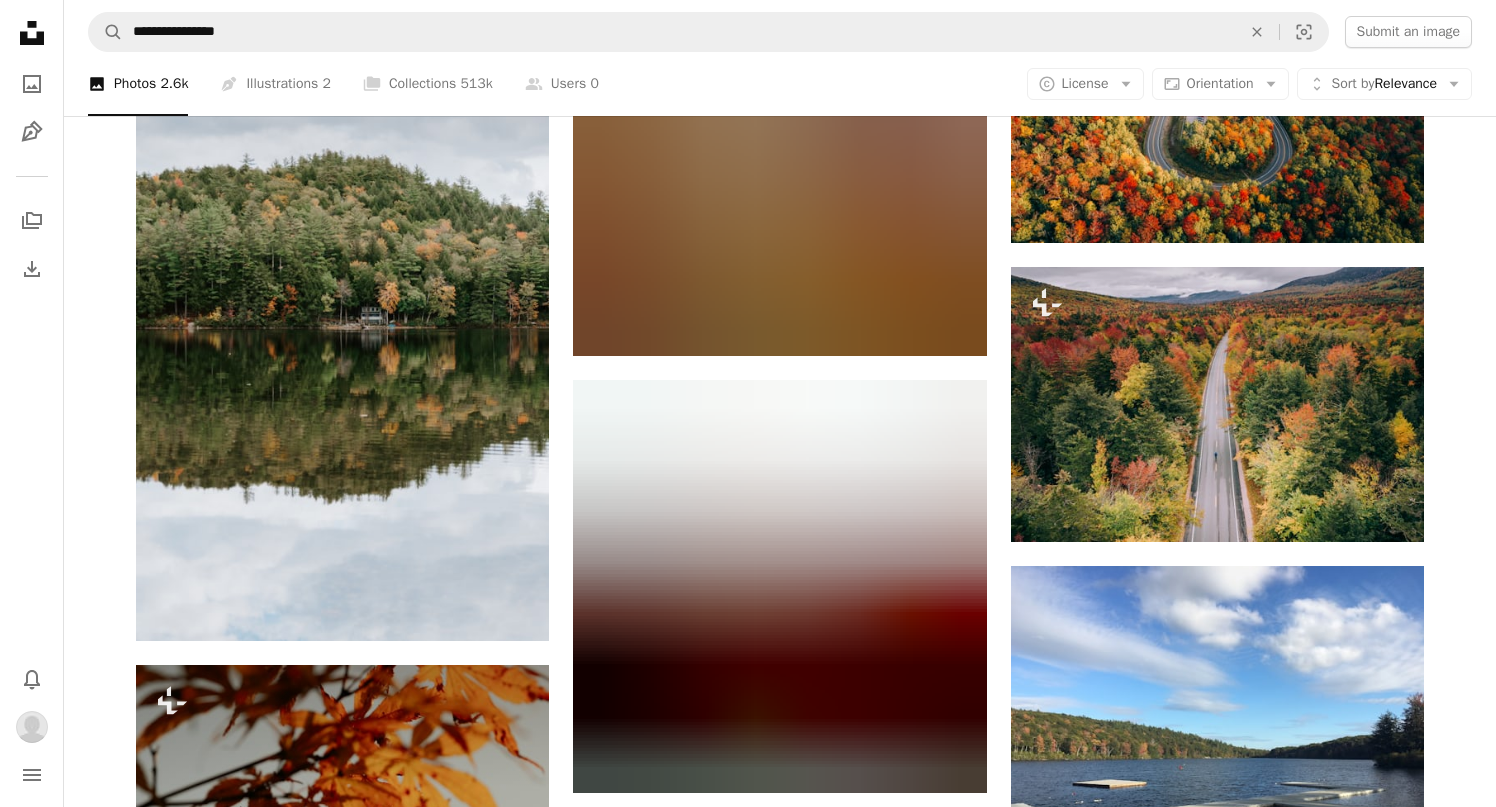 scroll, scrollTop: 4814, scrollLeft: 0, axis: vertical 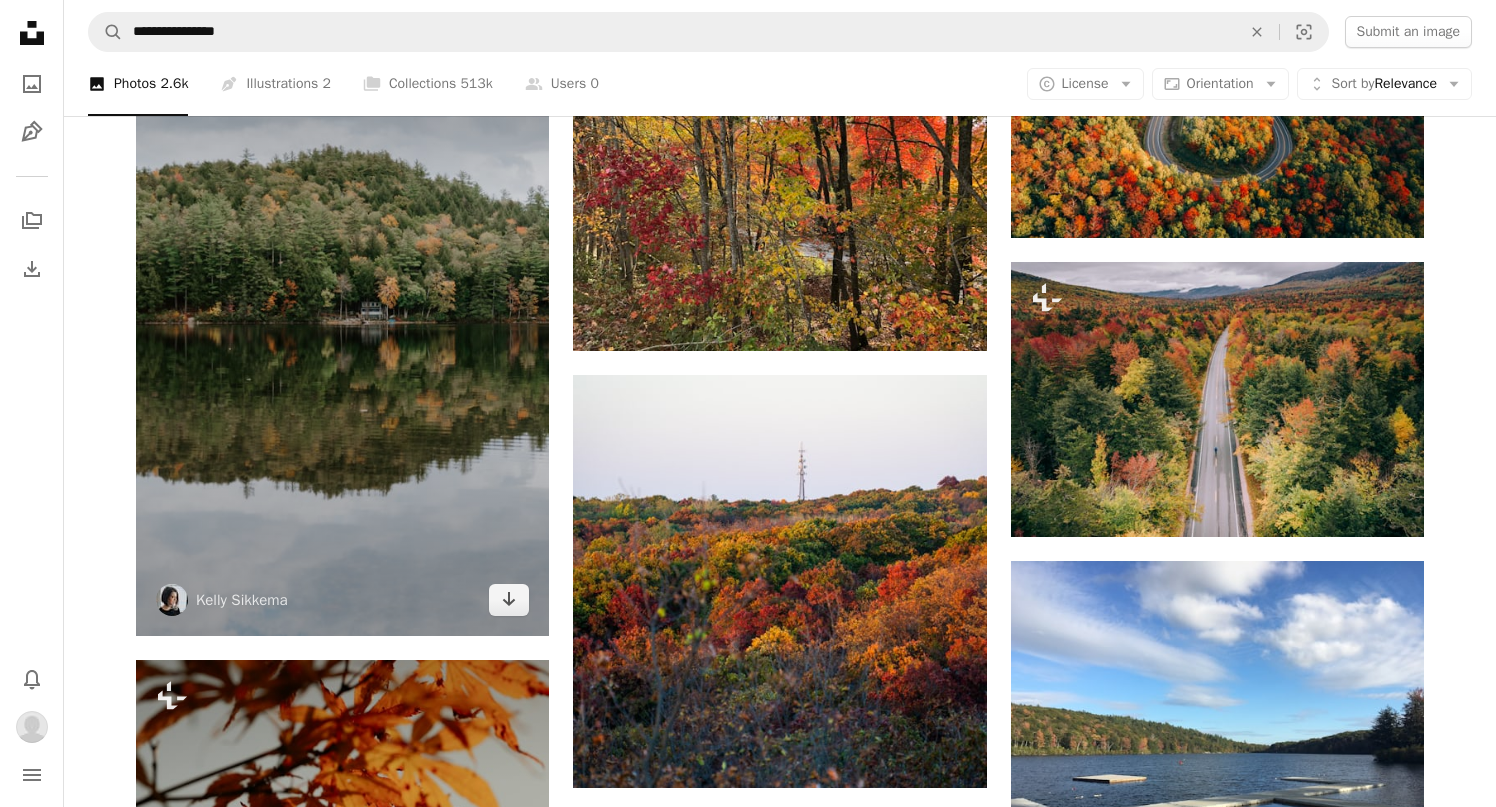 click at bounding box center (342, 290) 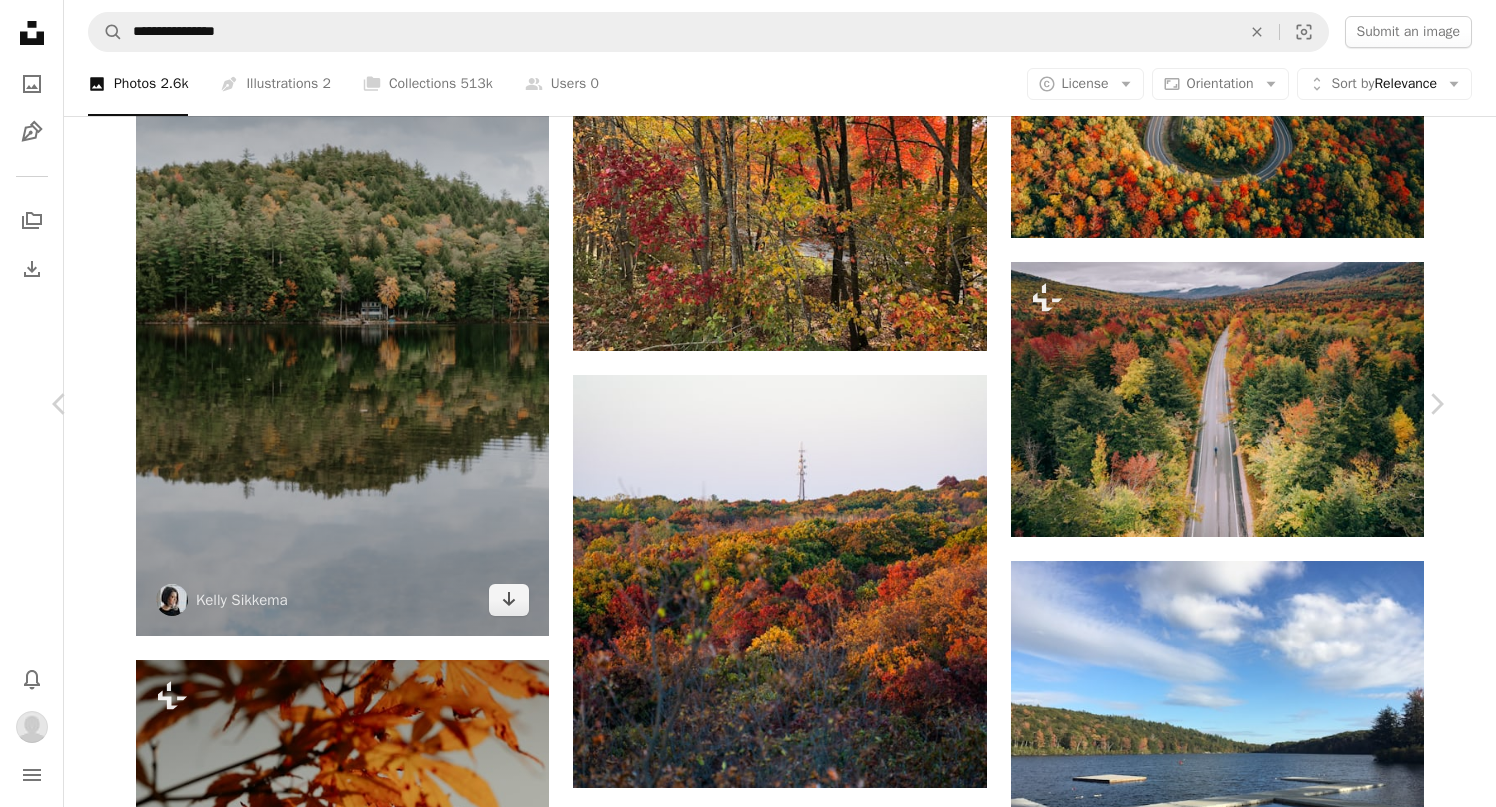scroll, scrollTop: 0, scrollLeft: 0, axis: both 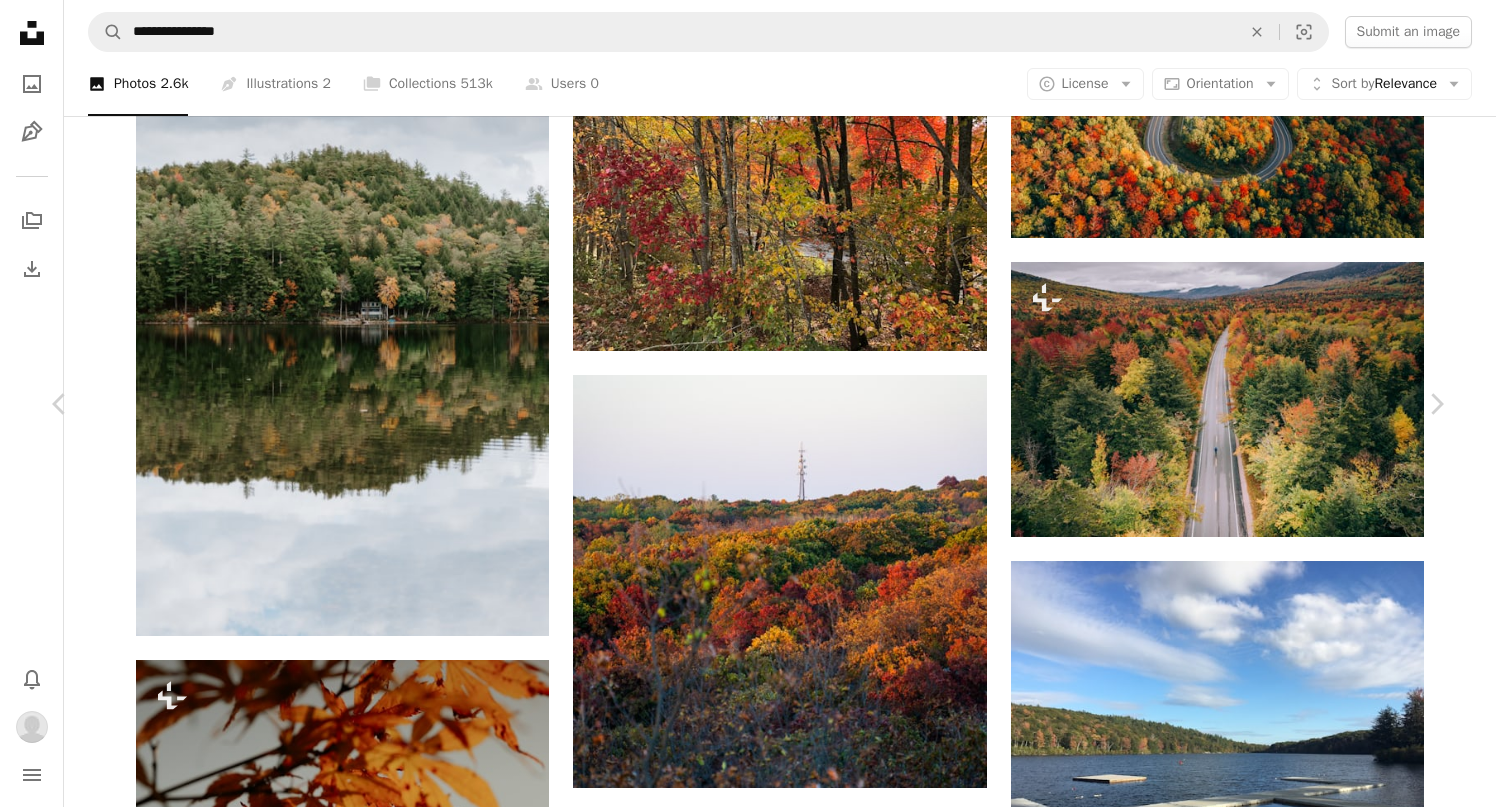 click on "A plus sign" 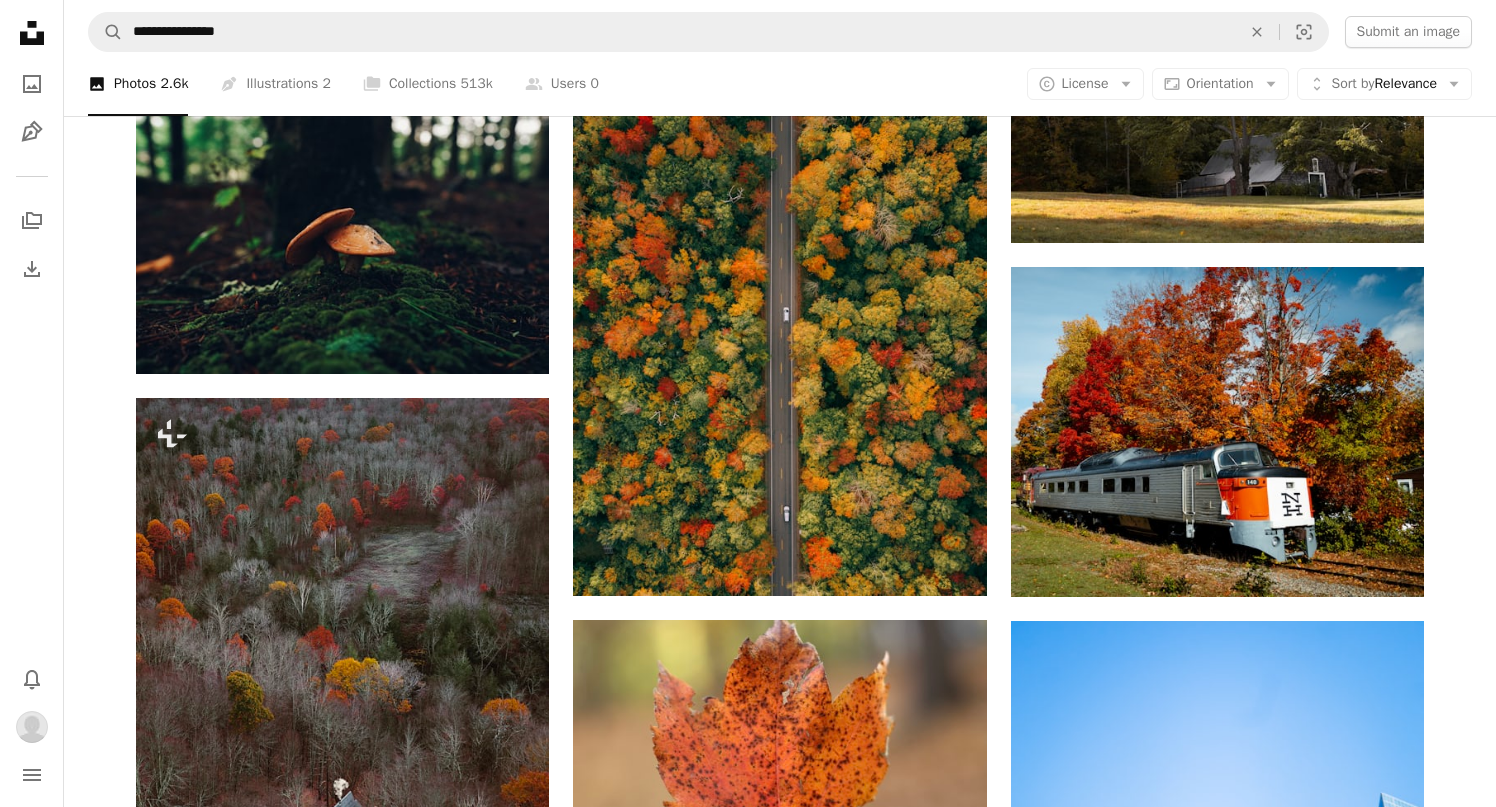 scroll, scrollTop: 8050, scrollLeft: 0, axis: vertical 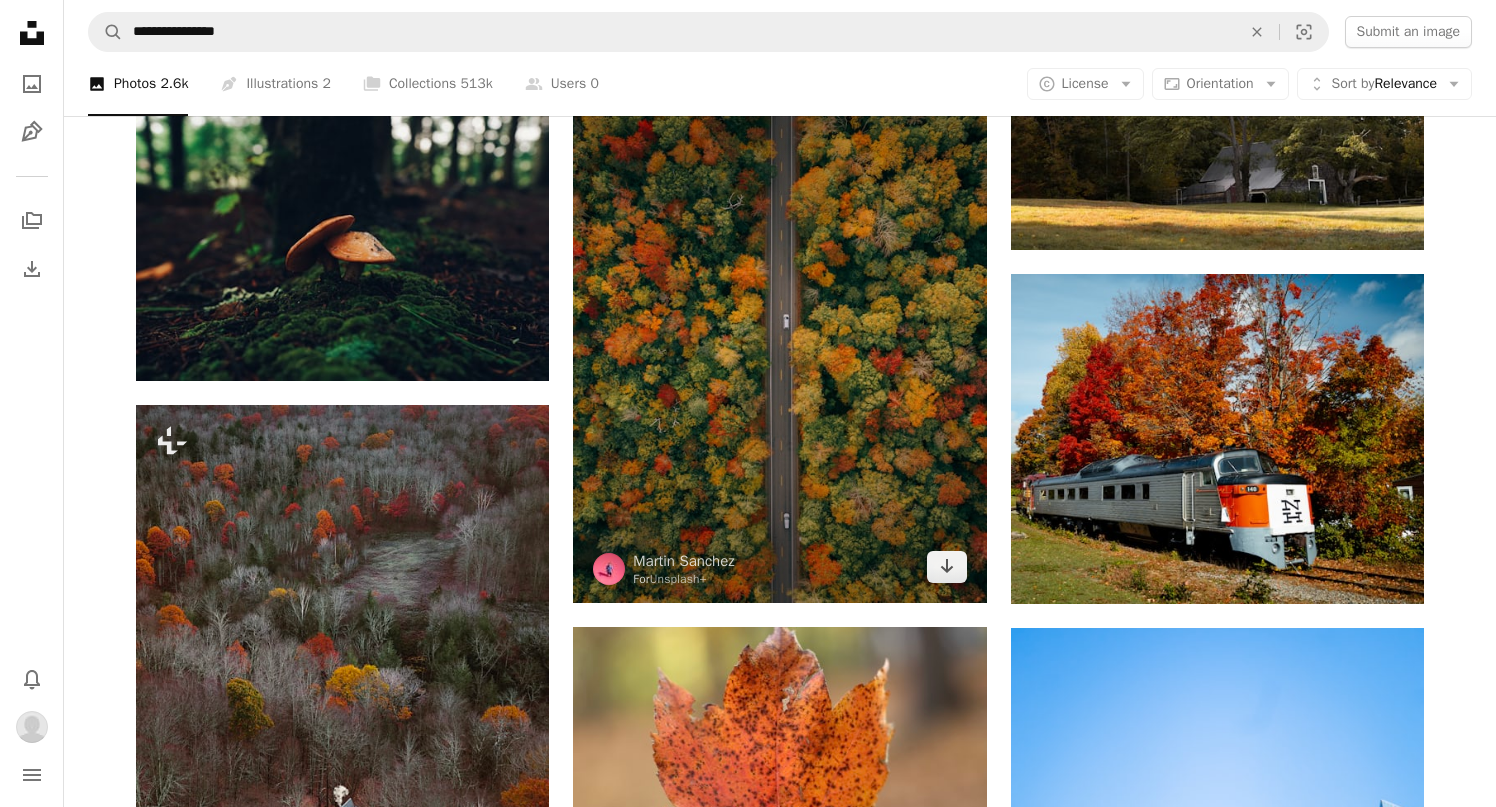 click at bounding box center (779, 327) 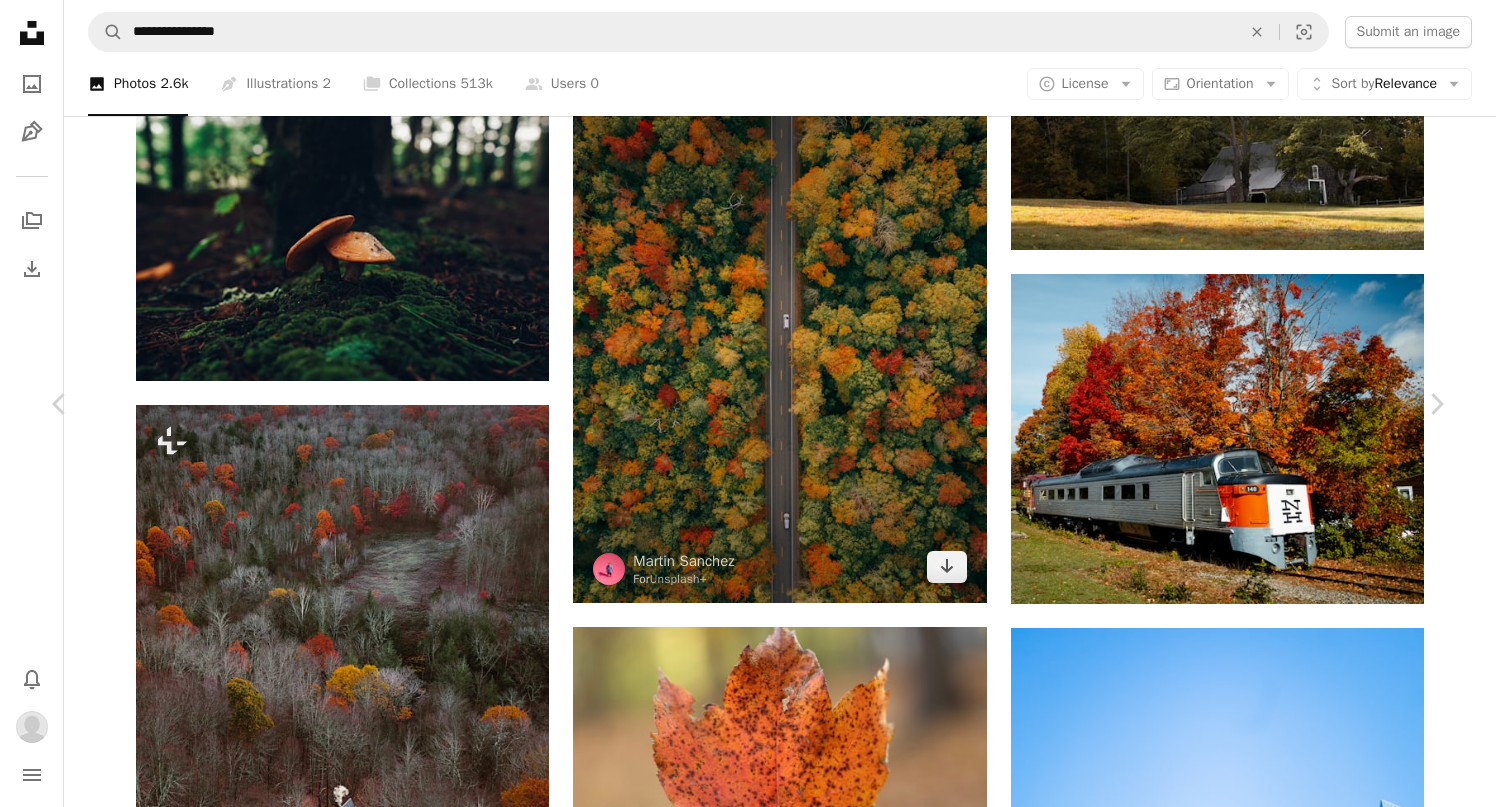 scroll, scrollTop: 269, scrollLeft: 0, axis: vertical 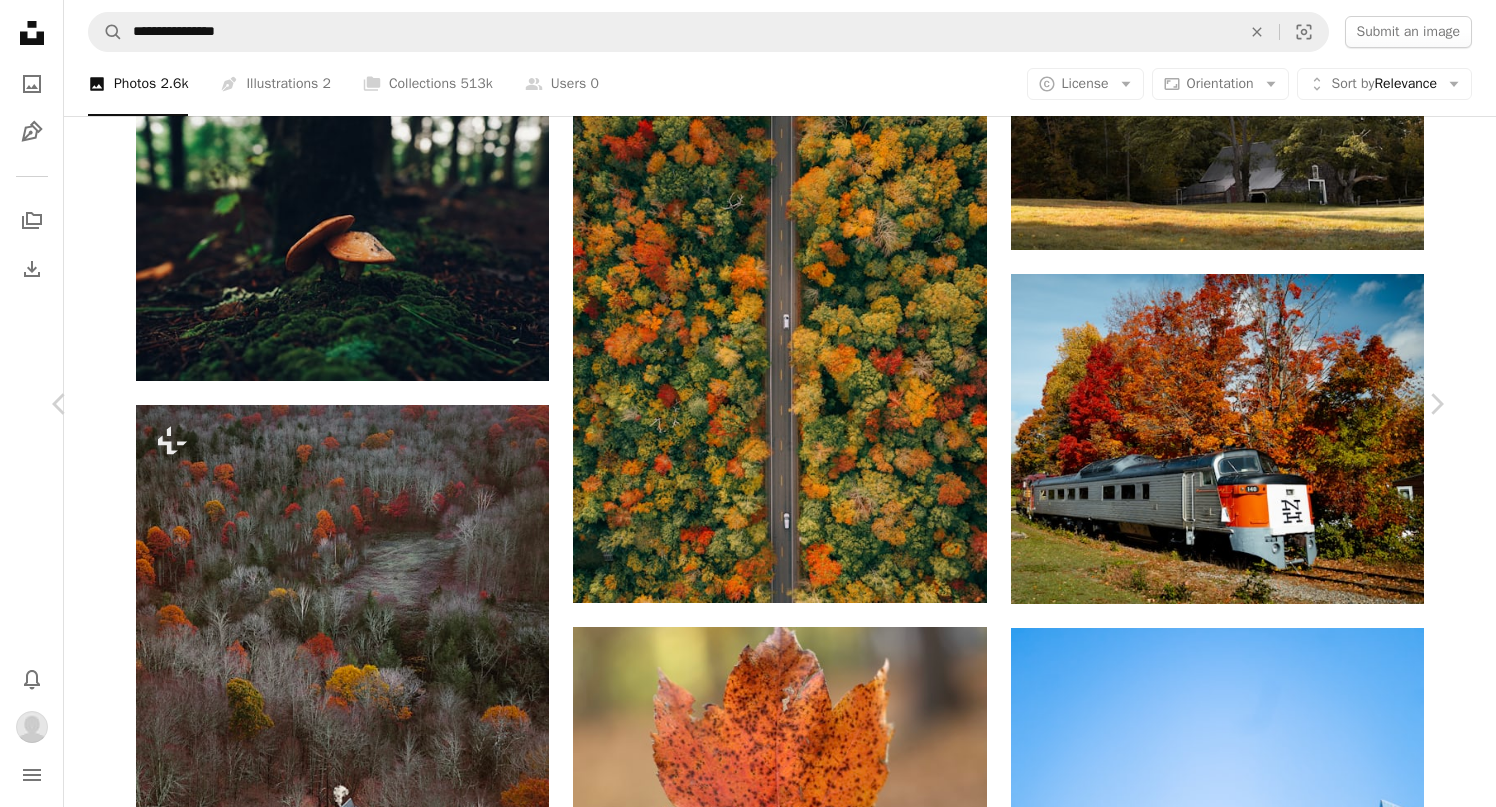 click on "An X shape Chevron left Chevron right [FIRST] [LAST] For Unsplash+ A heart A plus sign Edit image Download Chevron down Zoom in Featured in Photos A forward-right arrow Share More Actions Calendar outlined Published on [MONTH] [DAY], [YEAR] Camera [BRAND], [MODEL] Safety Licensed under the Unsplash+ License wallpaper land travel road autumn fall usa drone landscapes aerial woodland pine maple dji [REGION] [STATE] foilage From this series Chevron right Plus sign for Unsplash+ Plus sign for Unsplash+ Plus sign for Unsplash+ Plus sign for Unsplash+ Plus sign for Unsplash+ Plus sign for Unsplash+ Plus sign for Unsplash+ Related images Plus sign for Unsplash+ A heart A plus sign [FIRST] [LAST] For Unsplash+ Arrow pointing down Plus sign for Unsplash+ A heart A plus sign [FIRST] [LAST] For Unsplash+ Arrow pointing down Plus sign for Unsplash+ A heart A plus sign [FIRST] [LAST] For Unsplash+ Arrow pointing down Plus sign for Unsplash+ A heart A plus sign" at bounding box center (748, 3881) 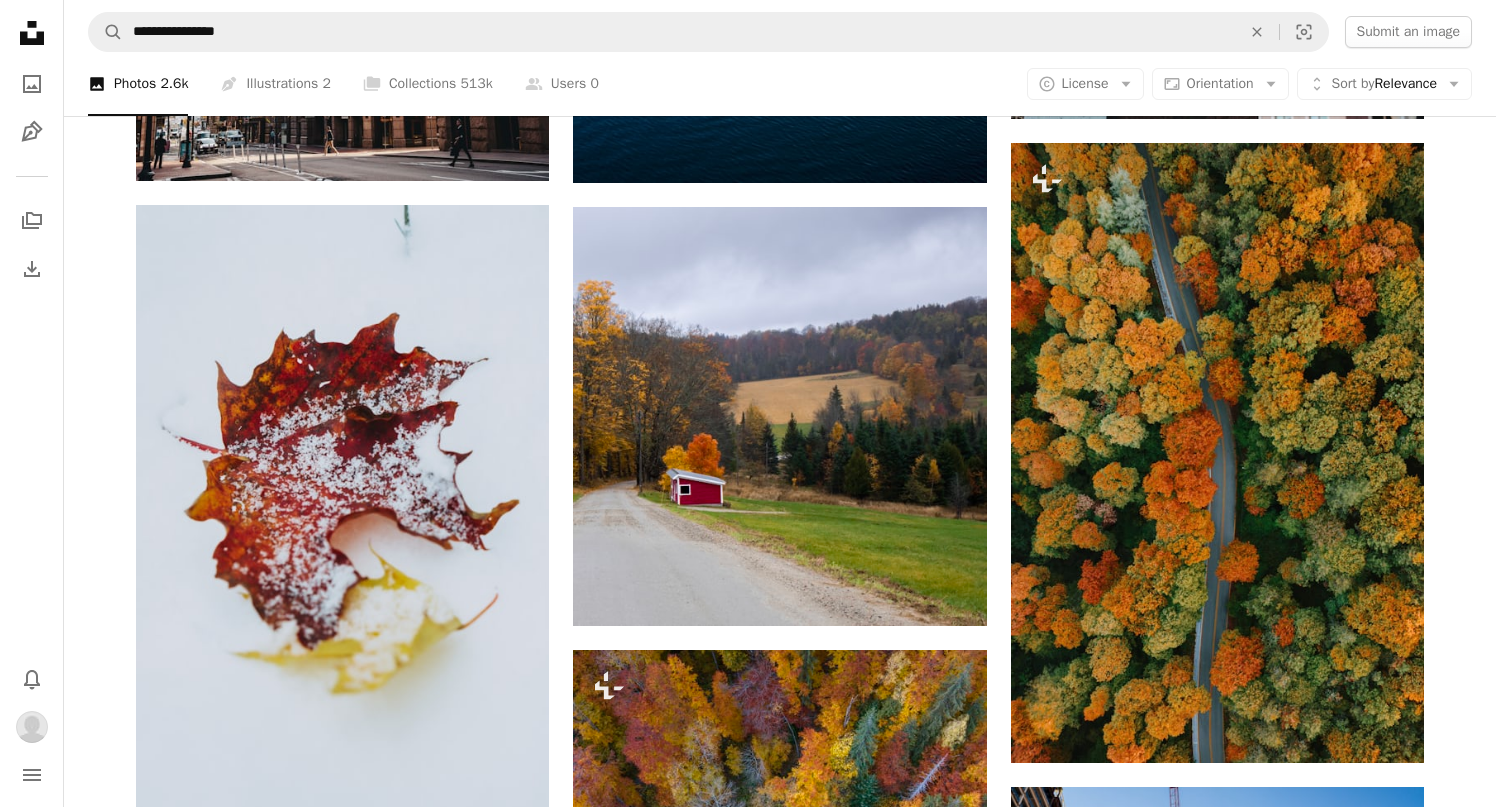 scroll, scrollTop: 12589, scrollLeft: 0, axis: vertical 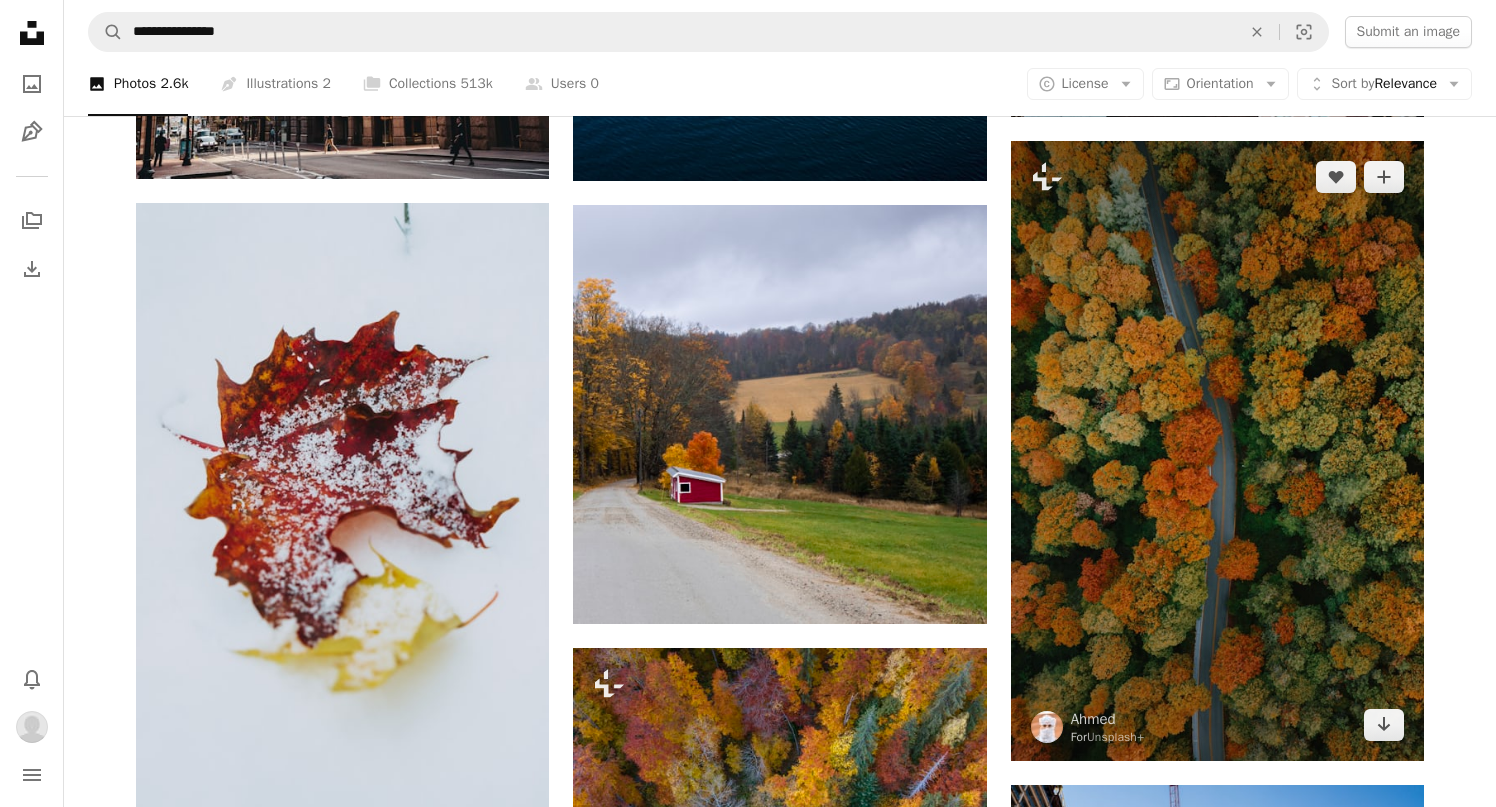 click at bounding box center (1217, 451) 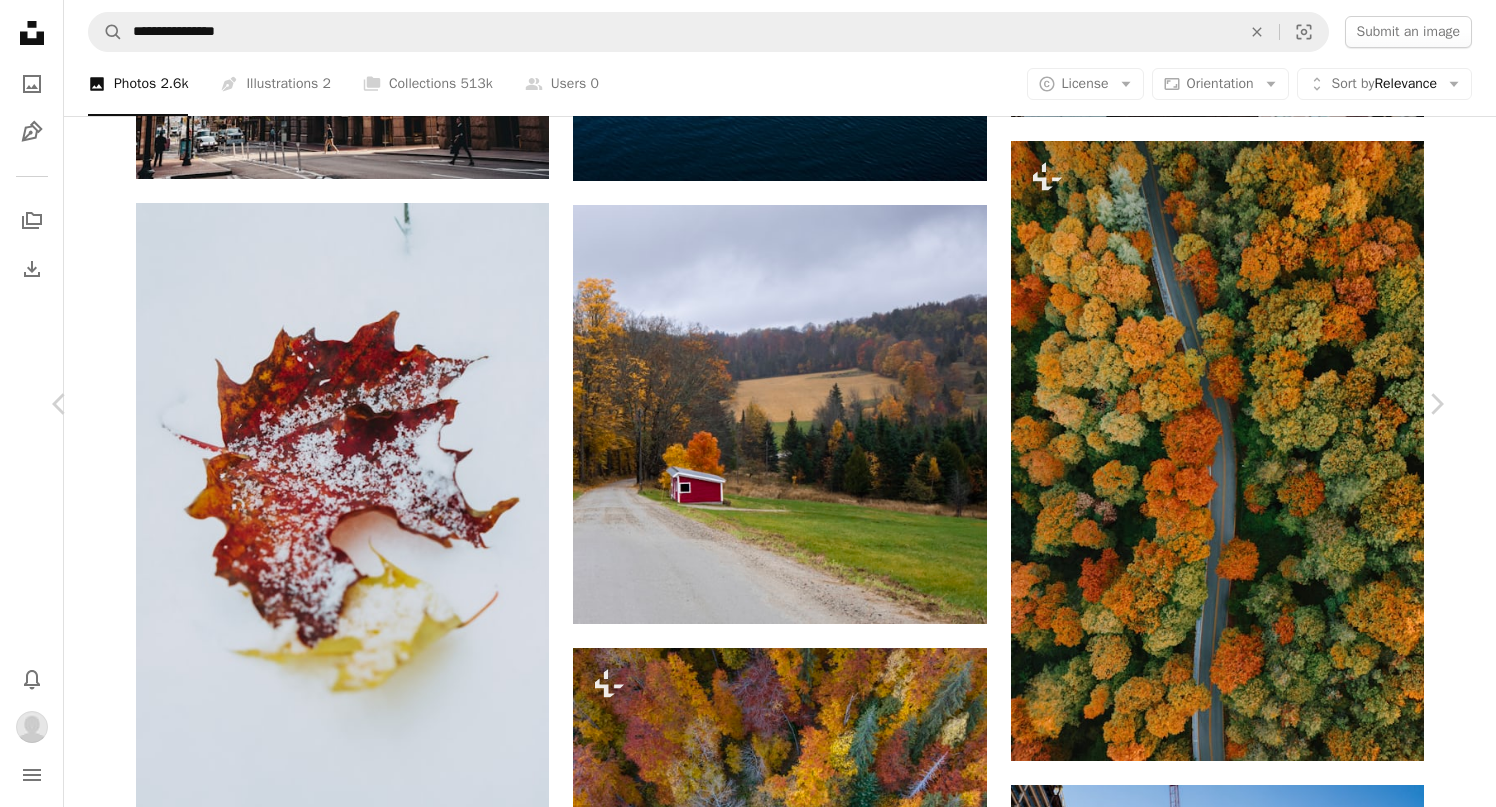scroll, scrollTop: 274, scrollLeft: 0, axis: vertical 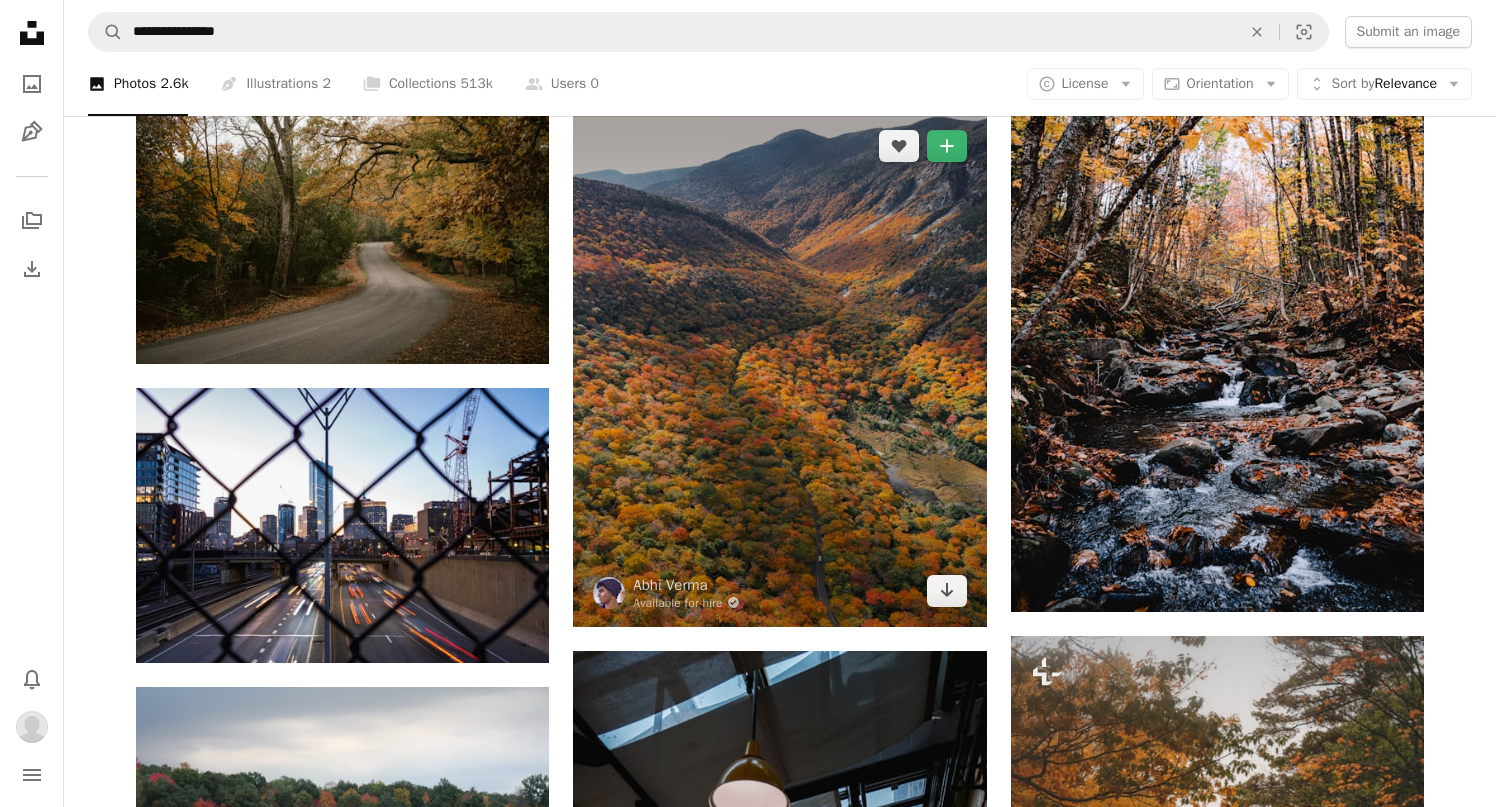 click at bounding box center [779, 368] 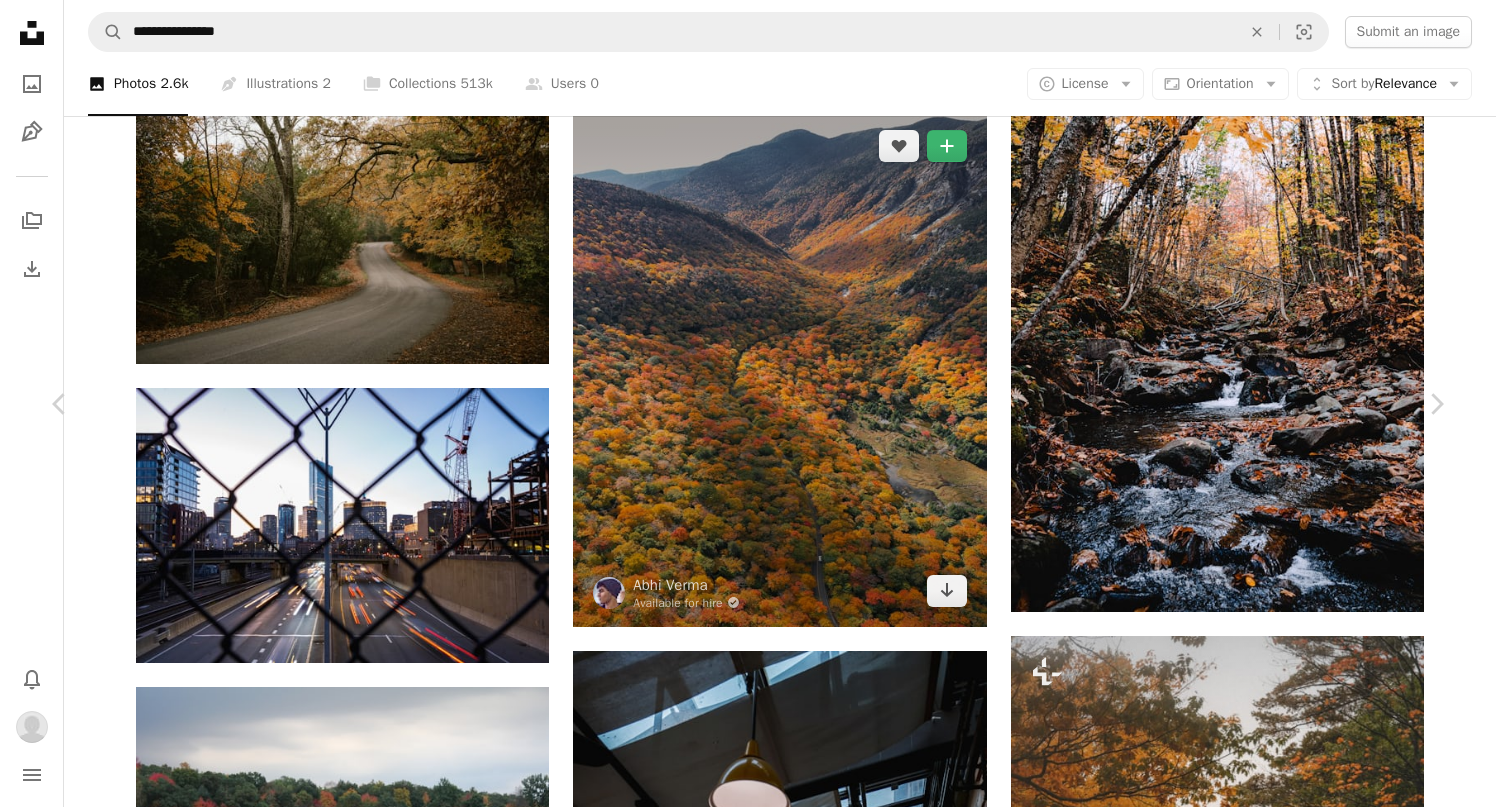 scroll, scrollTop: 68, scrollLeft: 0, axis: vertical 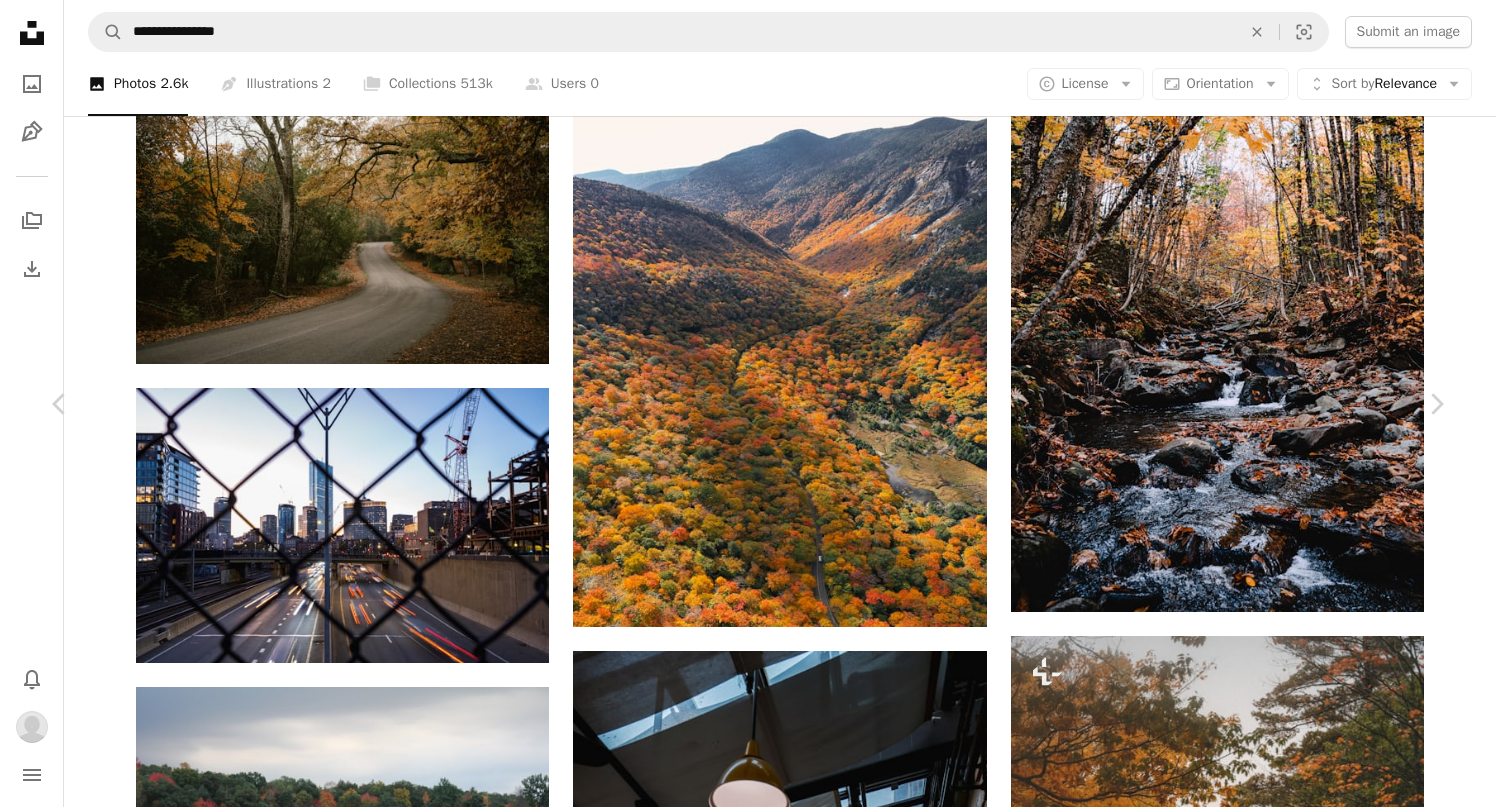click on "Autumn Journey A map marker [STATE], [COUNTRY]" at bounding box center (748, 3886) 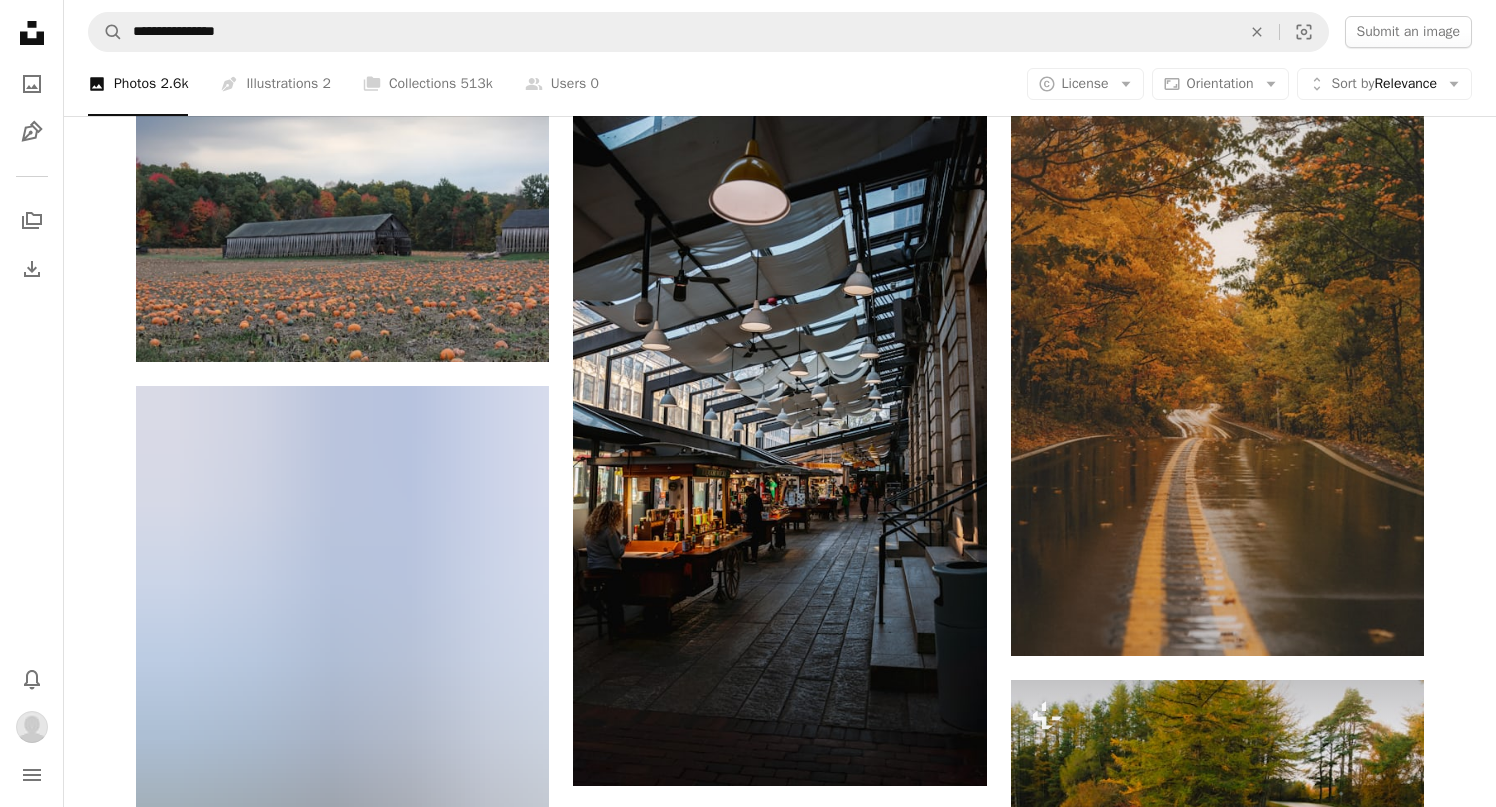 scroll, scrollTop: 14292, scrollLeft: 0, axis: vertical 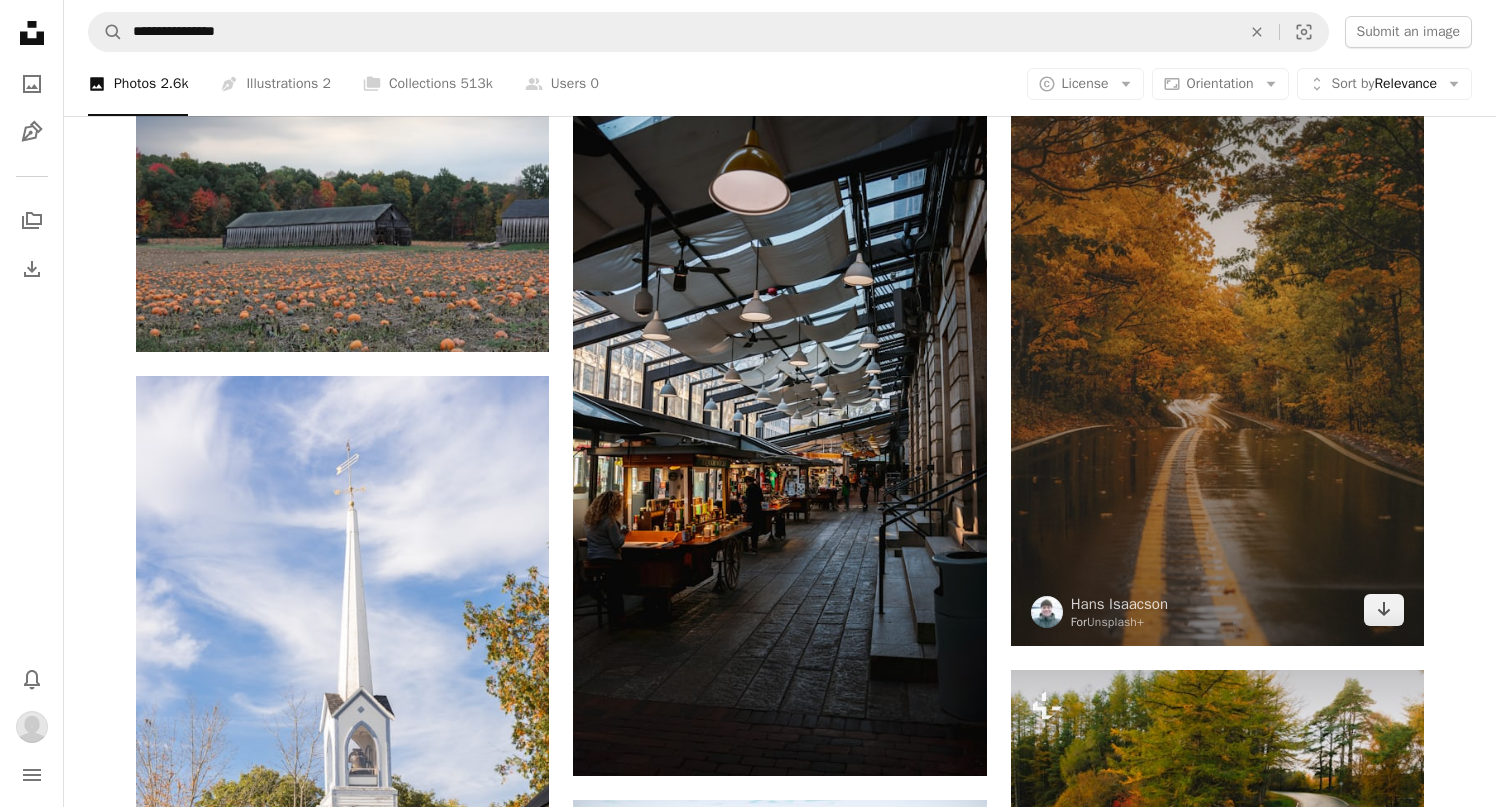 click at bounding box center [1217, 336] 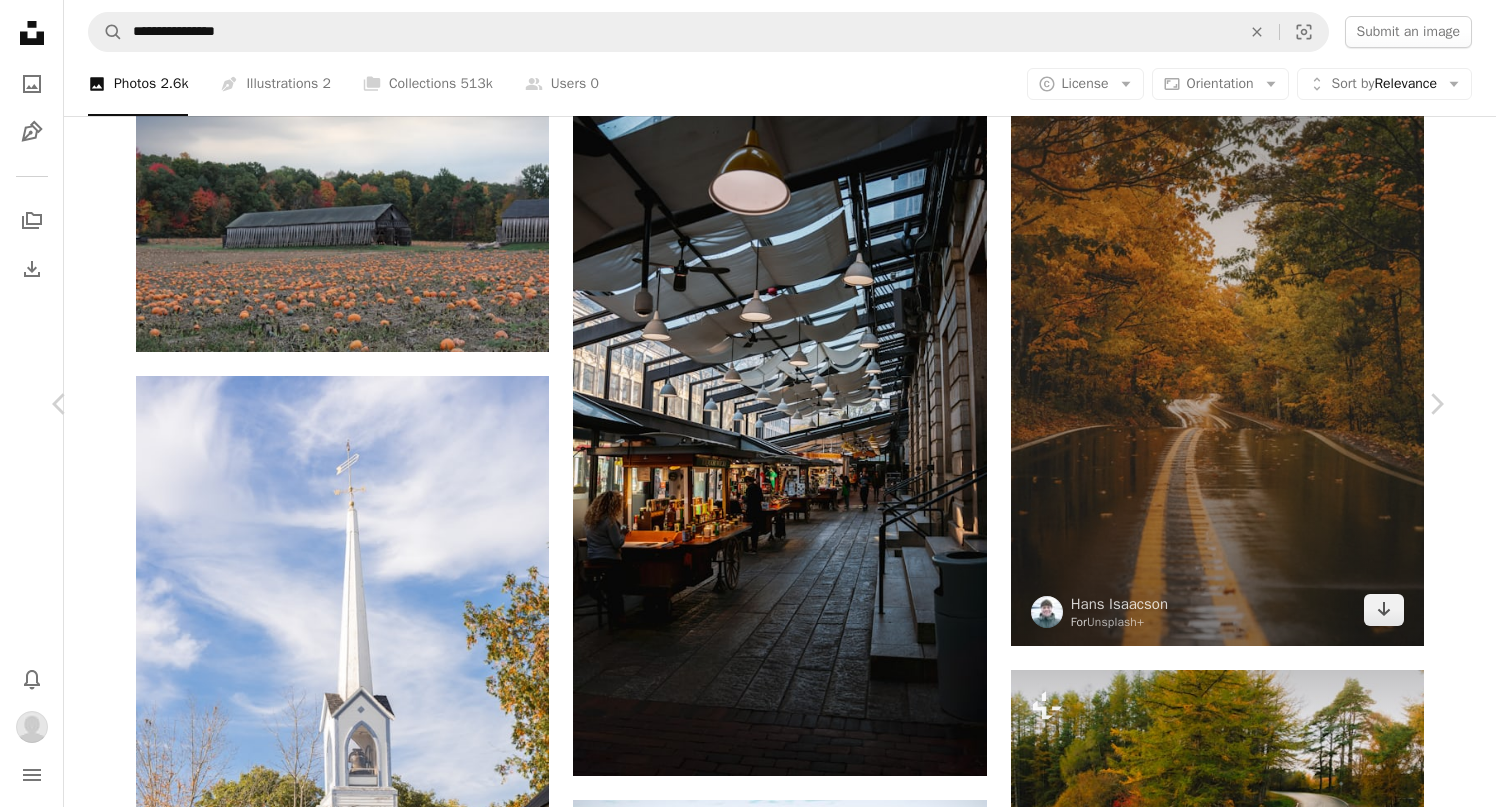 scroll, scrollTop: 0, scrollLeft: 0, axis: both 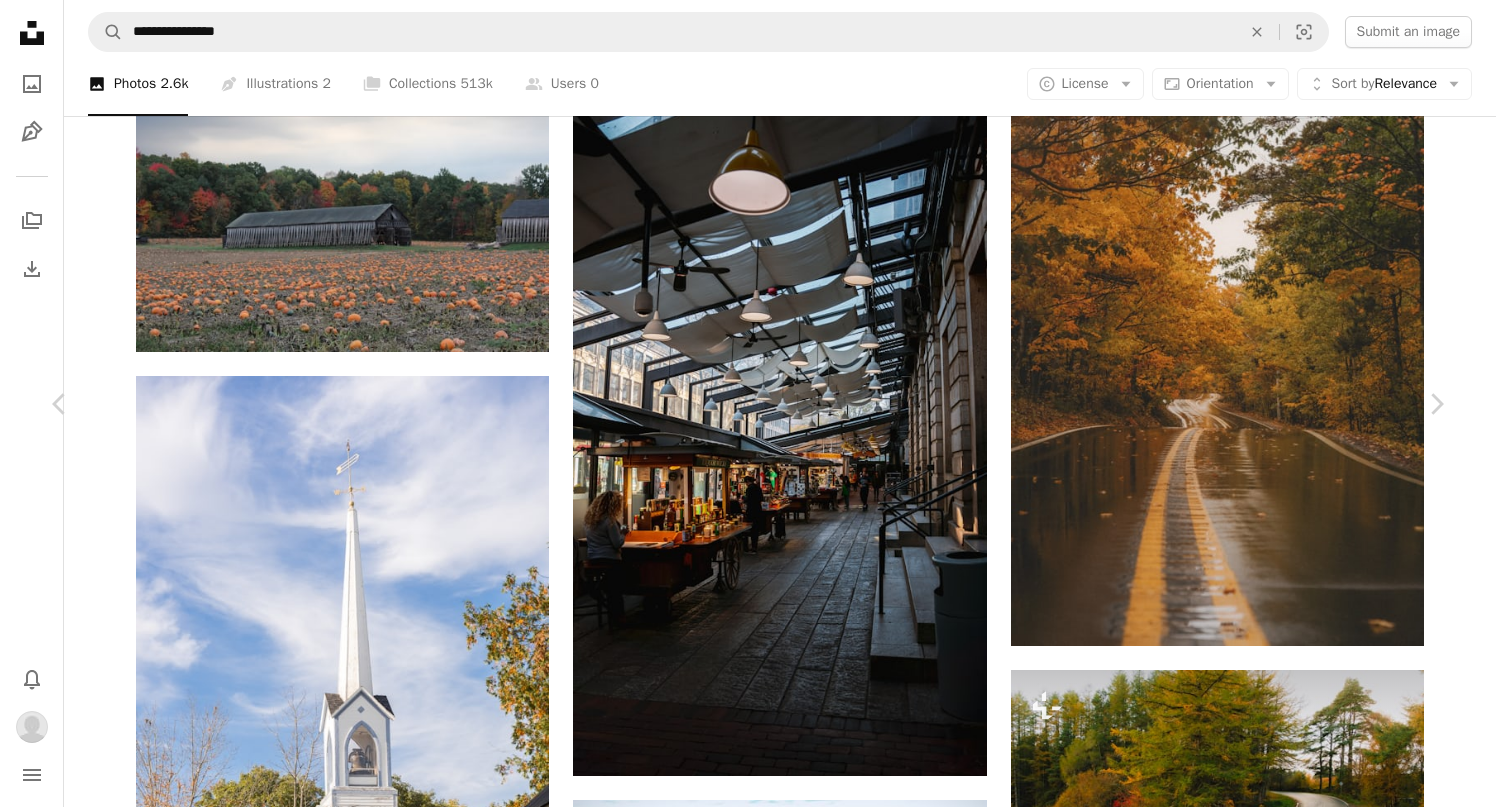 click on "A plus sign" at bounding box center (1095, 2919) 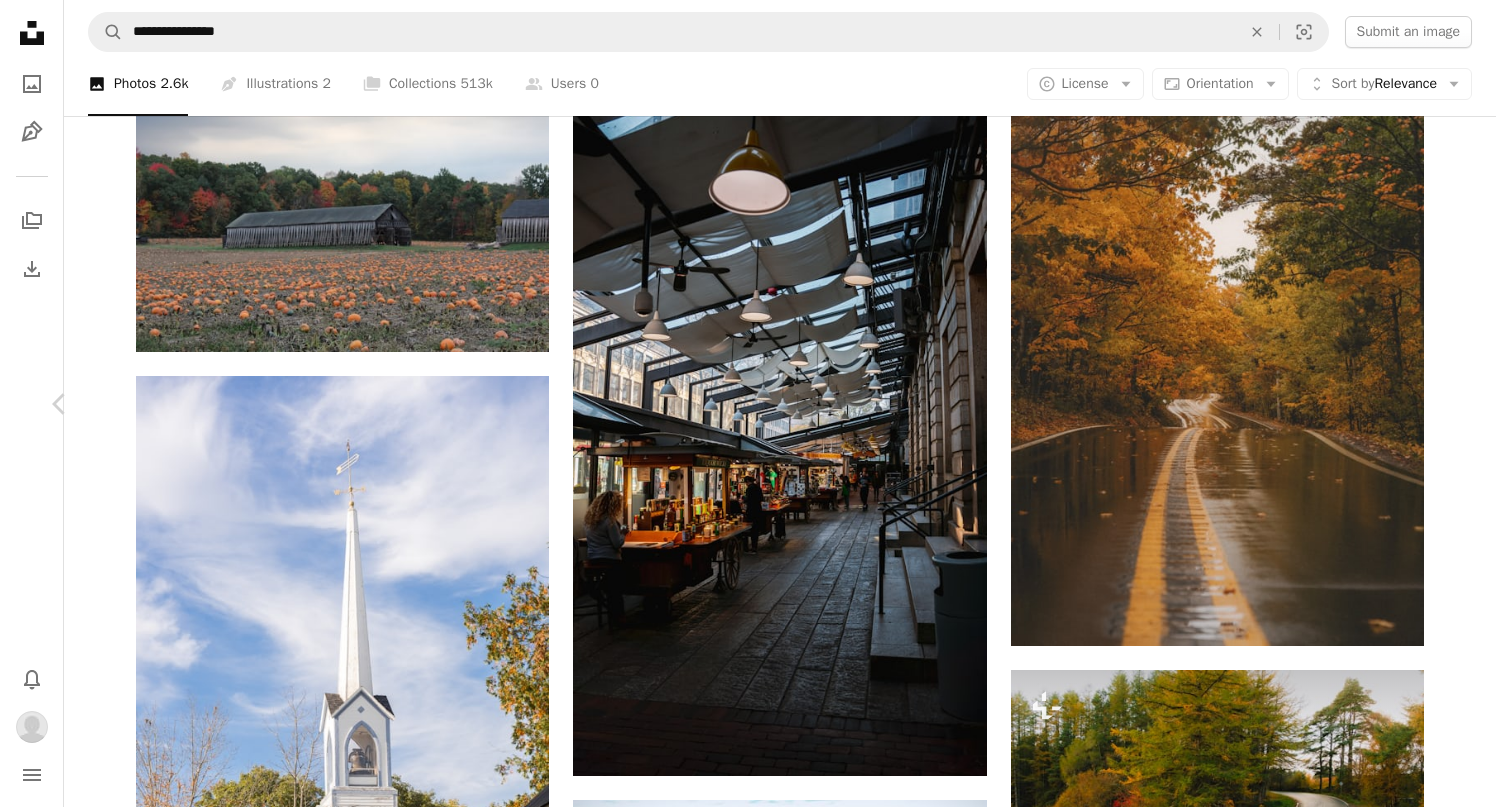 click on "Chevron right" at bounding box center (1436, 404) 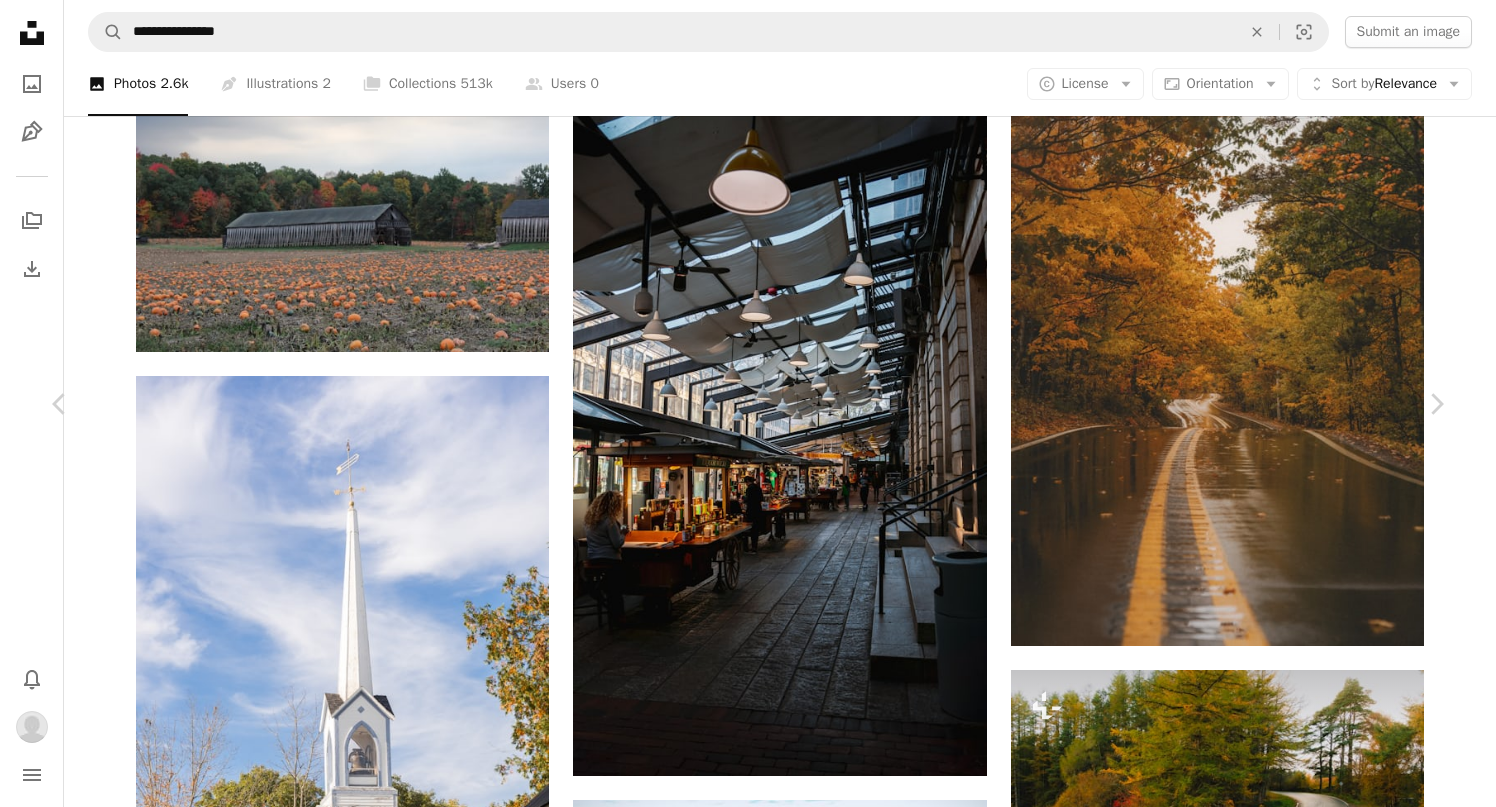 scroll, scrollTop: 354, scrollLeft: 0, axis: vertical 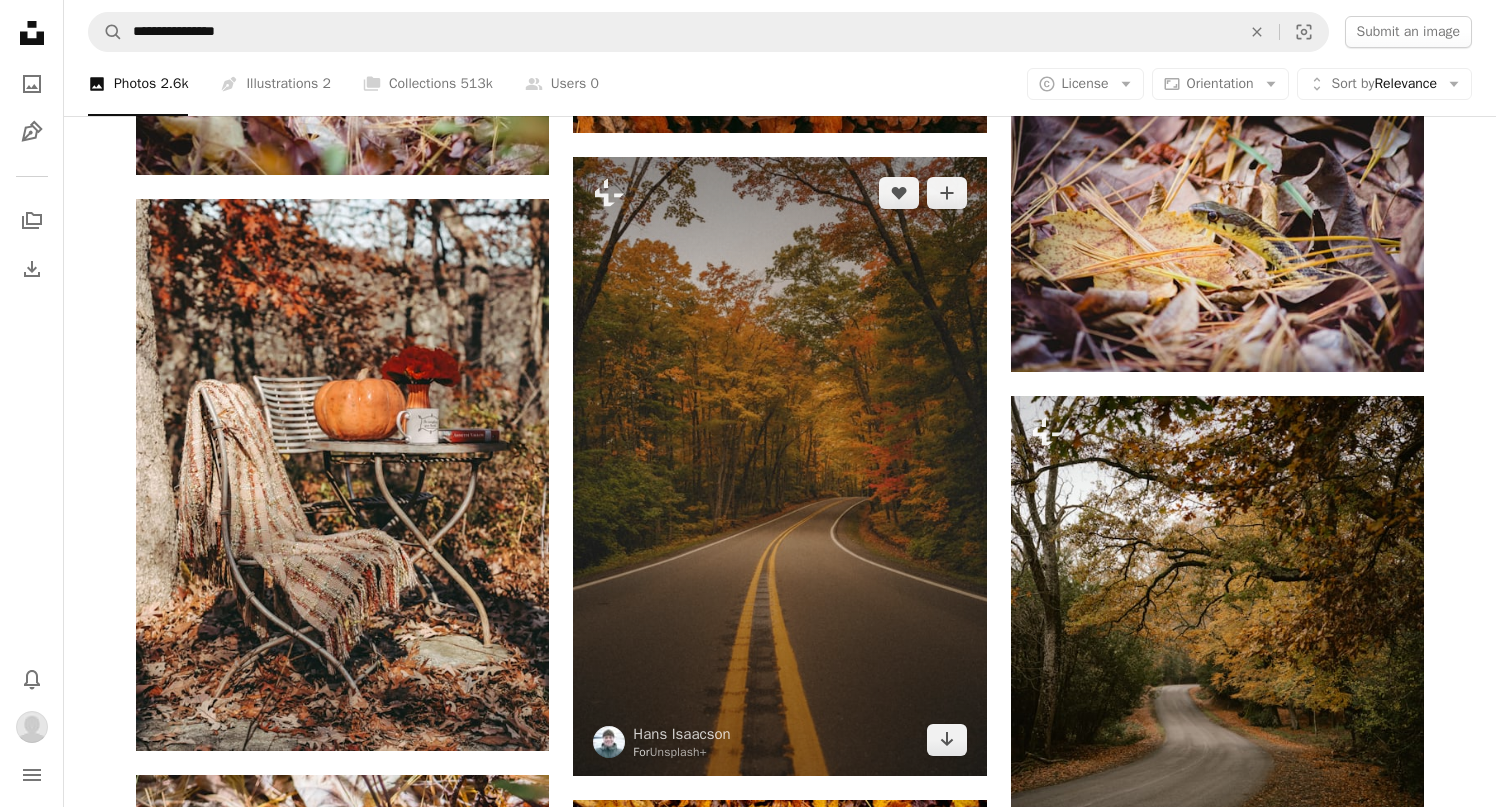 click at bounding box center (779, 467) 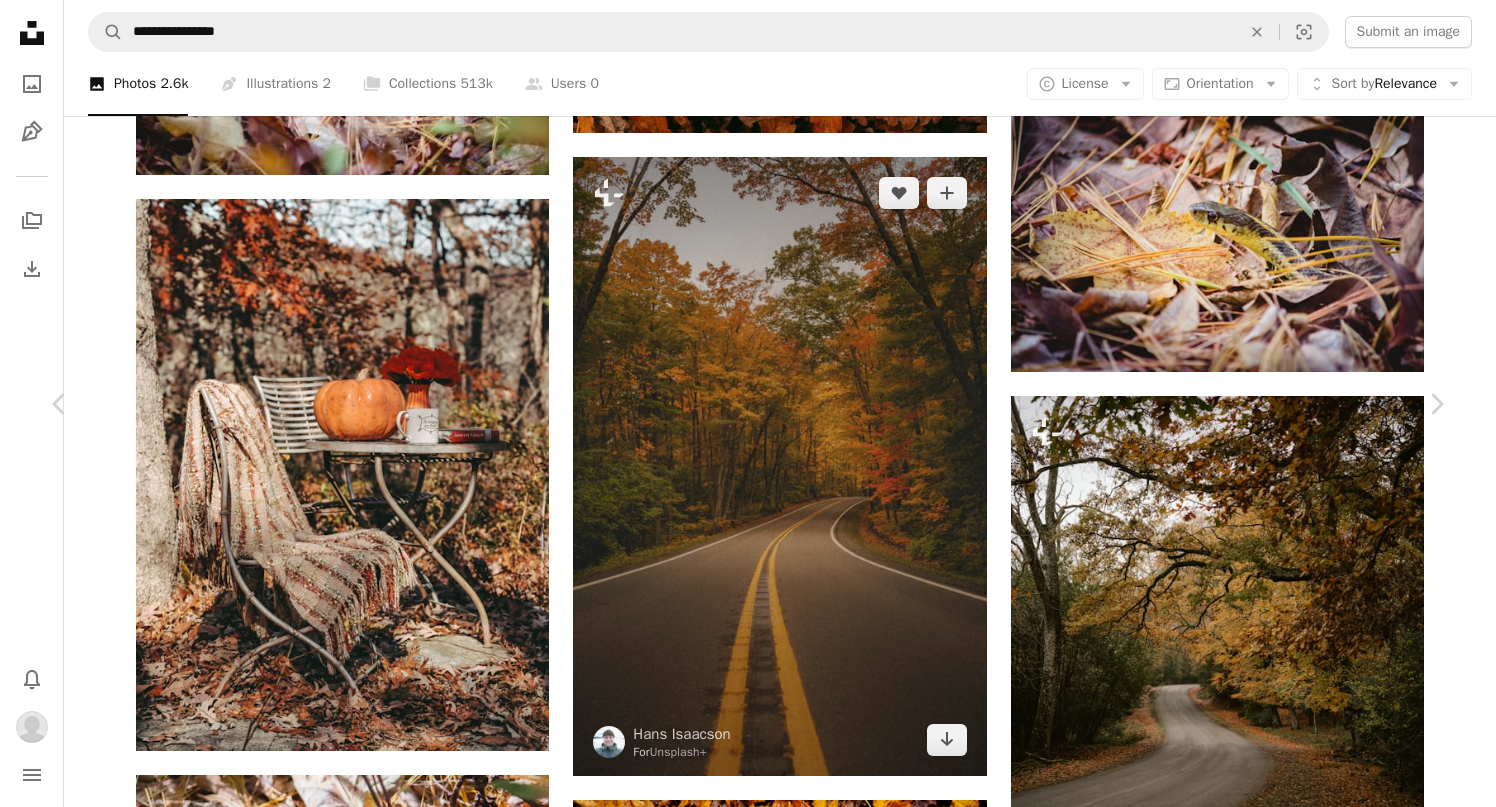 scroll, scrollTop: 262, scrollLeft: 0, axis: vertical 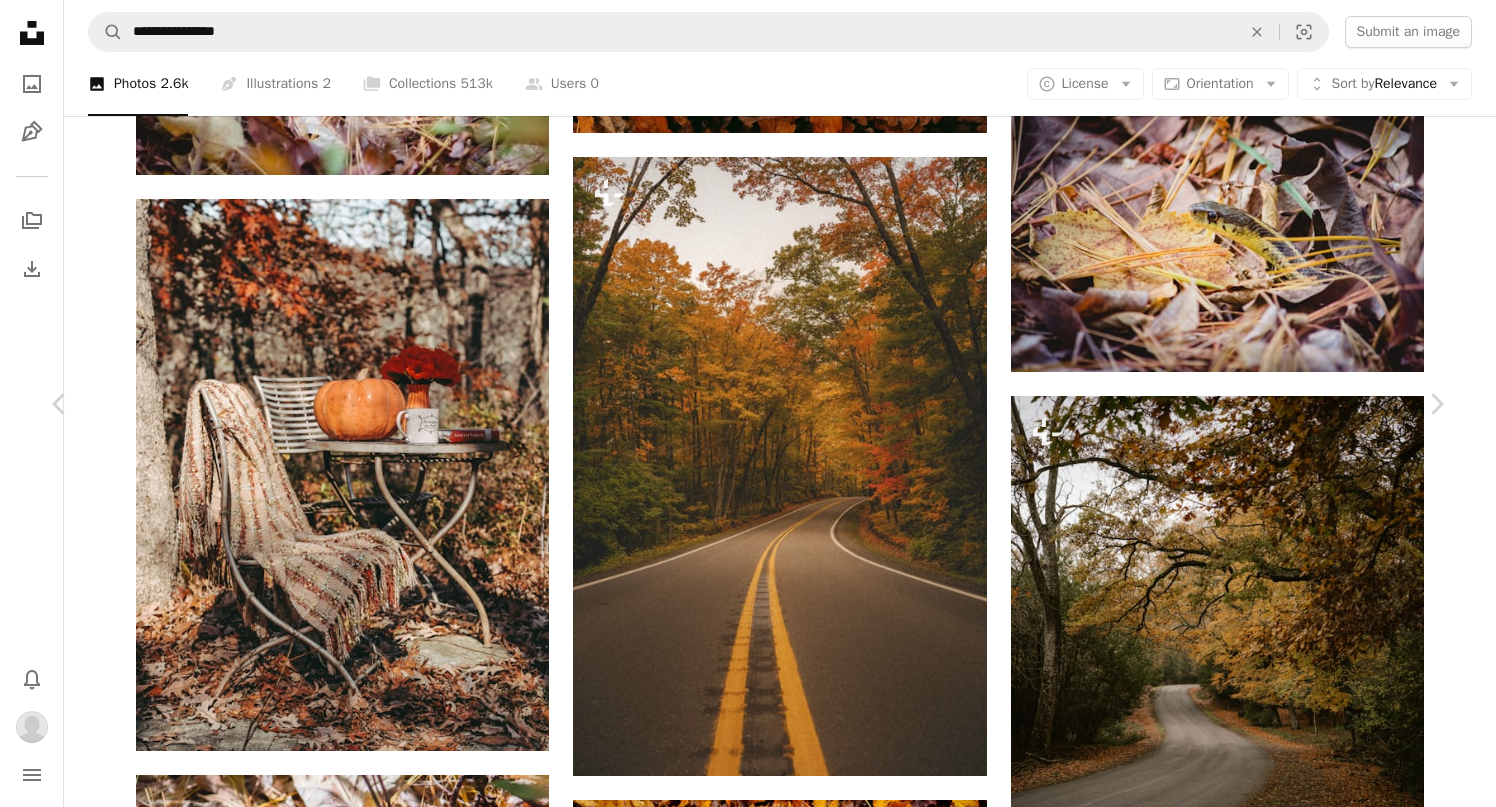 click on "An X shape Chevron left Chevron right [FIRST] [LAST] For Unsplash+ A heart A plus sign Edit image Download Chevron down Zoom in Featured in Photos A forward-right arrow Share More Actions Calendar outlined Published on [MONTH] [DAY], [YEAR] Safety Licensed under the Unsplash+ License road autumn fall leaves fall leaves autumn leaves autumn wallpaper winding road empty road country road autumn trees fall forest maple leaves autumn season autumn road autumnal seasonal asphalt road autumn sky yellow lines From this series Chevron right Plus sign for Unsplash+ Plus sign for Unsplash+ Plus sign for Unsplash+ Plus sign for Unsplash+ Plus sign for Unsplash+ Plus sign for Unsplash+ Plus sign for Unsplash+ Plus sign for Unsplash+ Plus sign for Unsplash+ Plus sign for Unsplash+ Related images Plus sign for Unsplash+ A heart A plus sign [FIRST] [LAST] For Unsplash+ Arrow pointing down Plus sign for Unsplash+ A heart A plus sign [FIRST] [LAST] For Unsplash+ Arrow pointing down Plus sign for Unsplash+" at bounding box center (748, 3490) 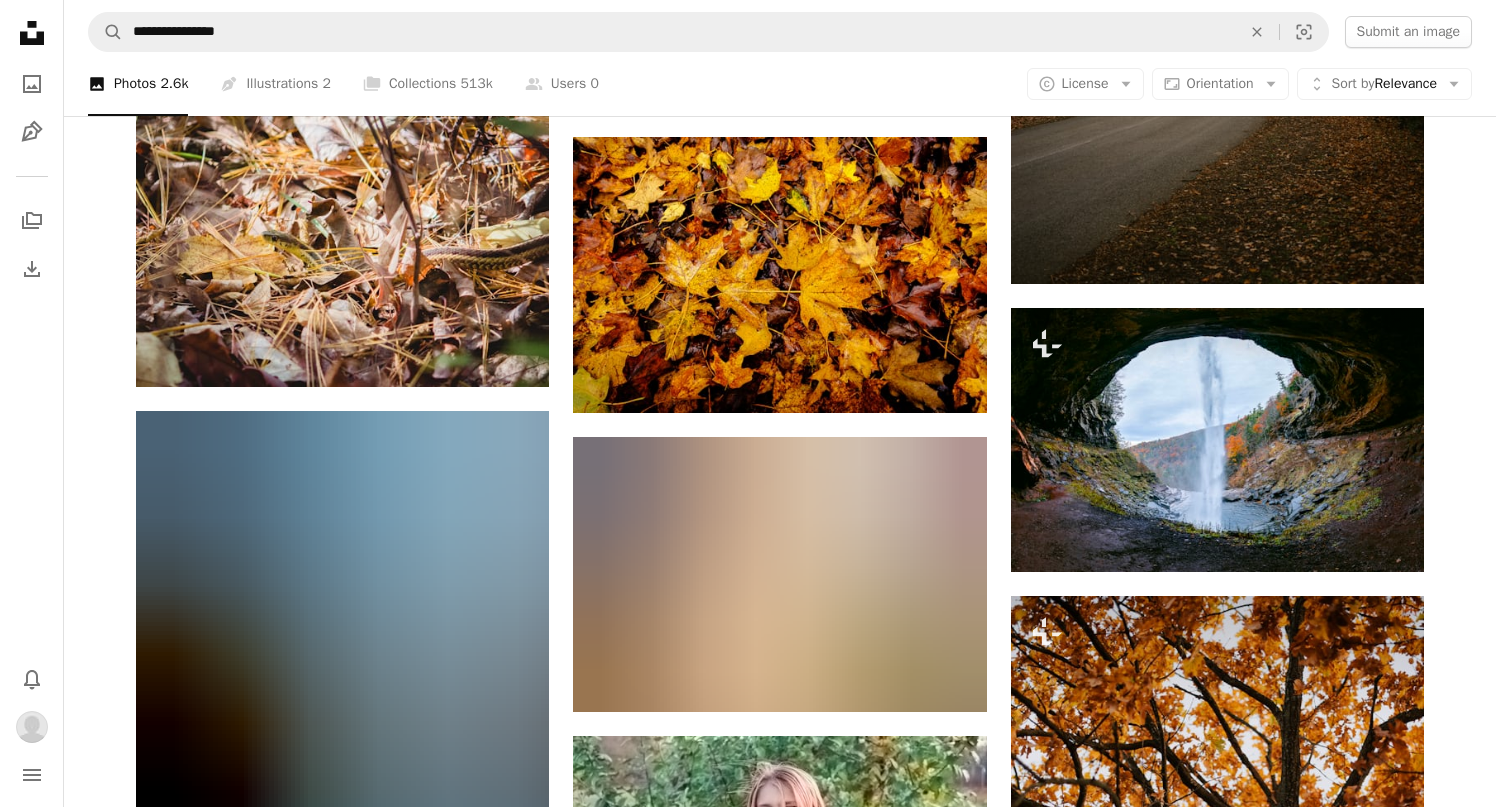 scroll, scrollTop: 17853, scrollLeft: 0, axis: vertical 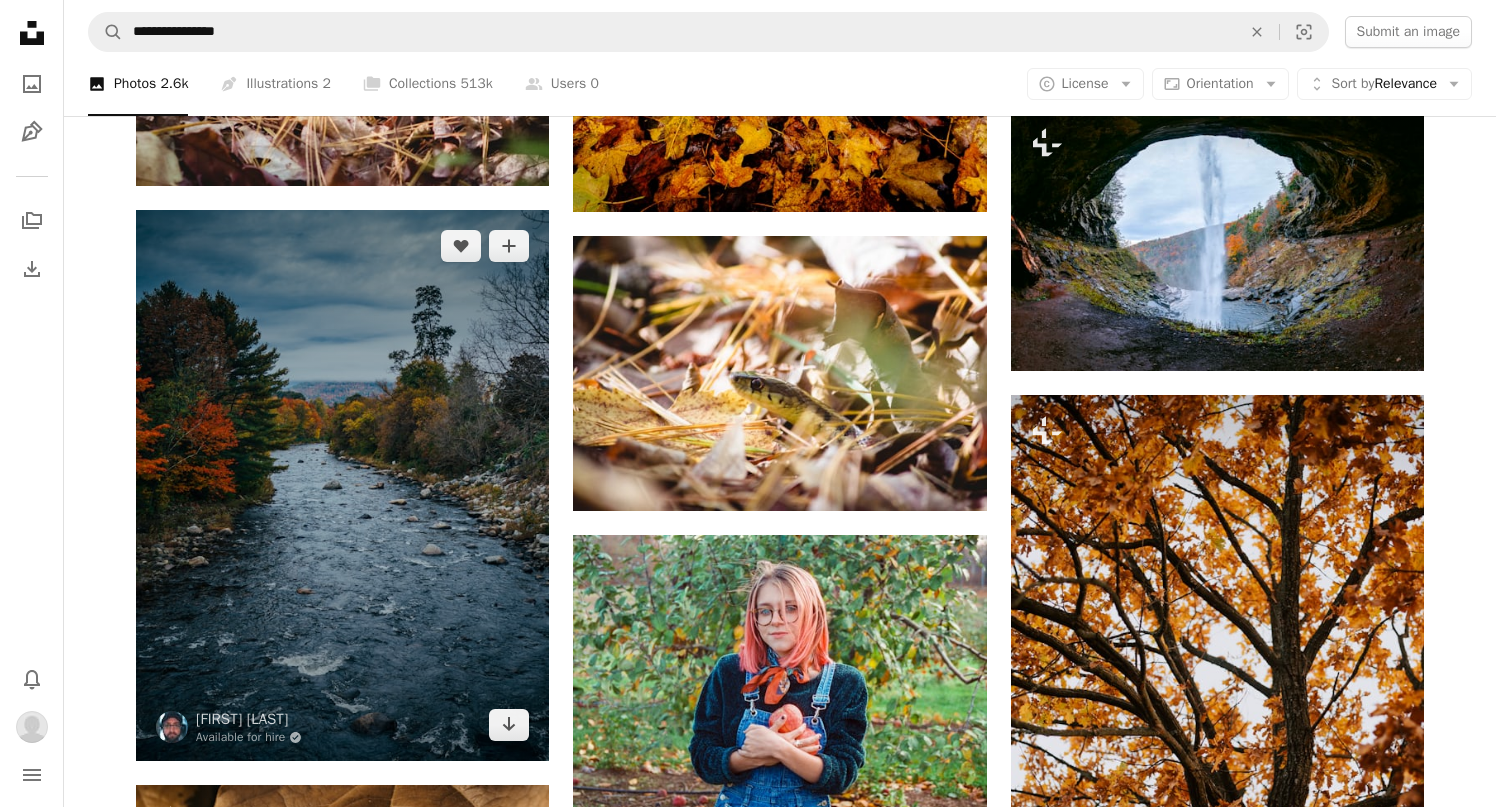 click at bounding box center [342, 485] 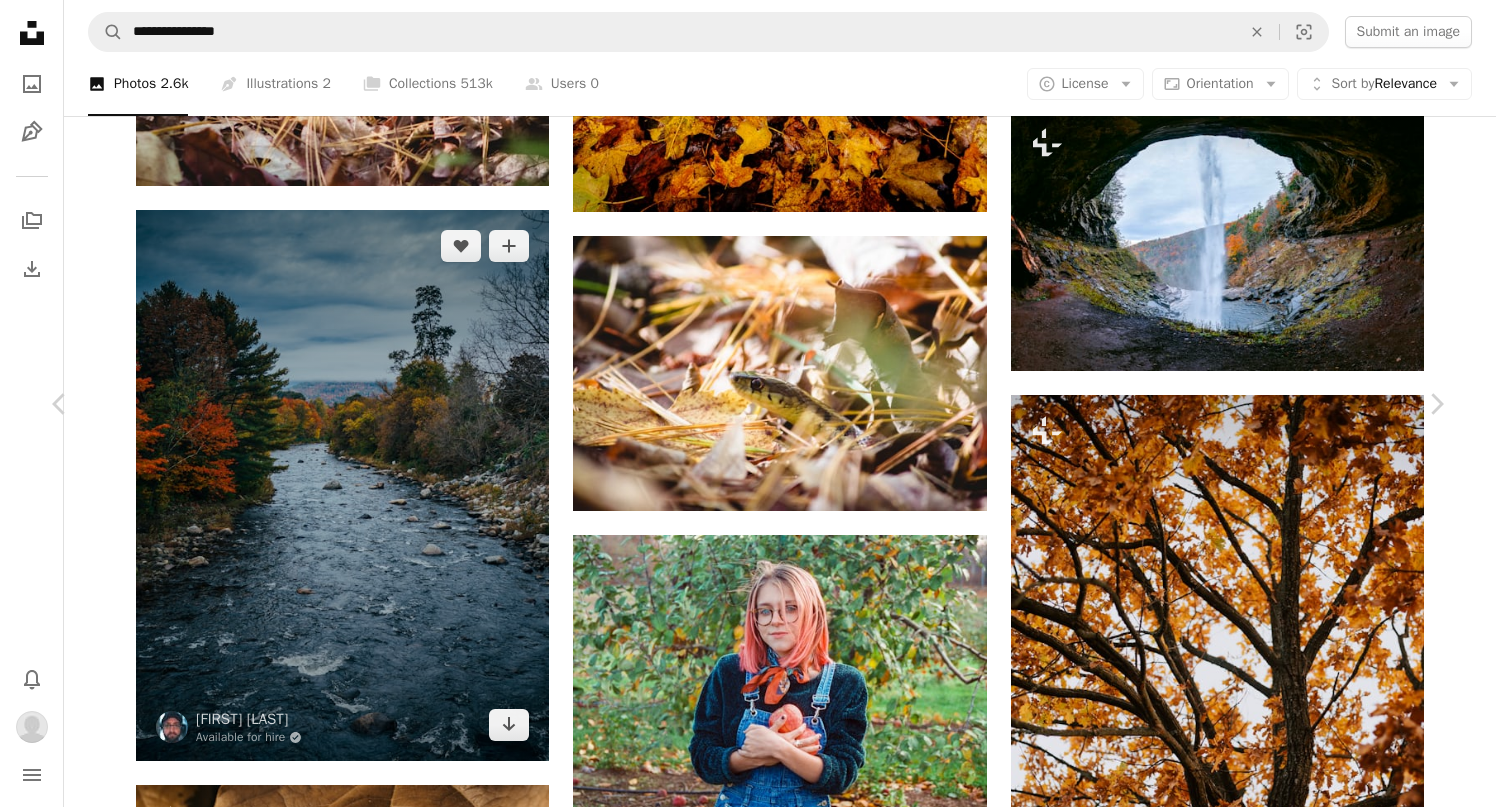 scroll, scrollTop: 0, scrollLeft: 0, axis: both 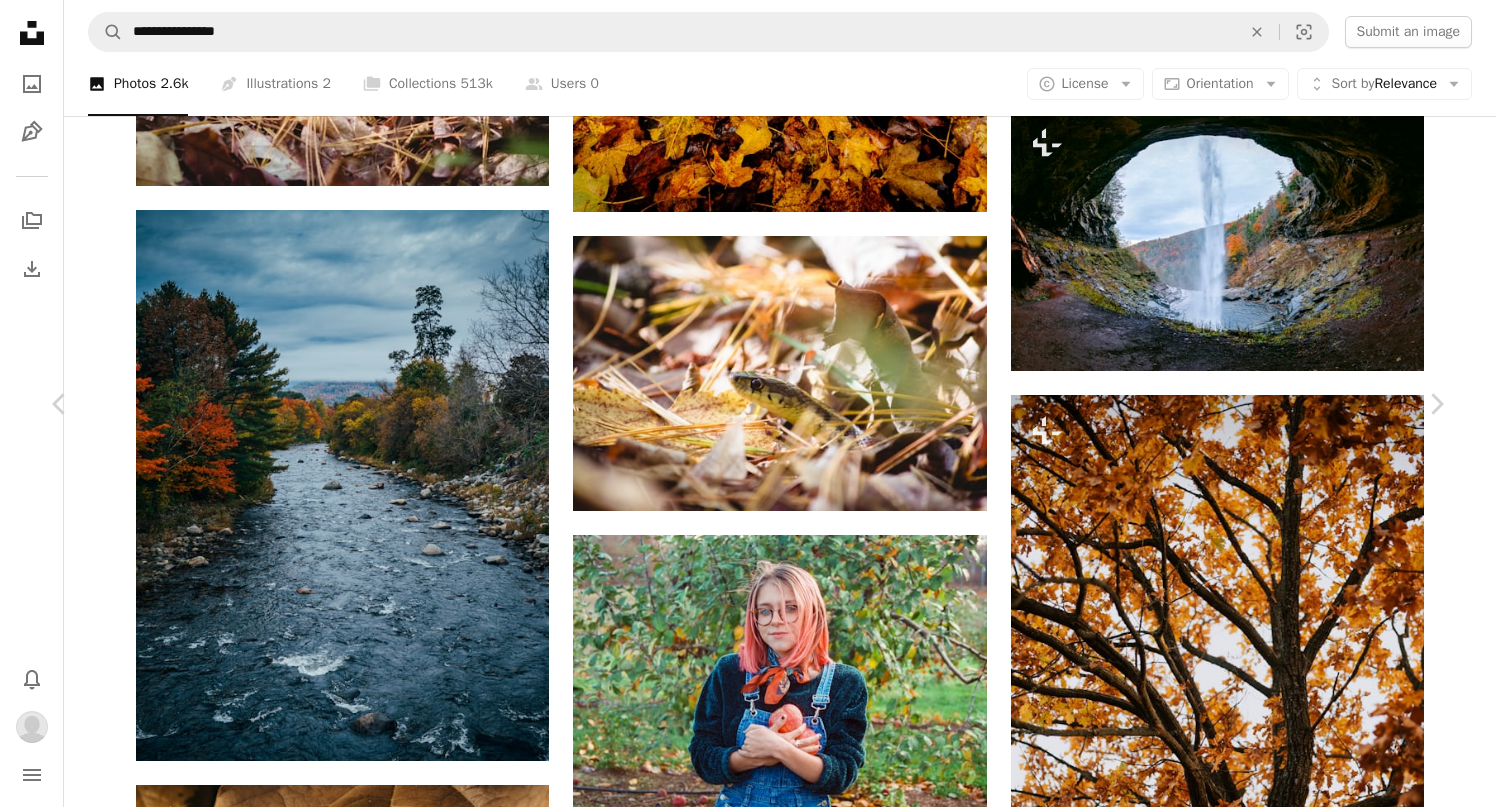 click on "A plus sign" 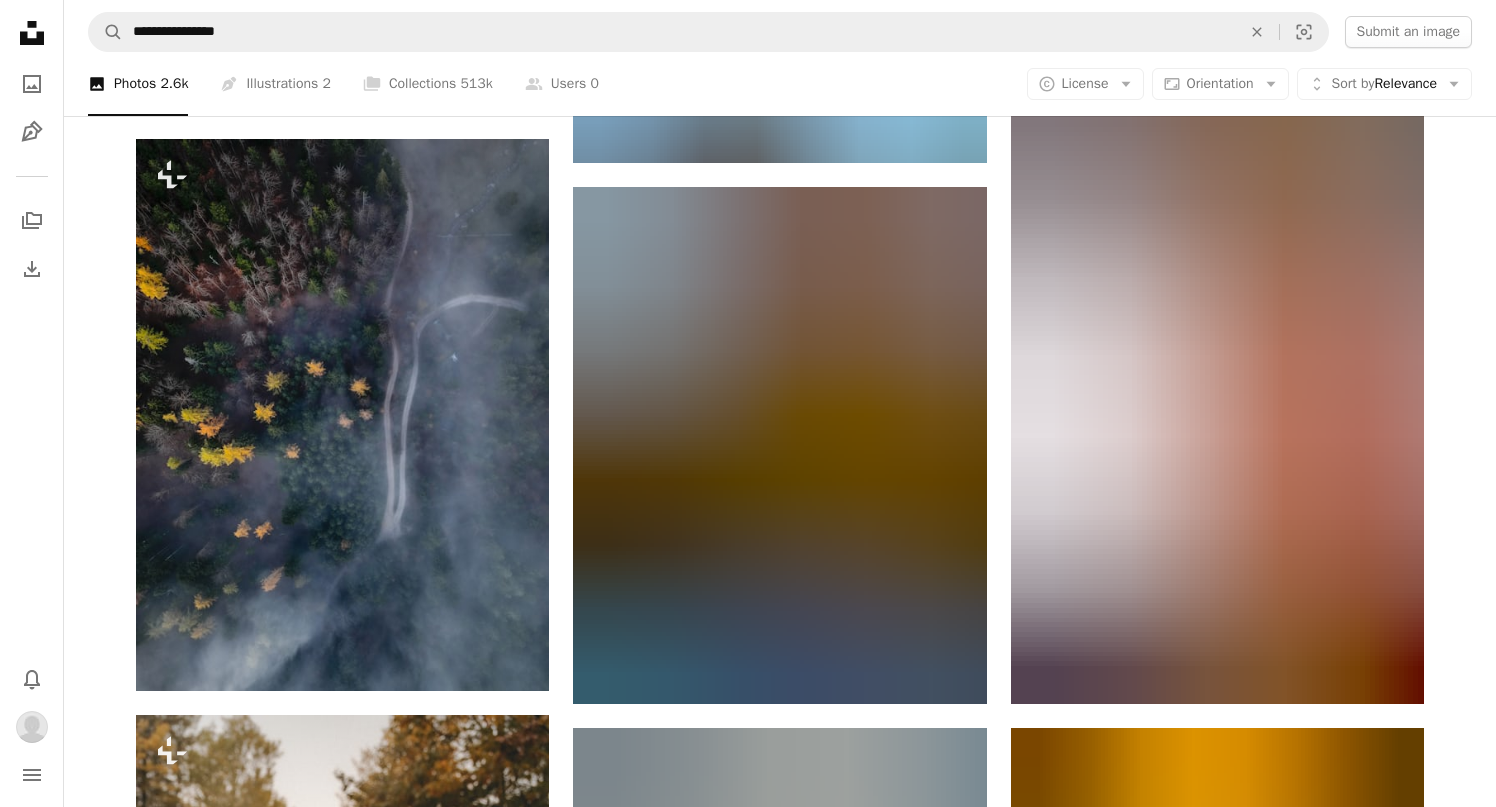 scroll, scrollTop: 20355, scrollLeft: 0, axis: vertical 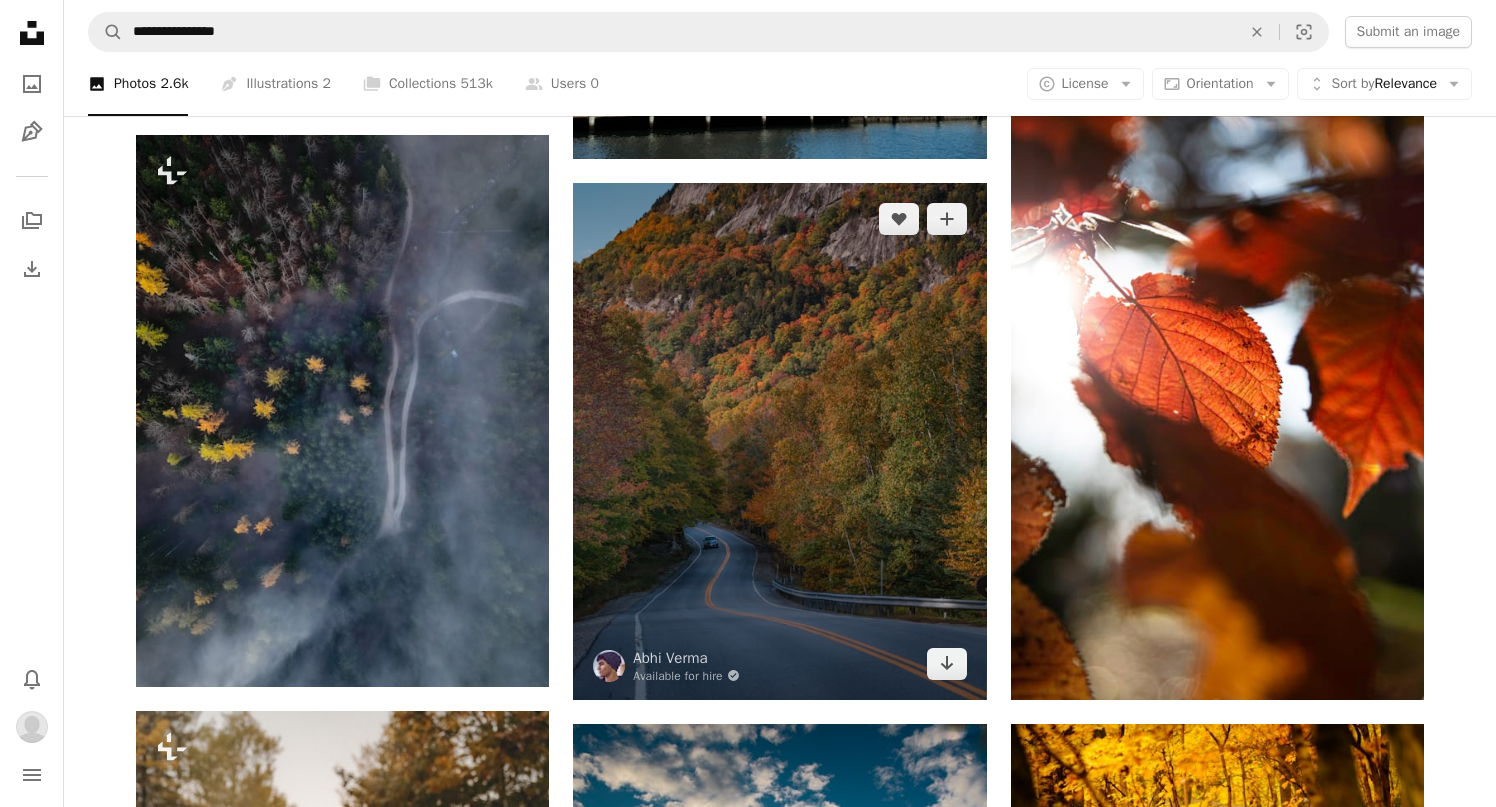 click at bounding box center (779, 441) 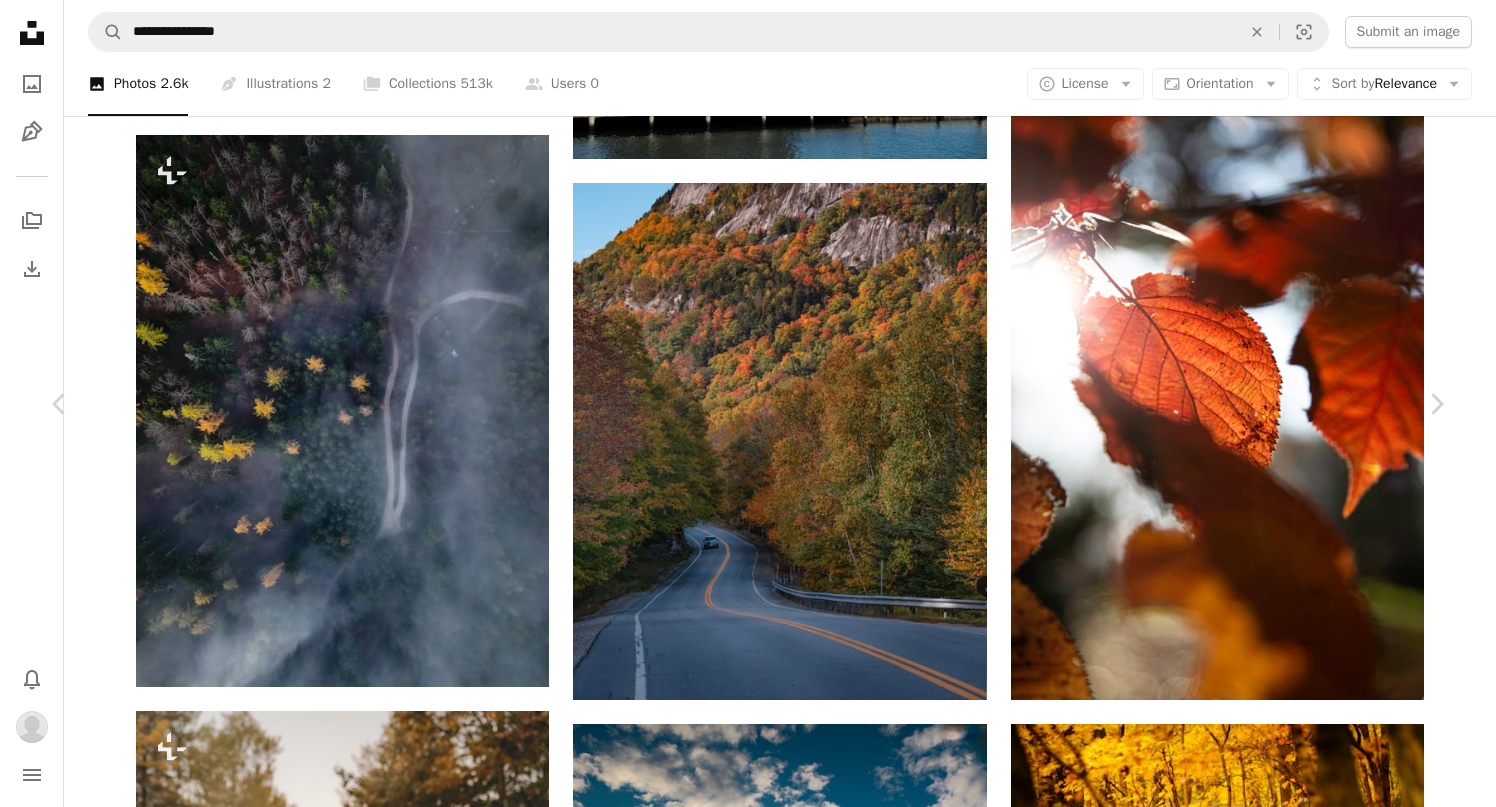 scroll, scrollTop: 110, scrollLeft: 0, axis: vertical 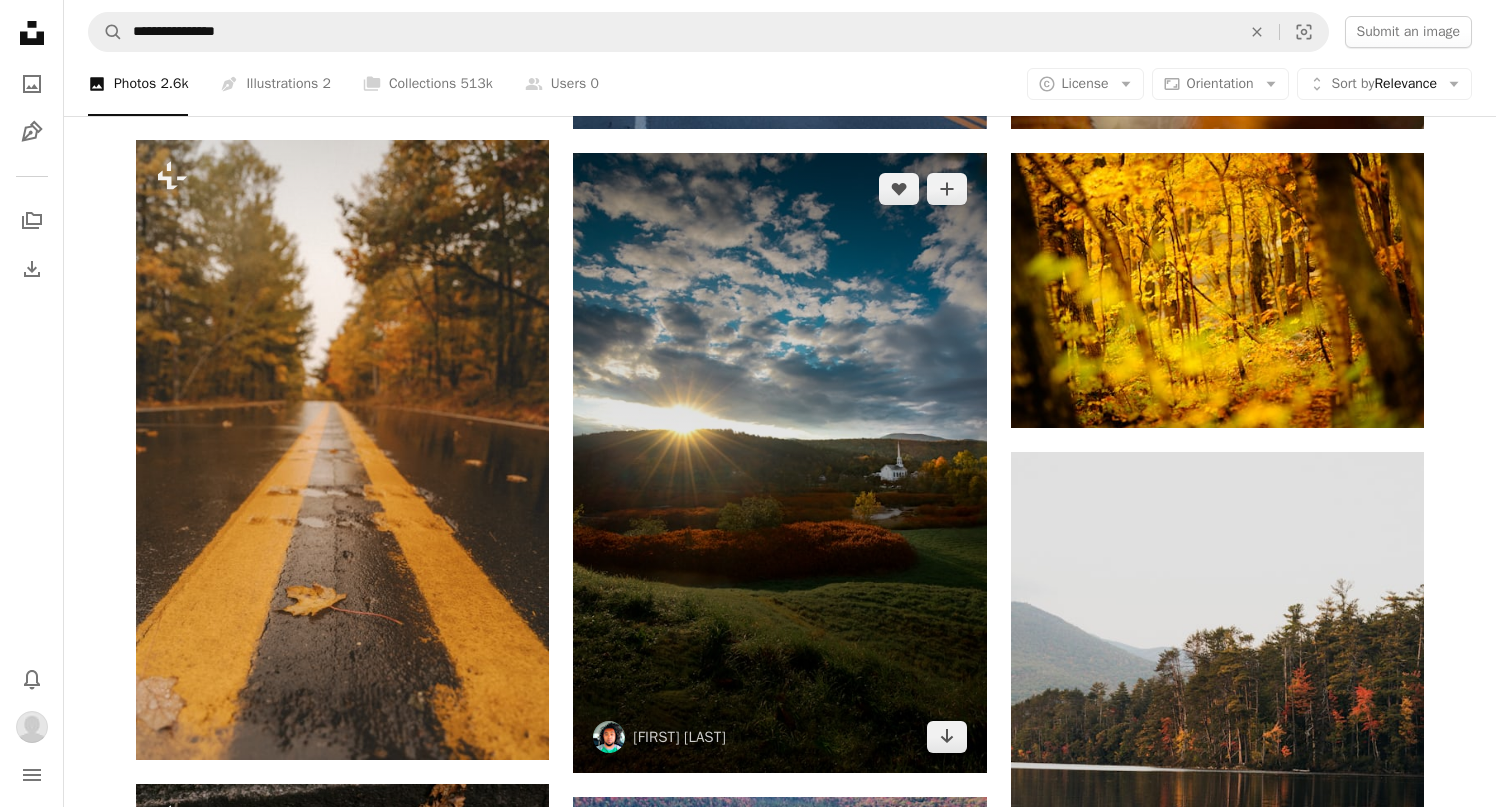 click at bounding box center (779, 463) 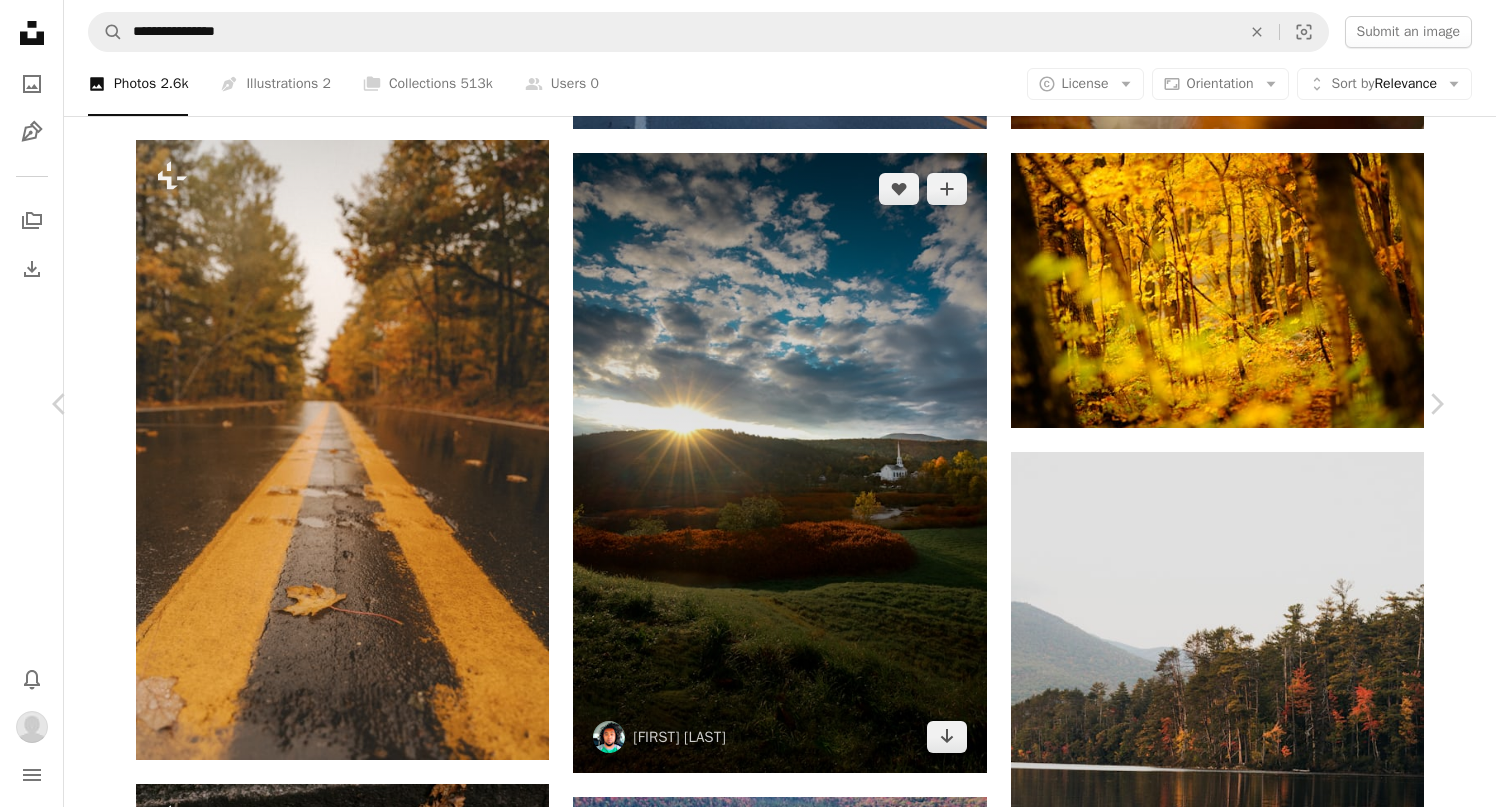 scroll, scrollTop: 0, scrollLeft: 0, axis: both 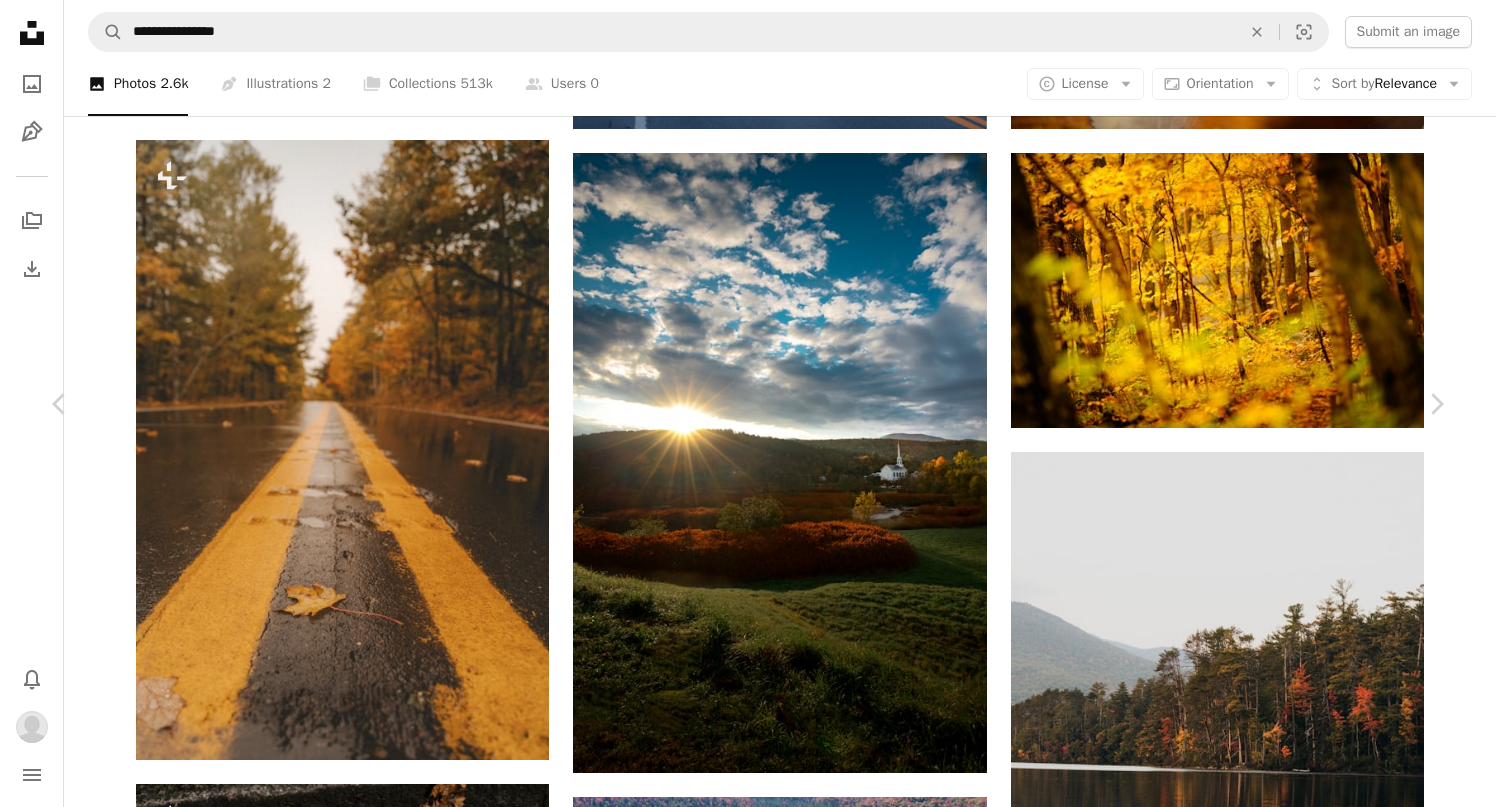 click on "A plus sign" 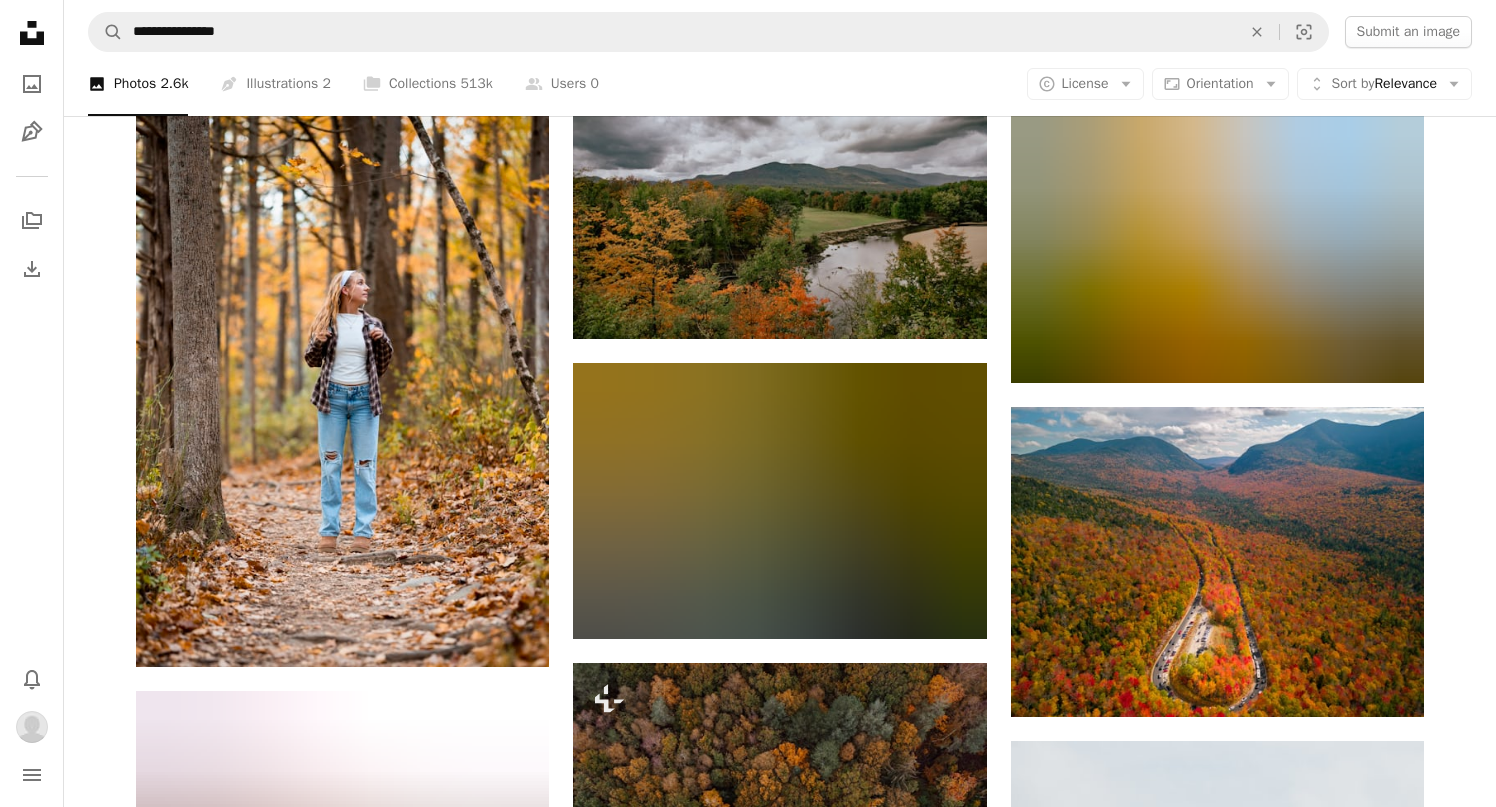 scroll, scrollTop: 24539, scrollLeft: 0, axis: vertical 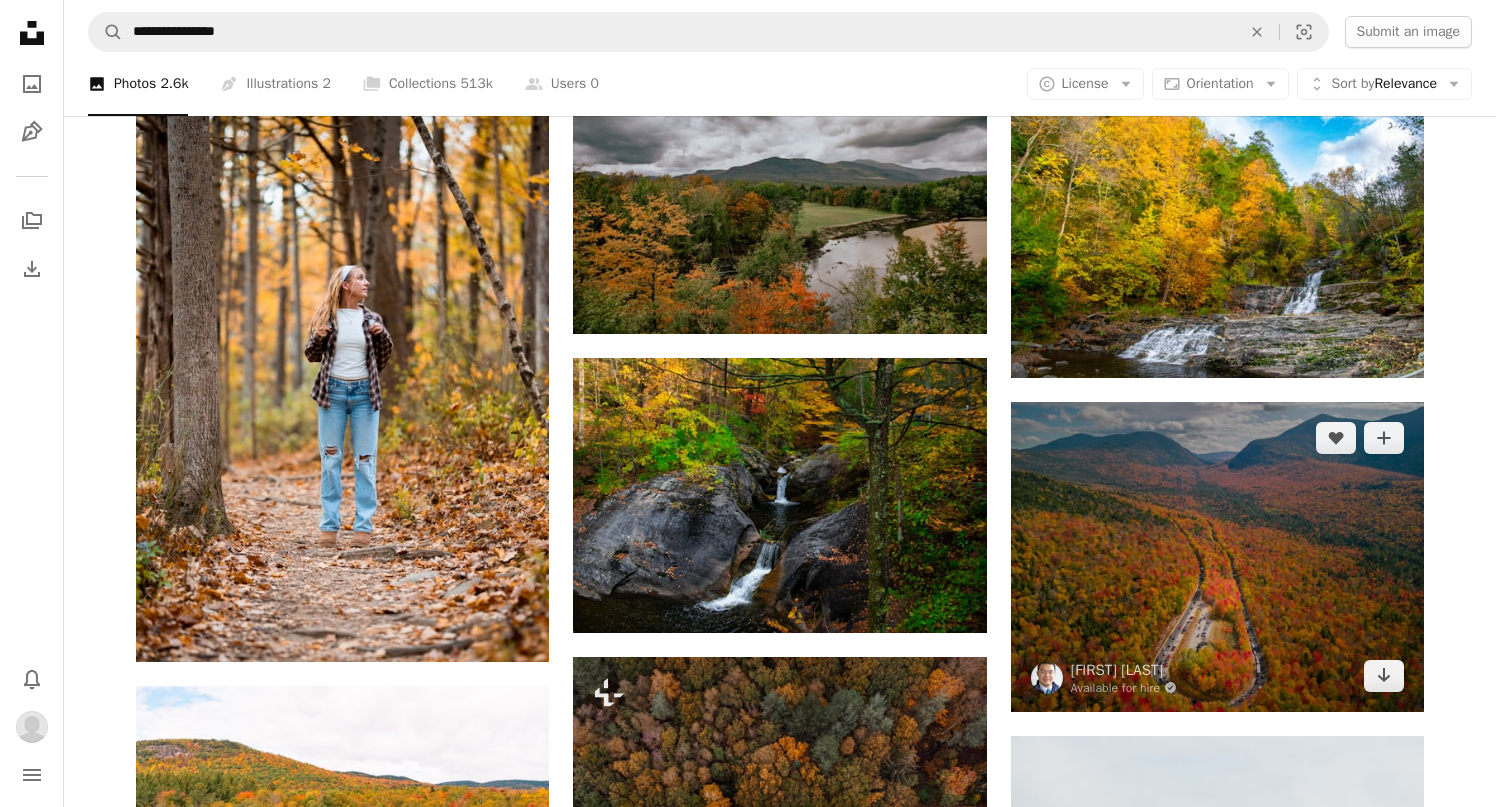 click at bounding box center (1217, 557) 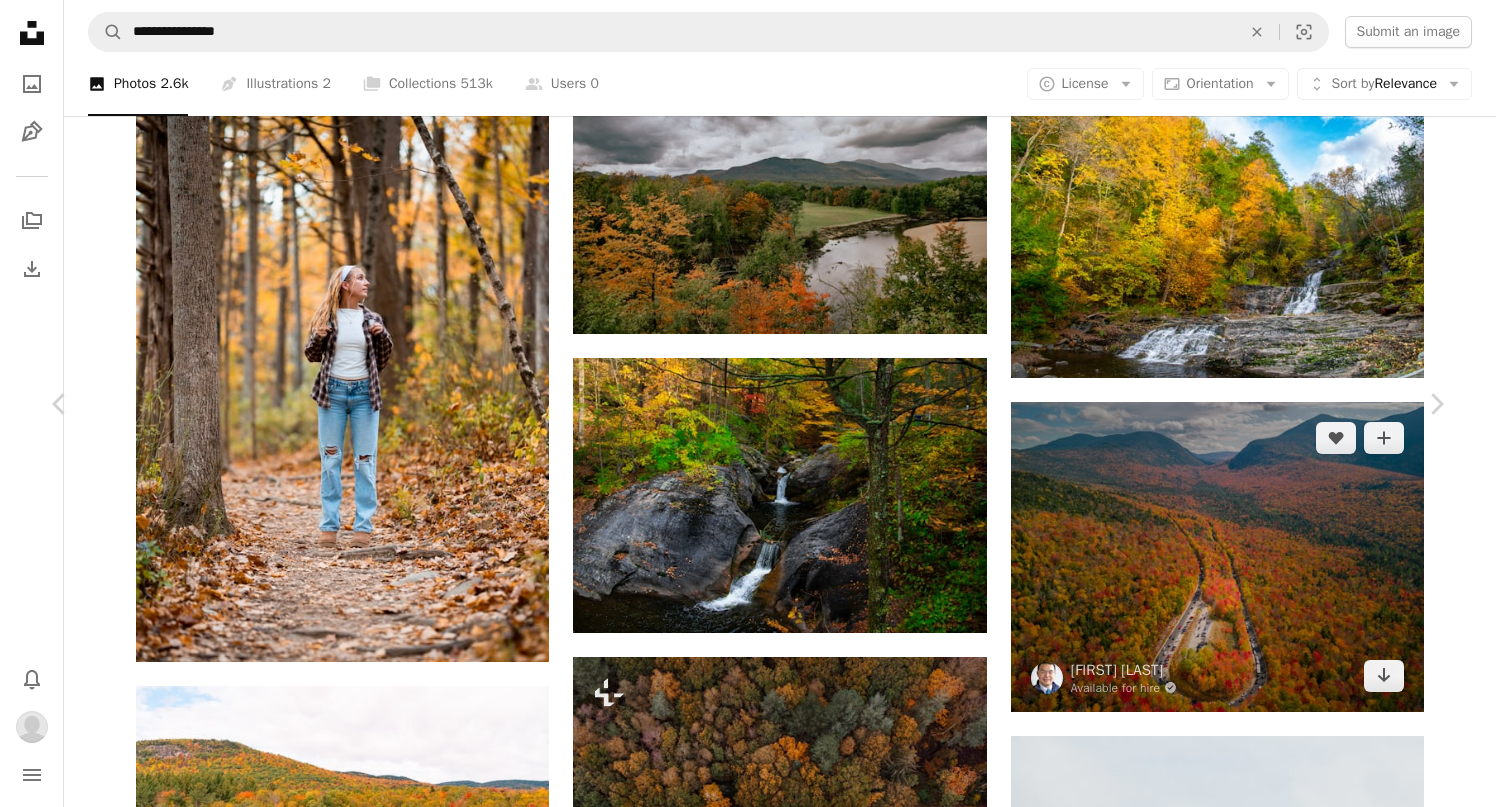 scroll, scrollTop: 69, scrollLeft: 0, axis: vertical 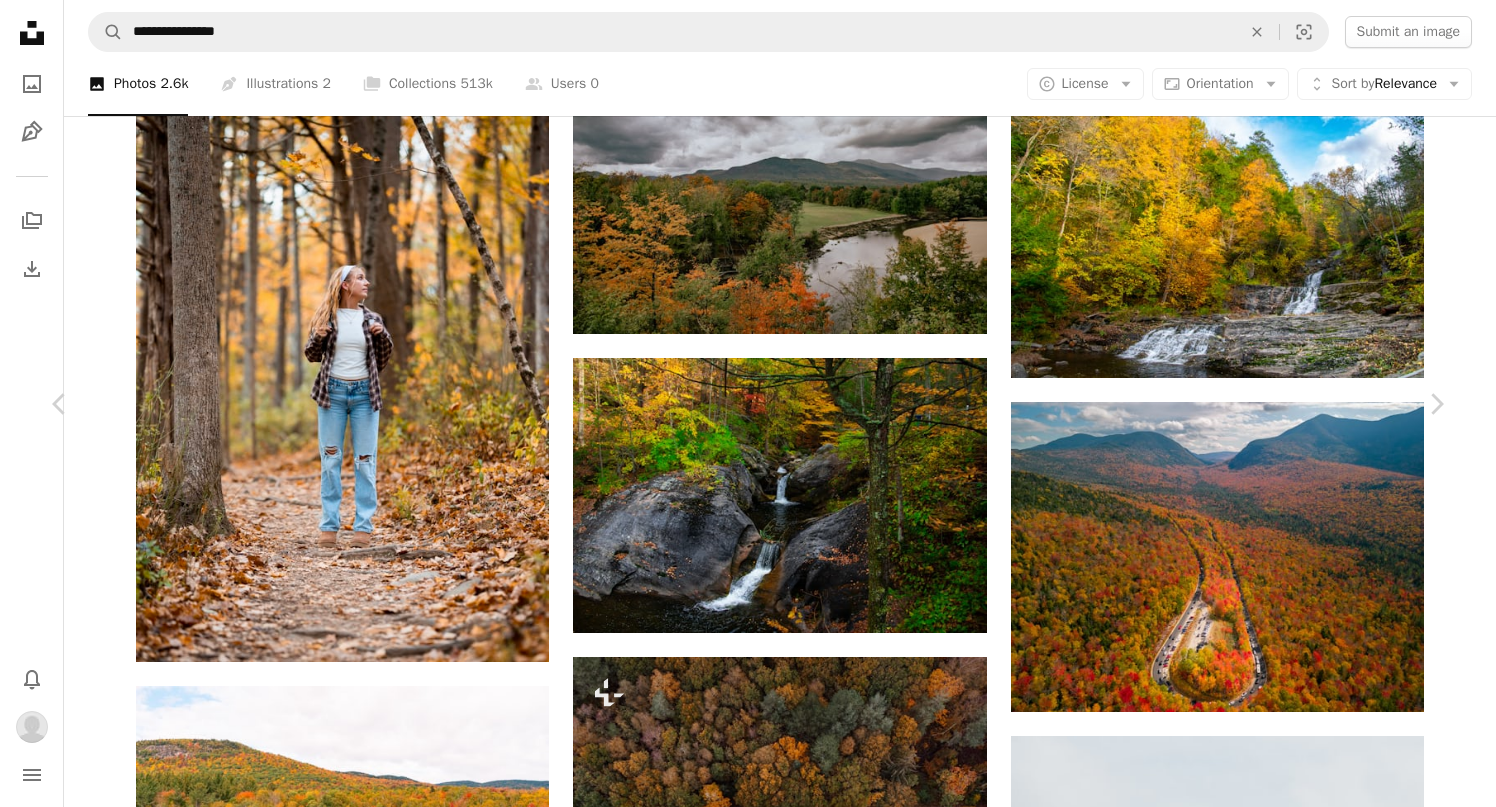 click on "A plus sign" at bounding box center [1095, 4836] 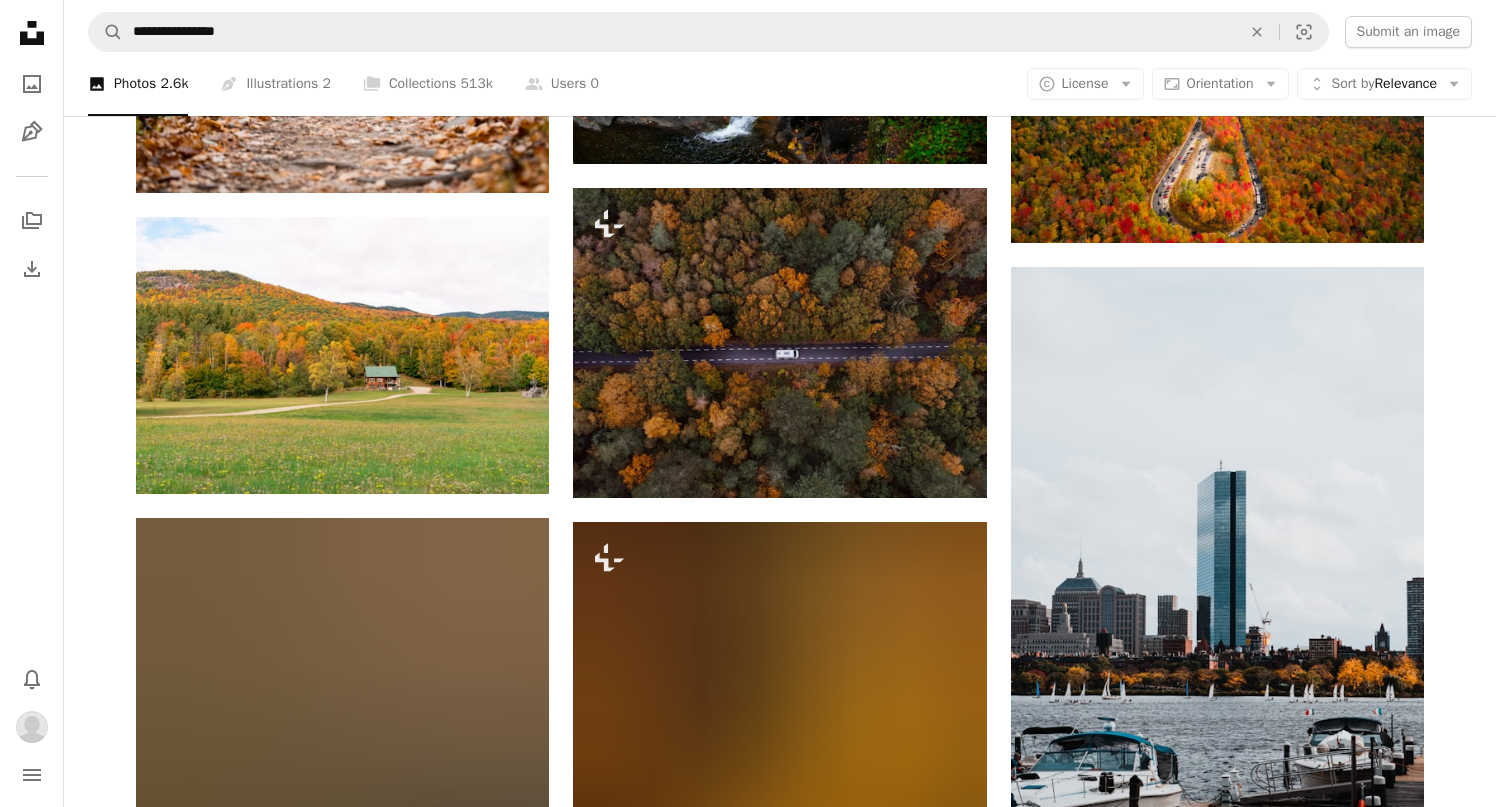 scroll, scrollTop: 25013, scrollLeft: 0, axis: vertical 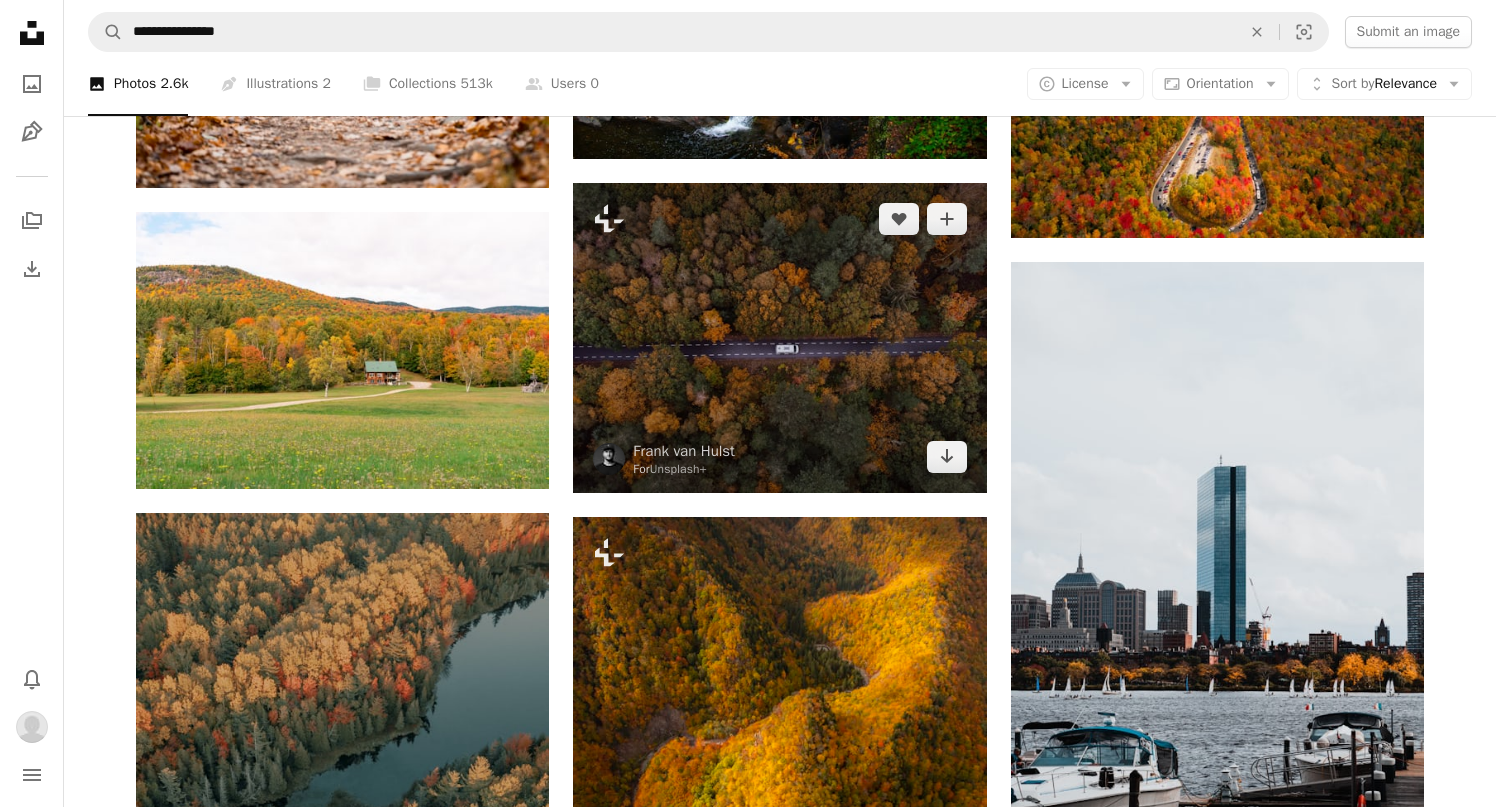 click at bounding box center [779, 338] 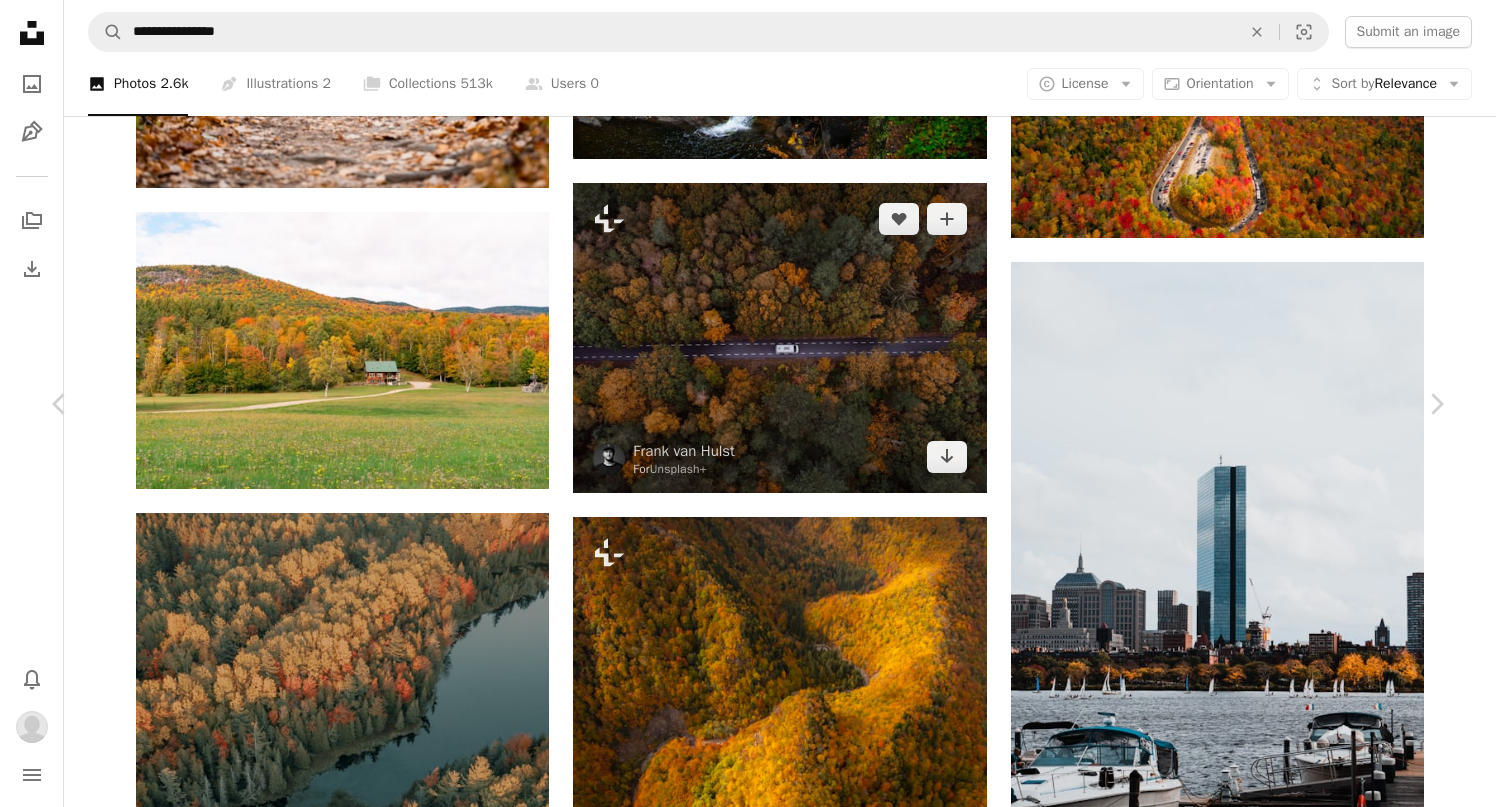 scroll, scrollTop: 321, scrollLeft: 0, axis: vertical 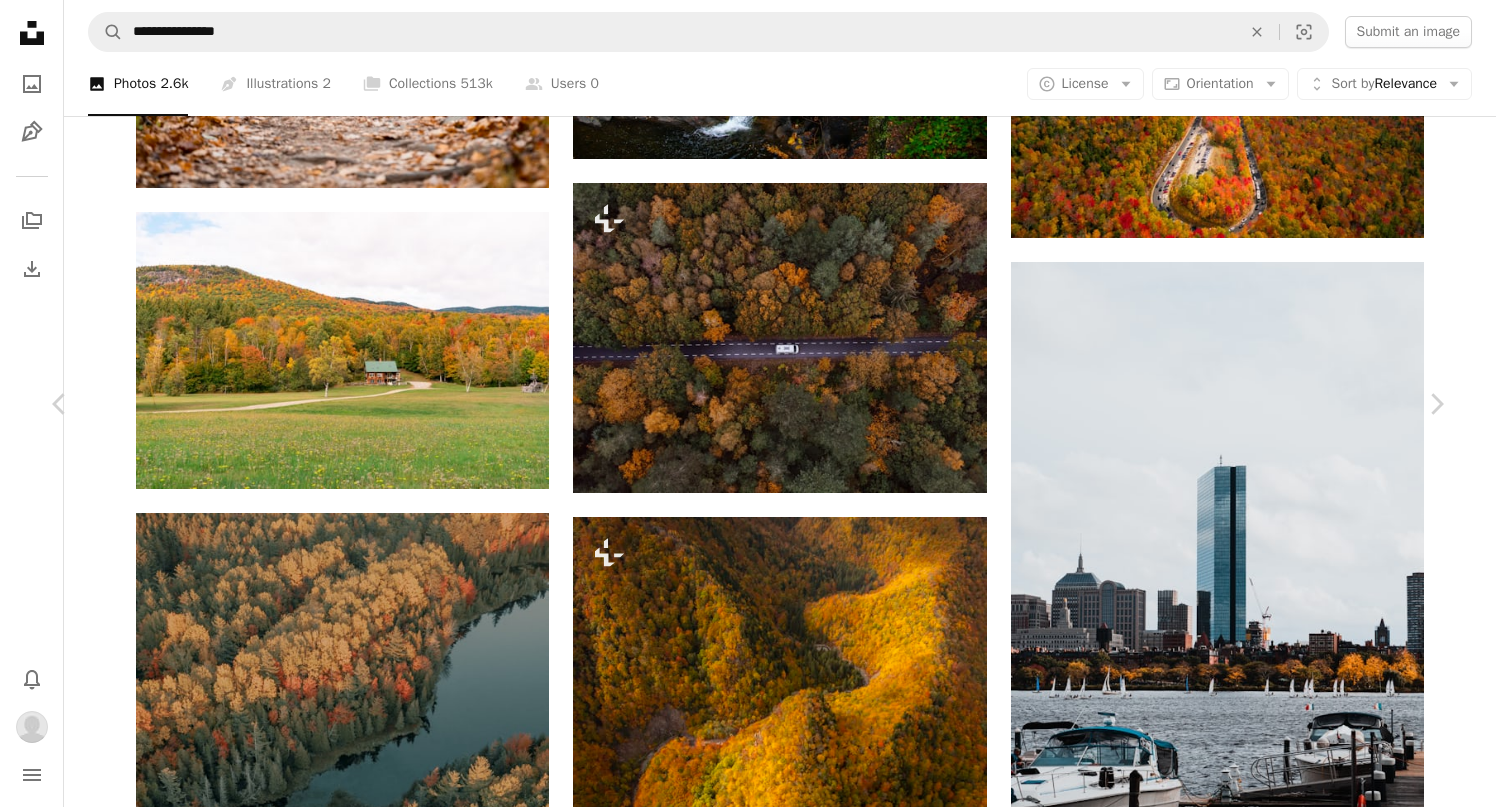 click on "An X shape Chevron left Chevron right [FIRST] [LAST] For Unsplash+ A heart A plus sign Edit image Download Chevron down Zoom in Featured in Photos A forward-right arrow Share More Actions Calendar outlined Published on February 20, 2023 Safety Licensed under the Unsplash+ License forest travel road trees camping vehicle holiday adventure vacation outdoors forrest forest road roadtrip destination spring break camper van vanlife getaway march break From this series Chevron right Plus sign for Unsplash+ Plus sign for Unsplash+ Plus sign for Unsplash+ Plus sign for Unsplash+ Plus sign for Unsplash+ Plus sign for Unsplash+ Plus sign for Unsplash+ Plus sign for Unsplash+ Plus sign for Unsplash+ Plus sign for Unsplash+ Plus sign for Unsplash+ Plus sign for Unsplash+ Related images Plus sign for Unsplash+ A heart A plus sign Cj For Unsplash+ Arrow pointing down Plus sign for Unsplash+ A heart A plus sign Ahmed For Unsplash+ Arrow pointing down Plus sign for Unsplash+ A heart A plus sign Ahmed For Unsplash+ Arrow pointing down Plus sign for Unsplash+ A heart" at bounding box center [748, 4734] 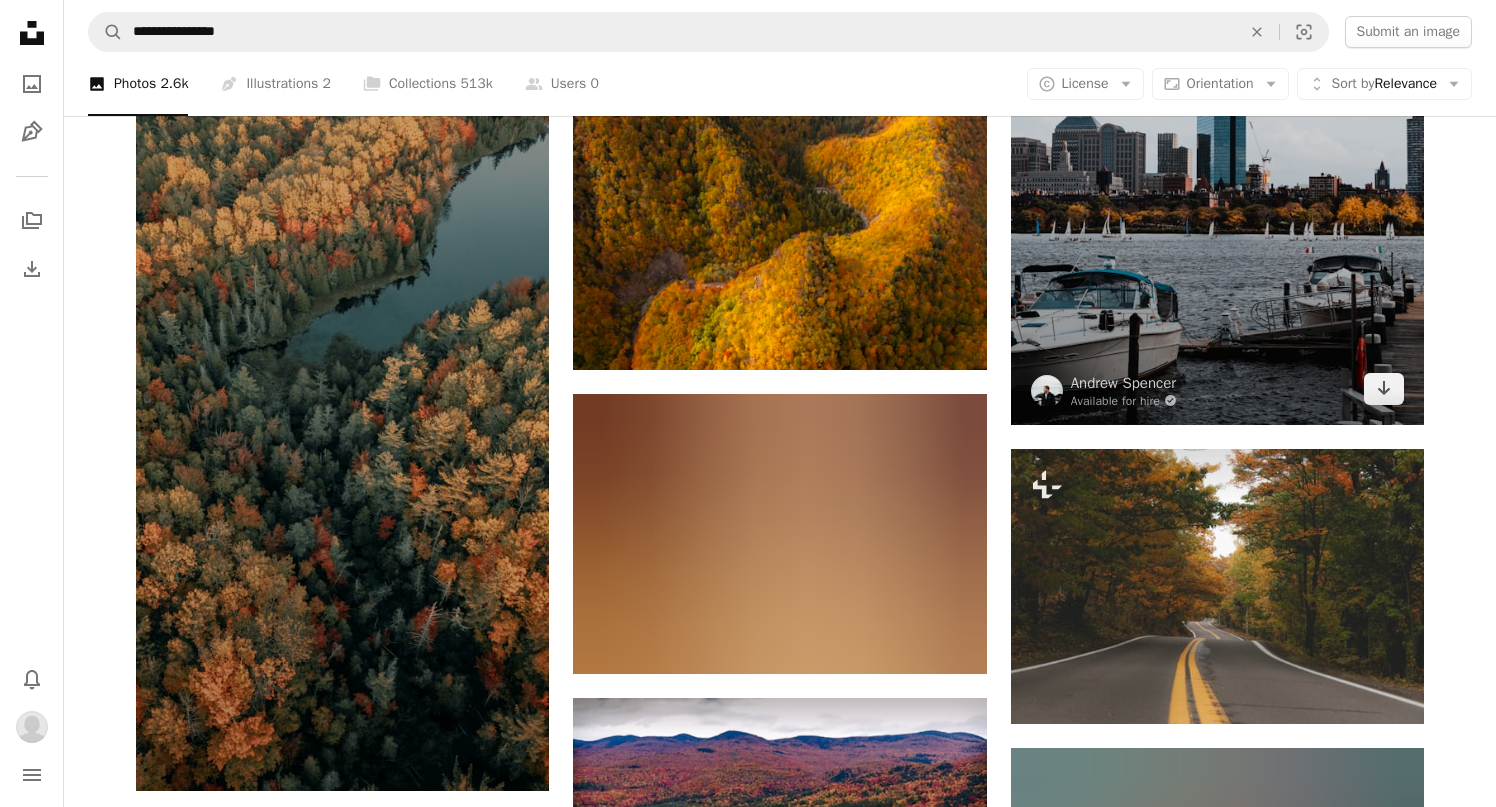 scroll, scrollTop: 25476, scrollLeft: 0, axis: vertical 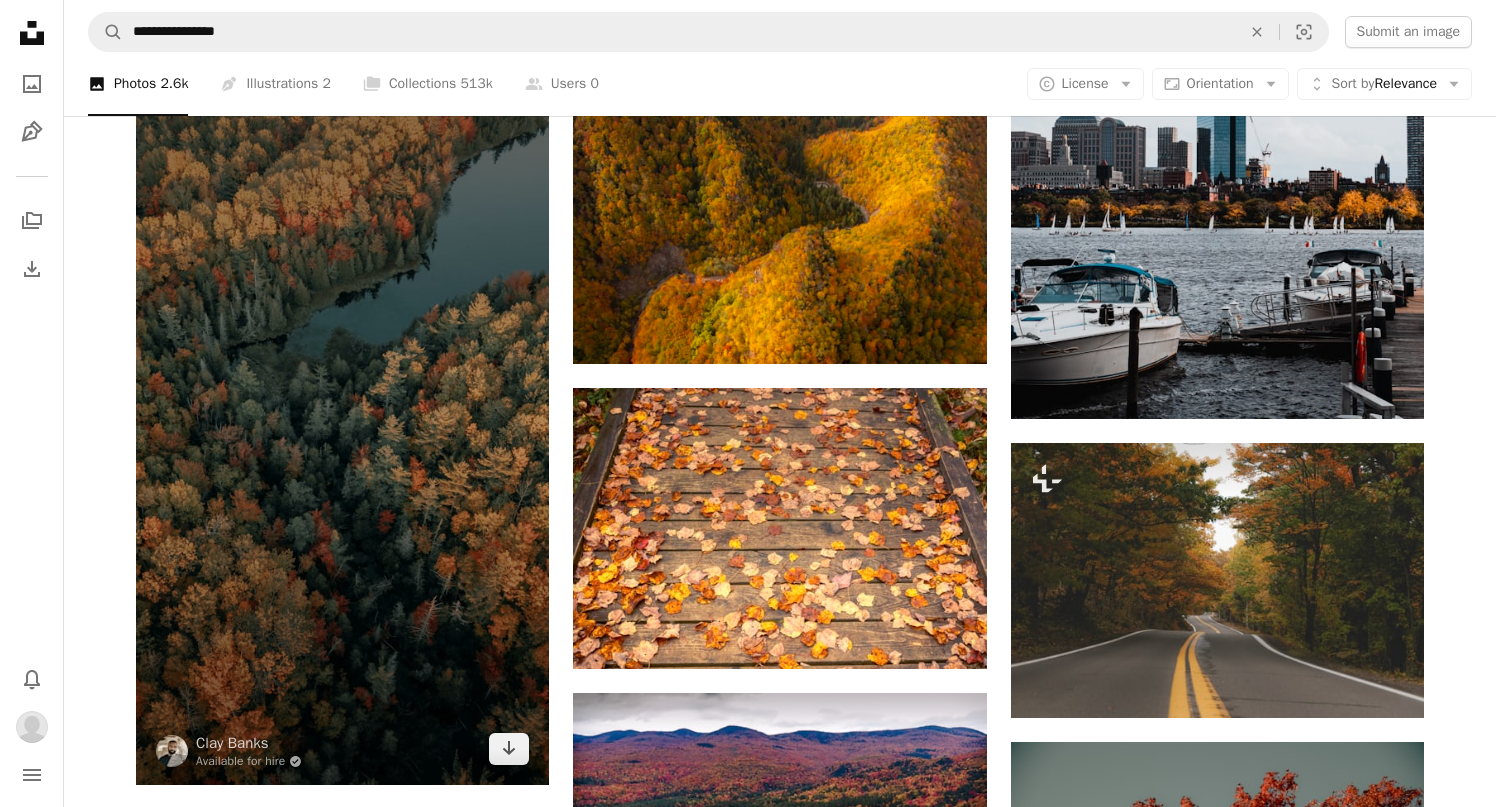 click at bounding box center [342, 418] 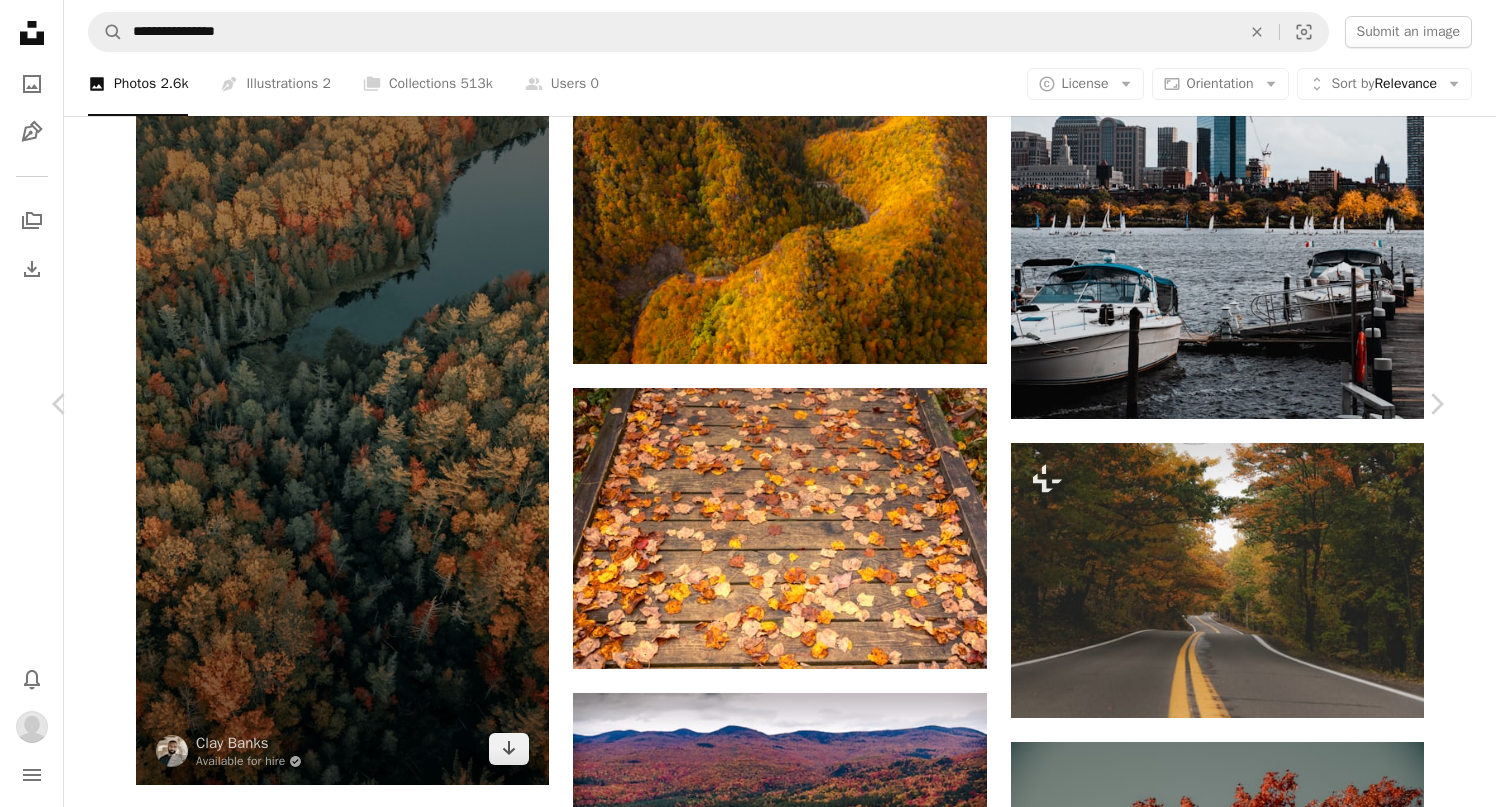 scroll, scrollTop: 308, scrollLeft: 0, axis: vertical 